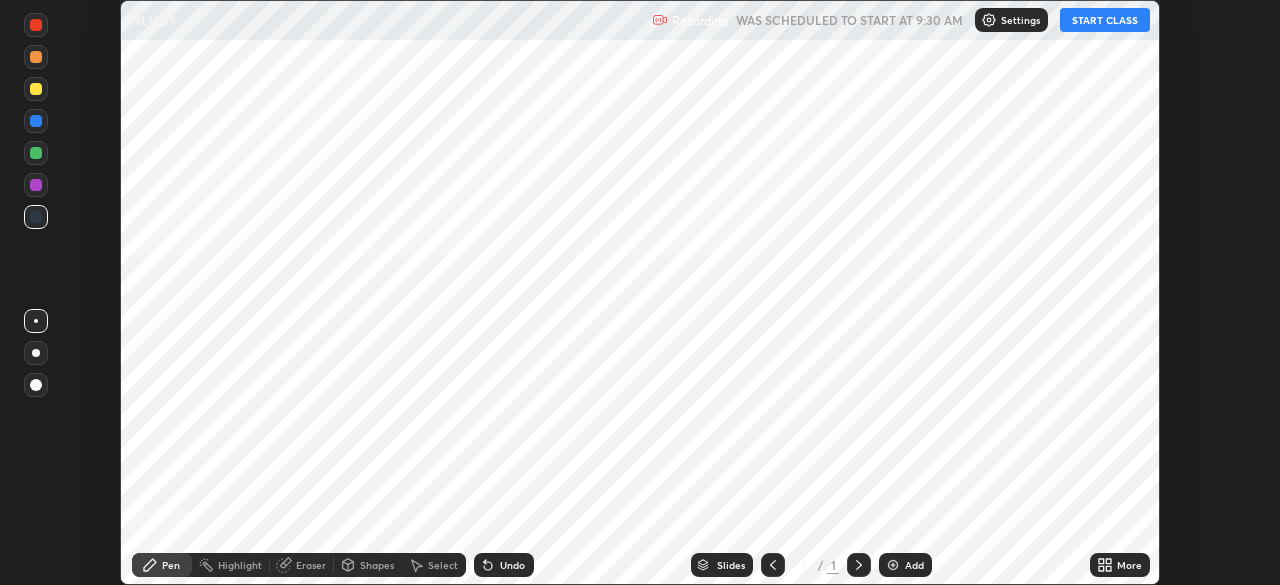 scroll, scrollTop: 0, scrollLeft: 0, axis: both 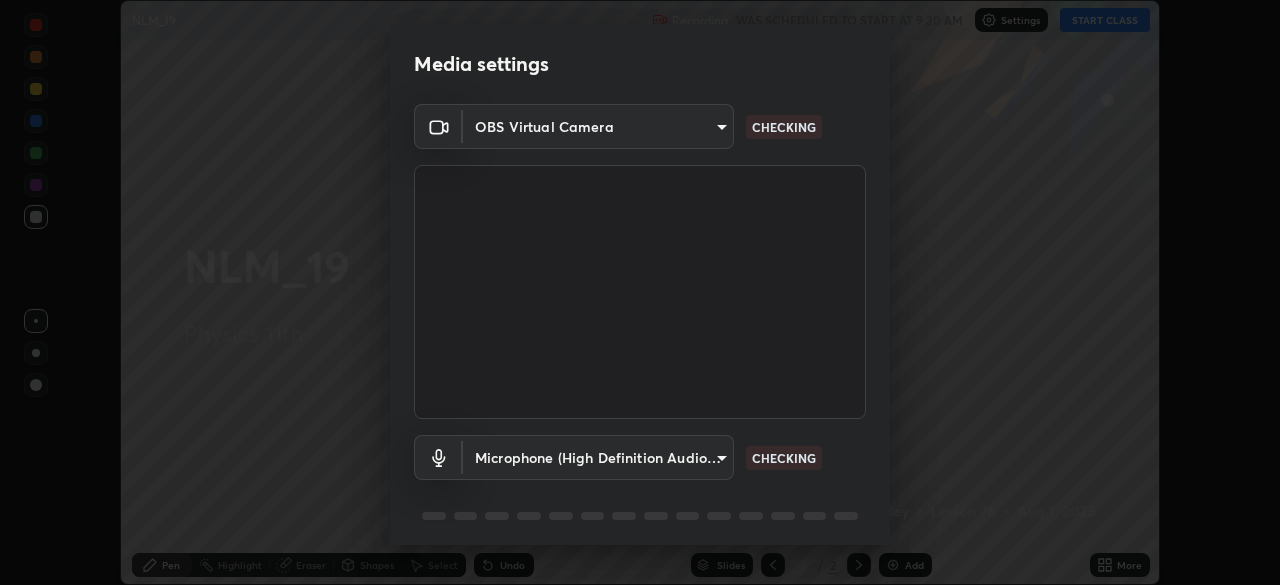 type on "55598c20c3627f74fde2fa62c56176c6afd958eb63f7086a397ce1464aa3371d" 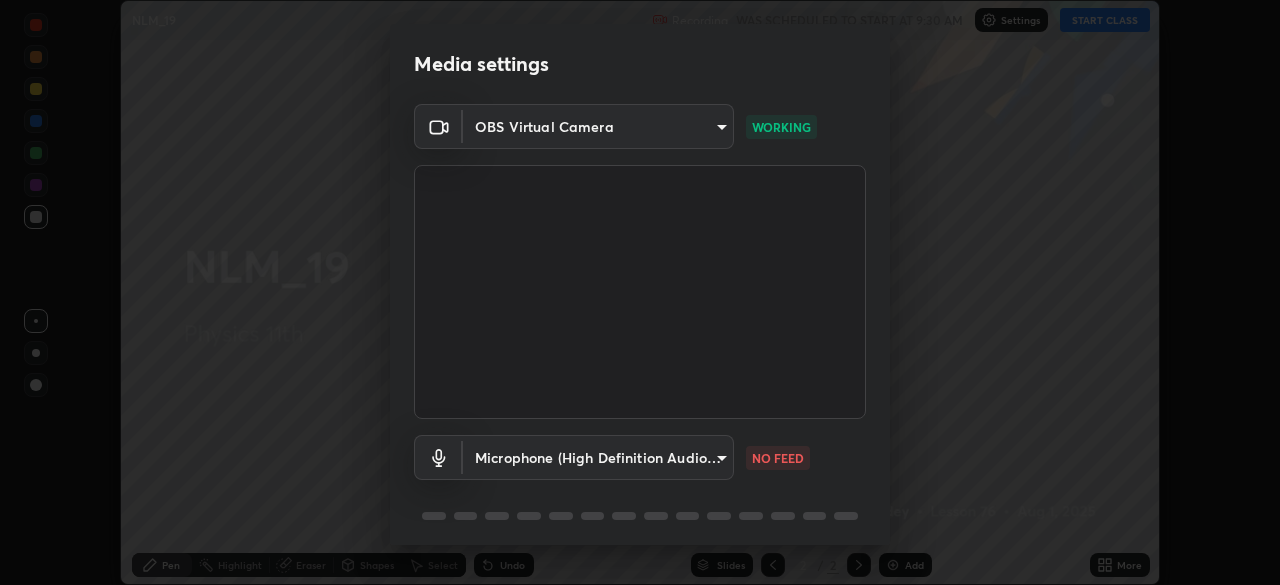 click on "Erase all NLM_19 Recording WAS SCHEDULED TO START AT 9:30 AM Settings START CLASS Setting up your live class NLM_19 • L76 of Physics 11th [NAME] Pen Highlight Eraser Shapes Select Undo Slides 2 / 2 Add More No doubts shared Encourage your learners to ask a doubt for better clarity Report an issue Reason for reporting Buffering Chat not working Audio - Video sync issue Educator video quality low ​ Attach an image Report Media settings OBS Virtual Camera [HASH] WORKING Microphone (High Definition Audio Device) [HASH] NO FEED 1 / 5 Next" at bounding box center [640, 292] 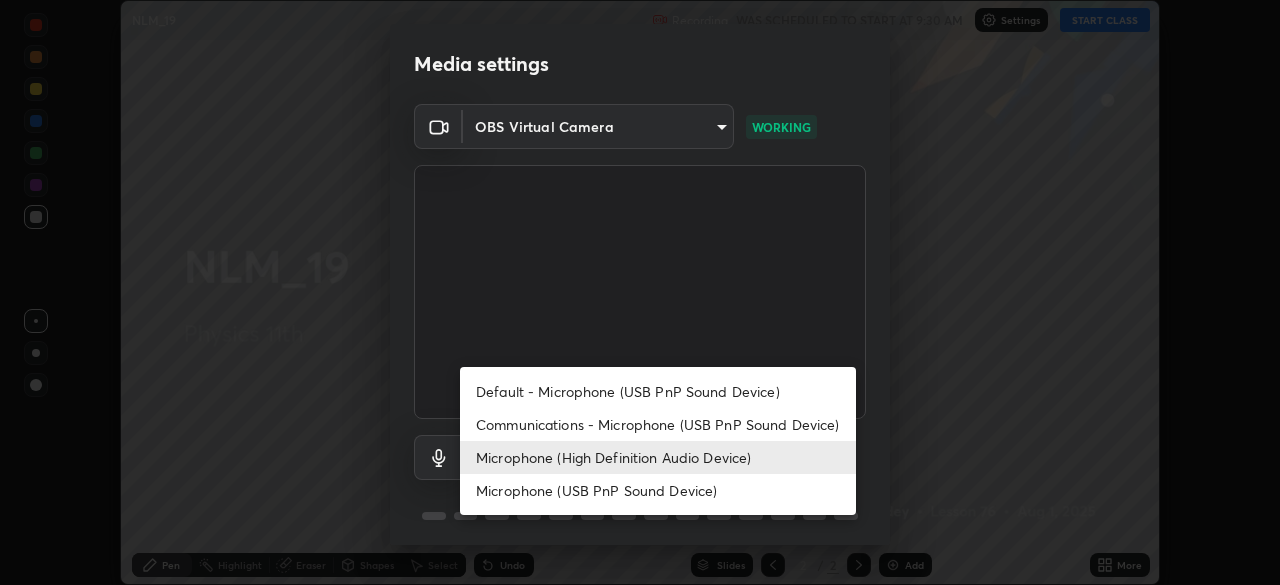 click on "Default - Microphone (USB PnP Sound Device)" at bounding box center (658, 391) 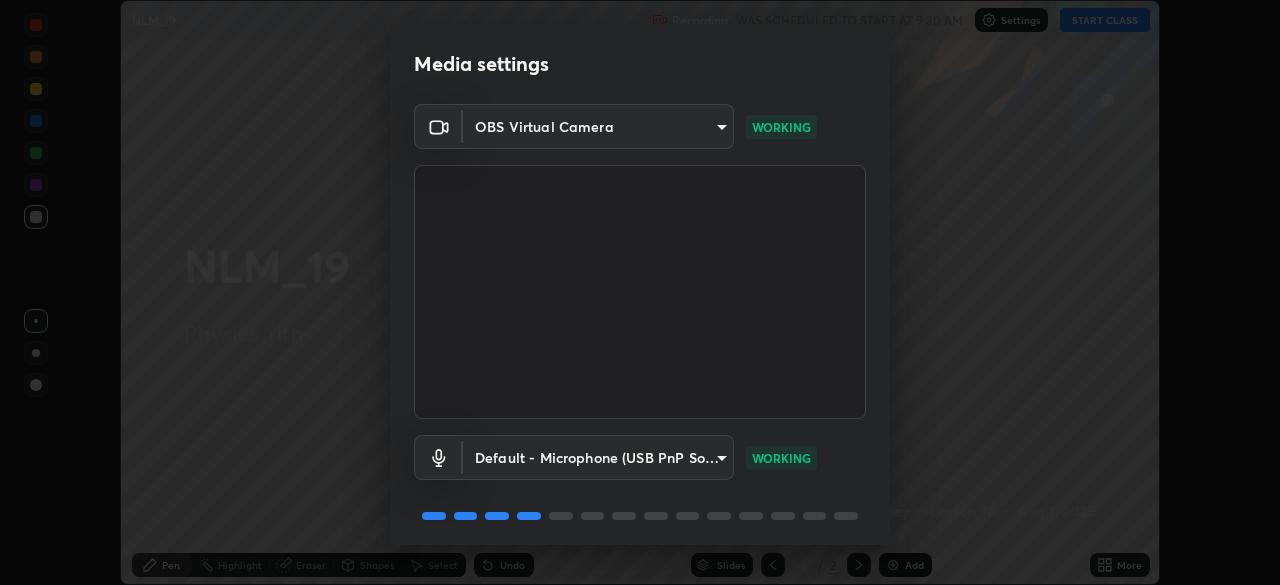scroll, scrollTop: 70, scrollLeft: 0, axis: vertical 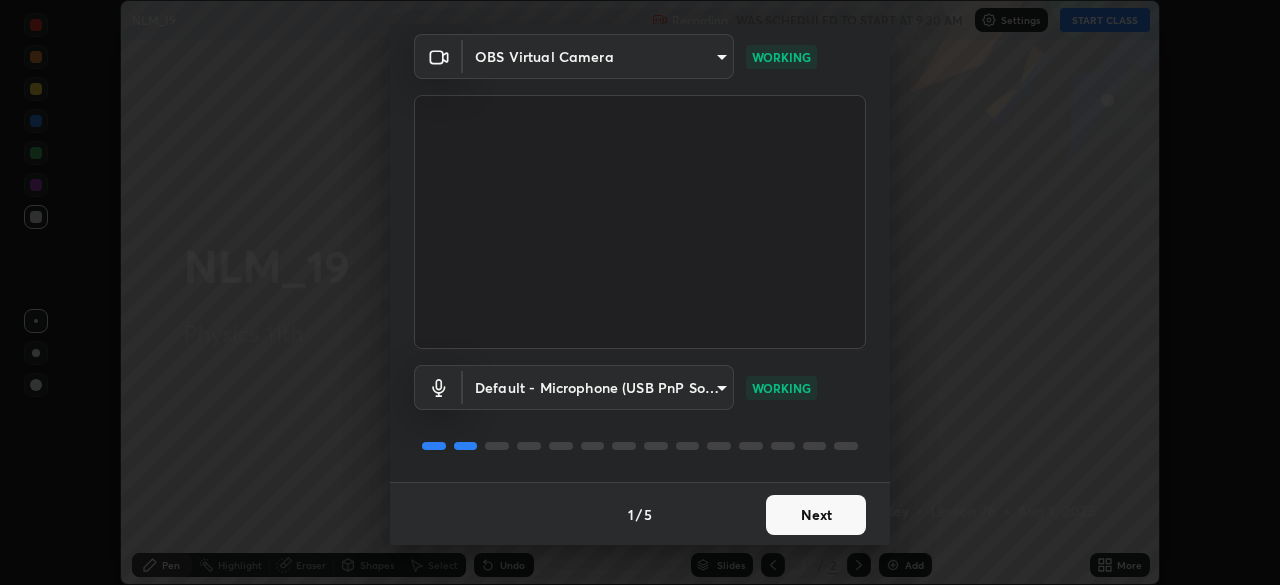 click on "Next" at bounding box center [816, 515] 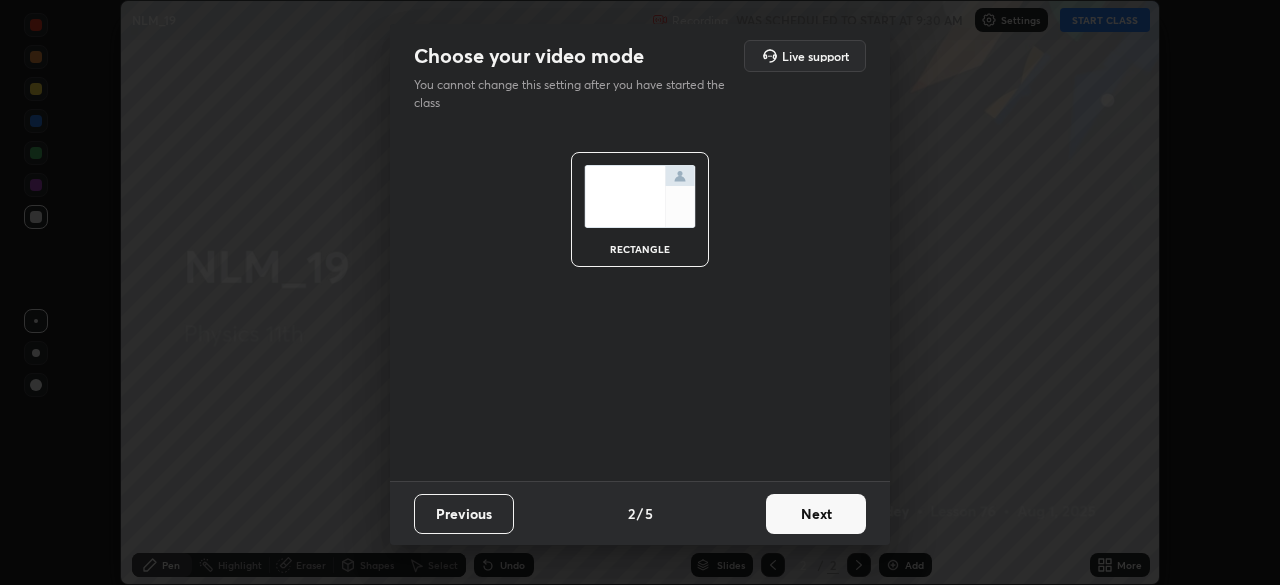 scroll, scrollTop: 0, scrollLeft: 0, axis: both 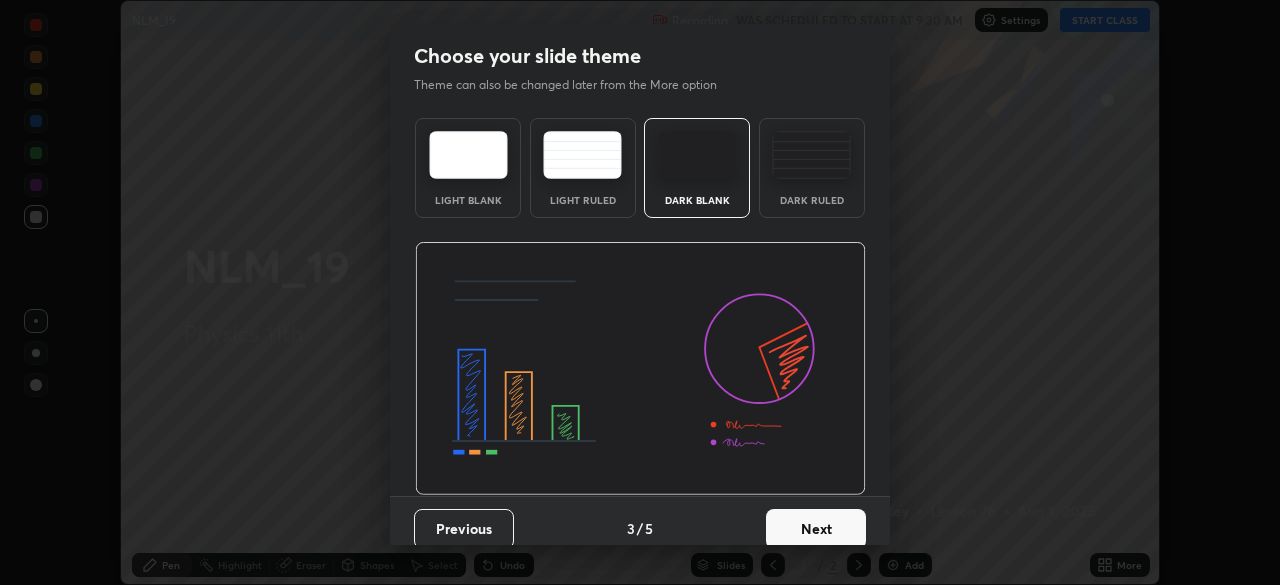 click on "Next" at bounding box center [816, 529] 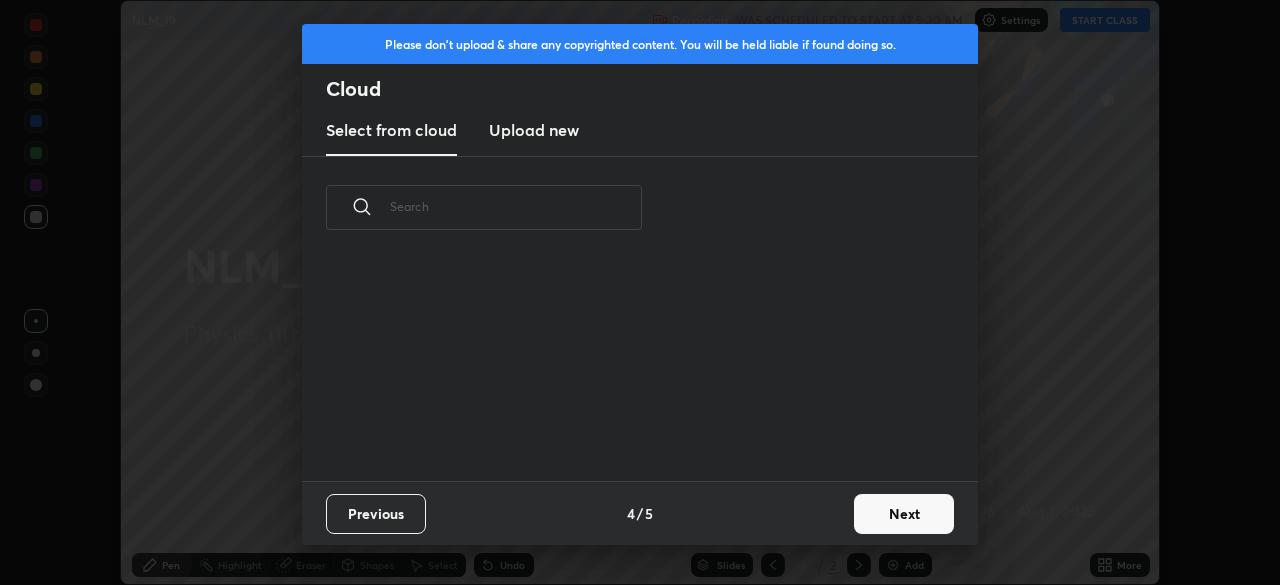 scroll, scrollTop: 6, scrollLeft: 11, axis: both 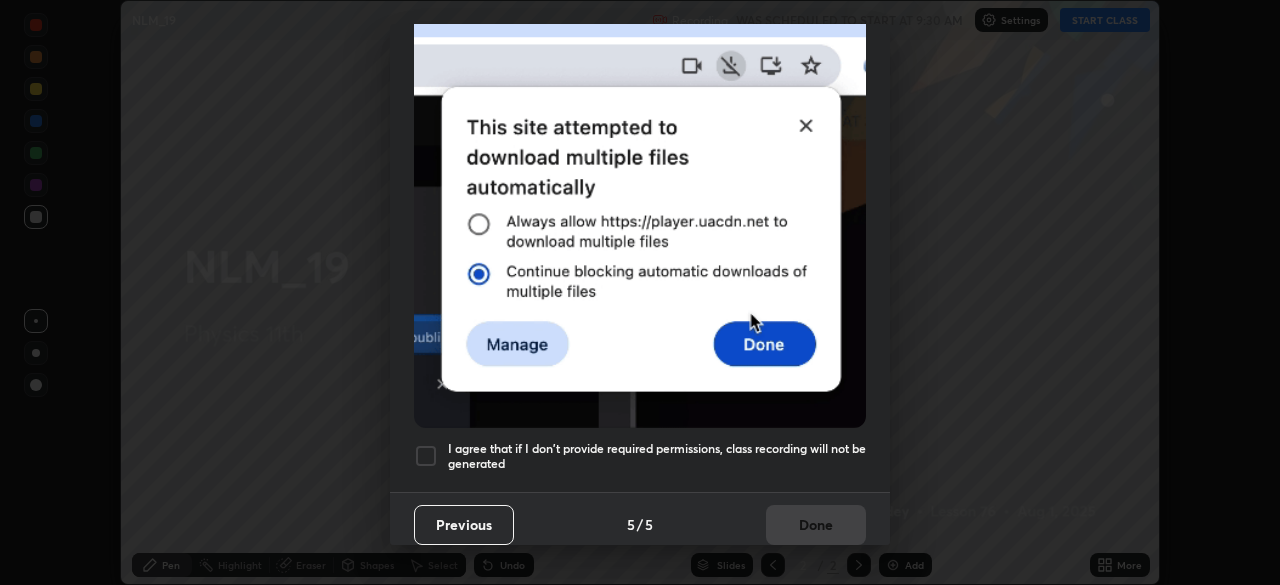 click at bounding box center [426, 456] 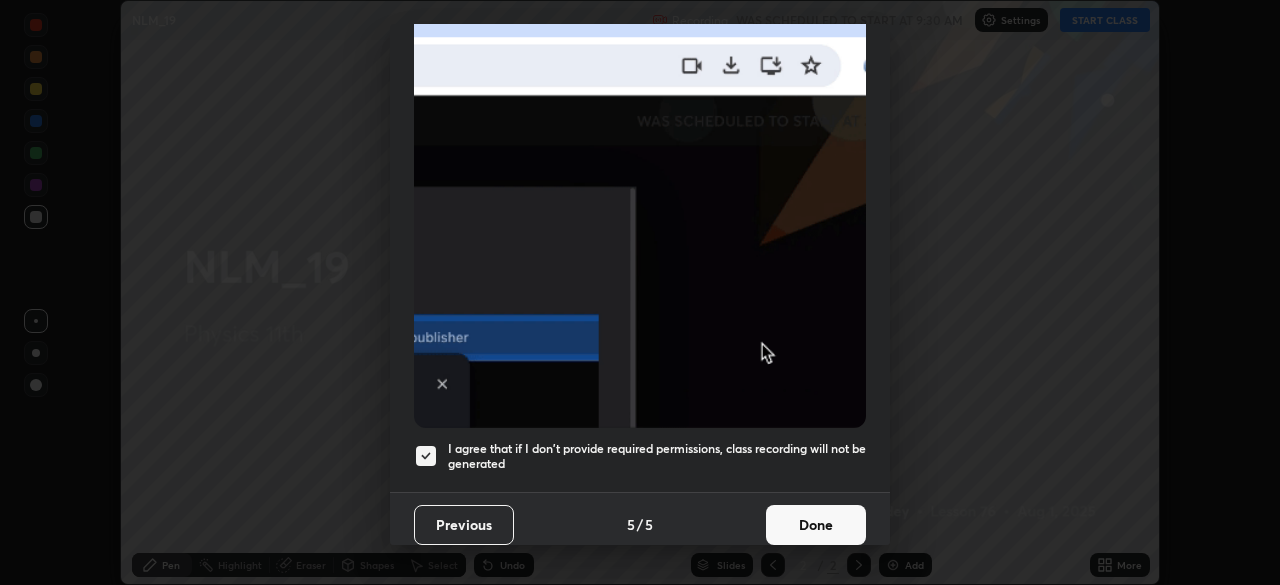 click on "Done" at bounding box center (816, 525) 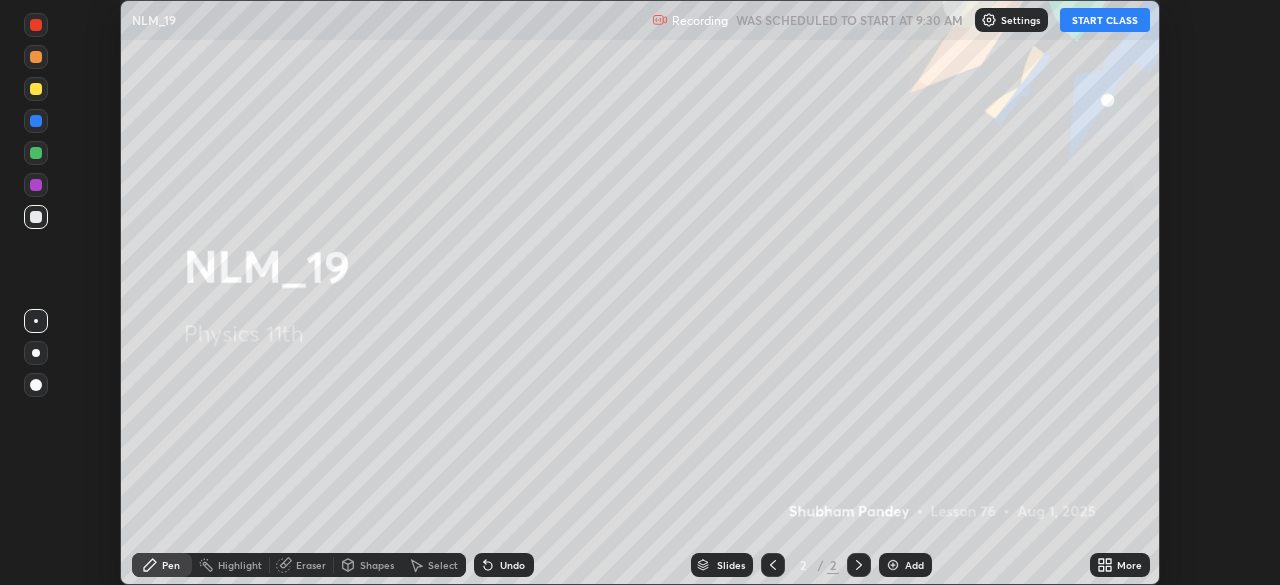 click on "START CLASS" at bounding box center (1105, 20) 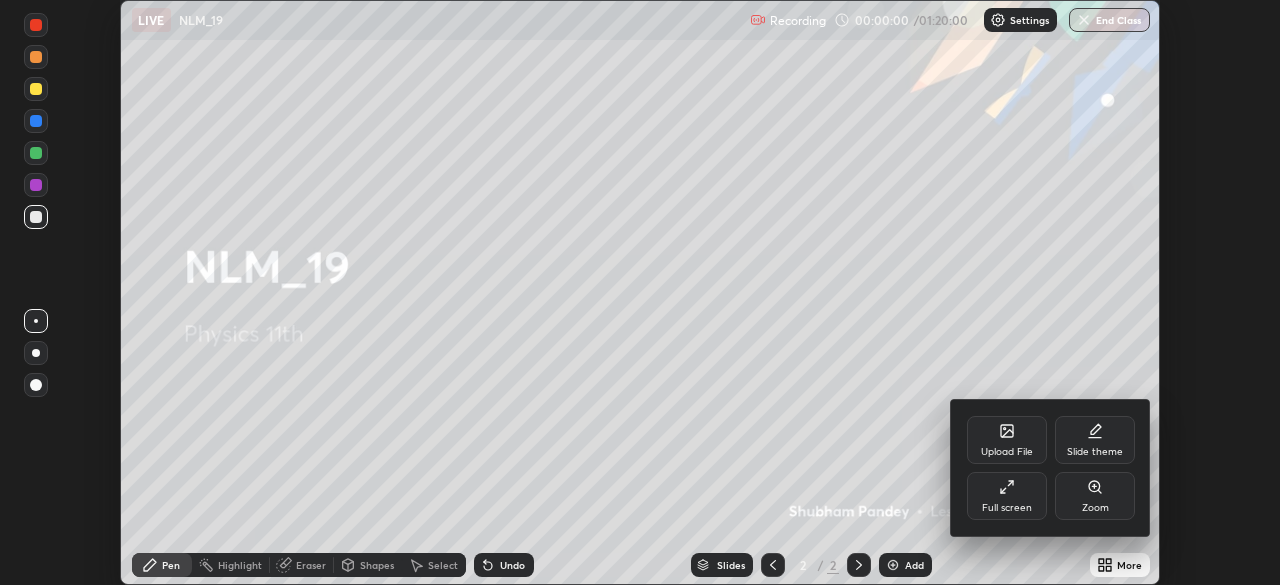 click 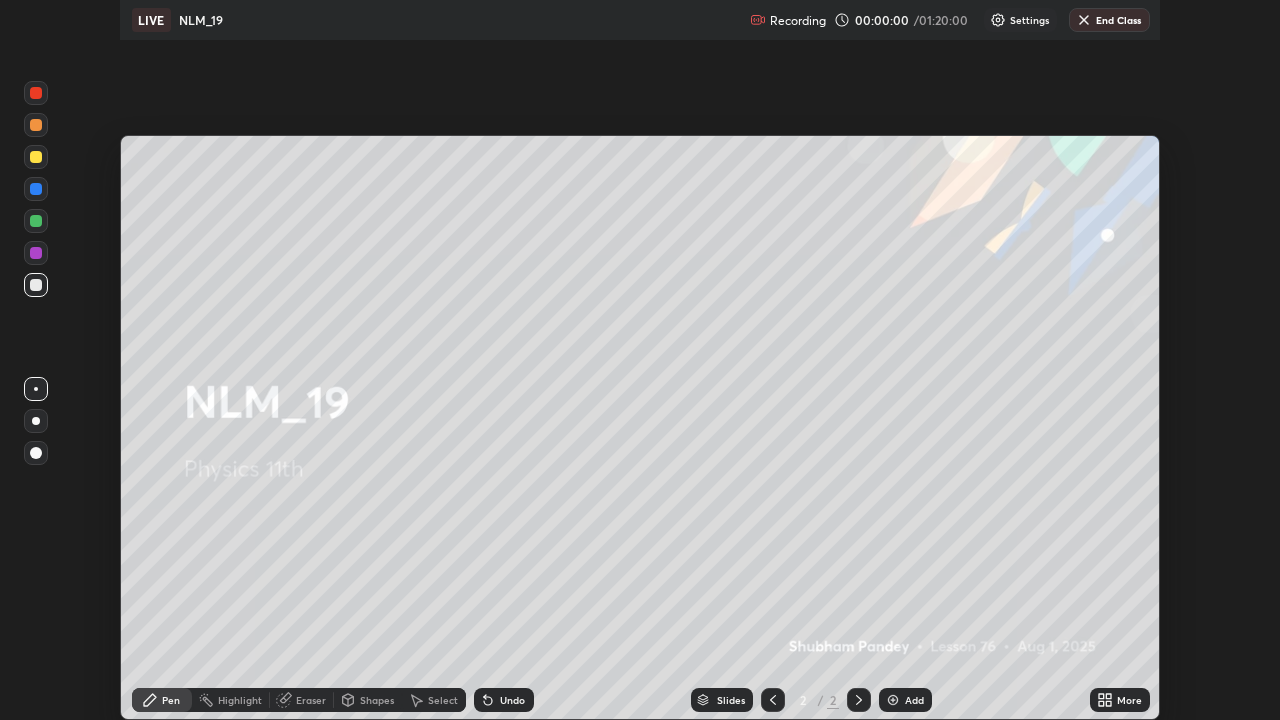 scroll, scrollTop: 99280, scrollLeft: 98720, axis: both 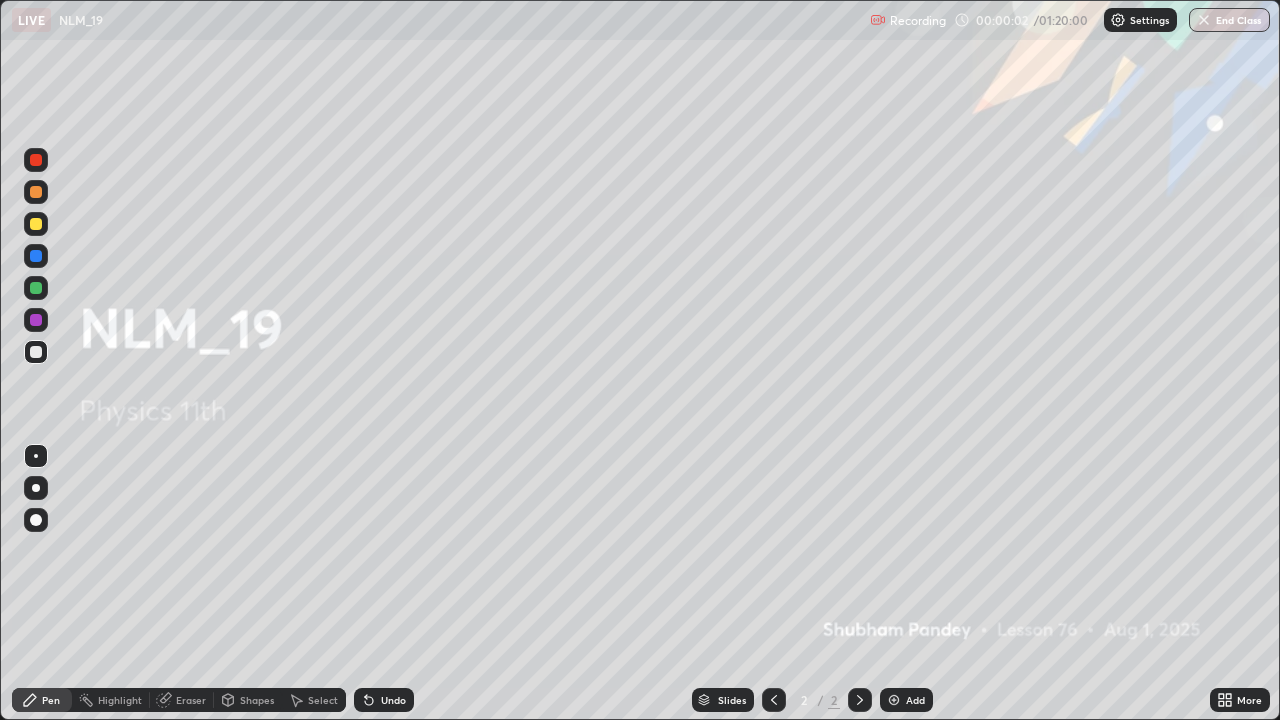 click at bounding box center [36, 224] 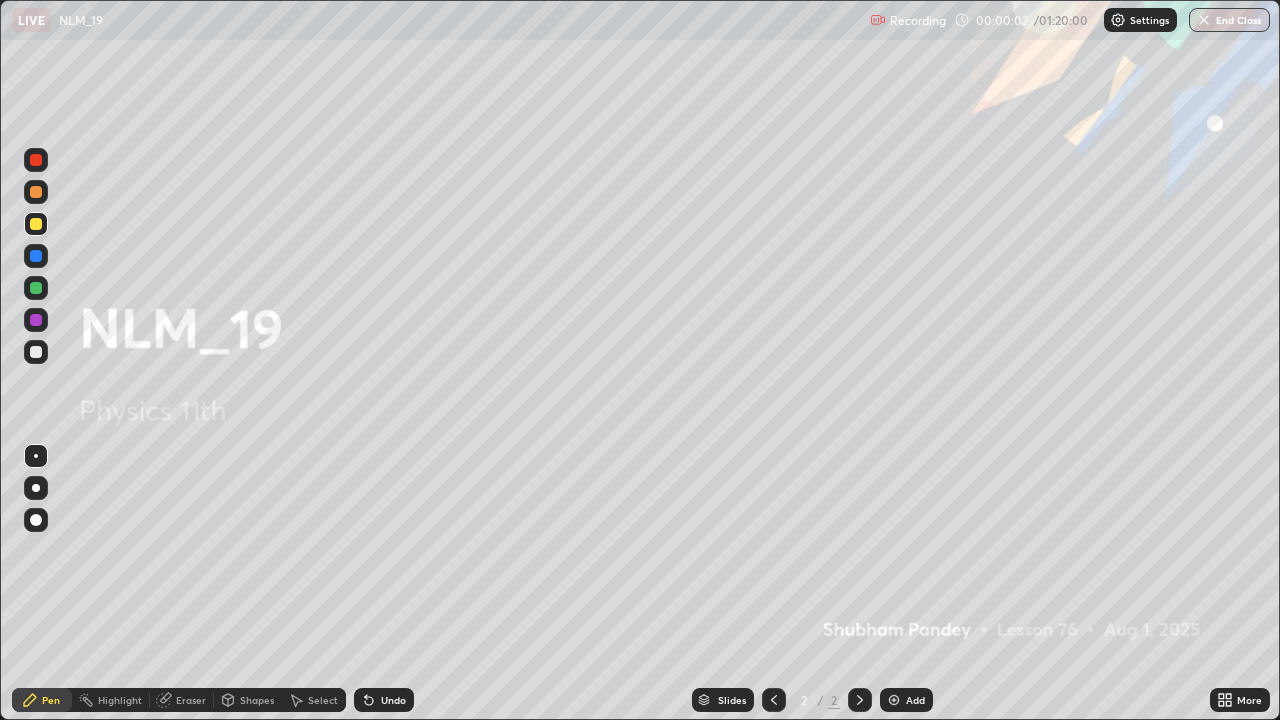 click at bounding box center (36, 488) 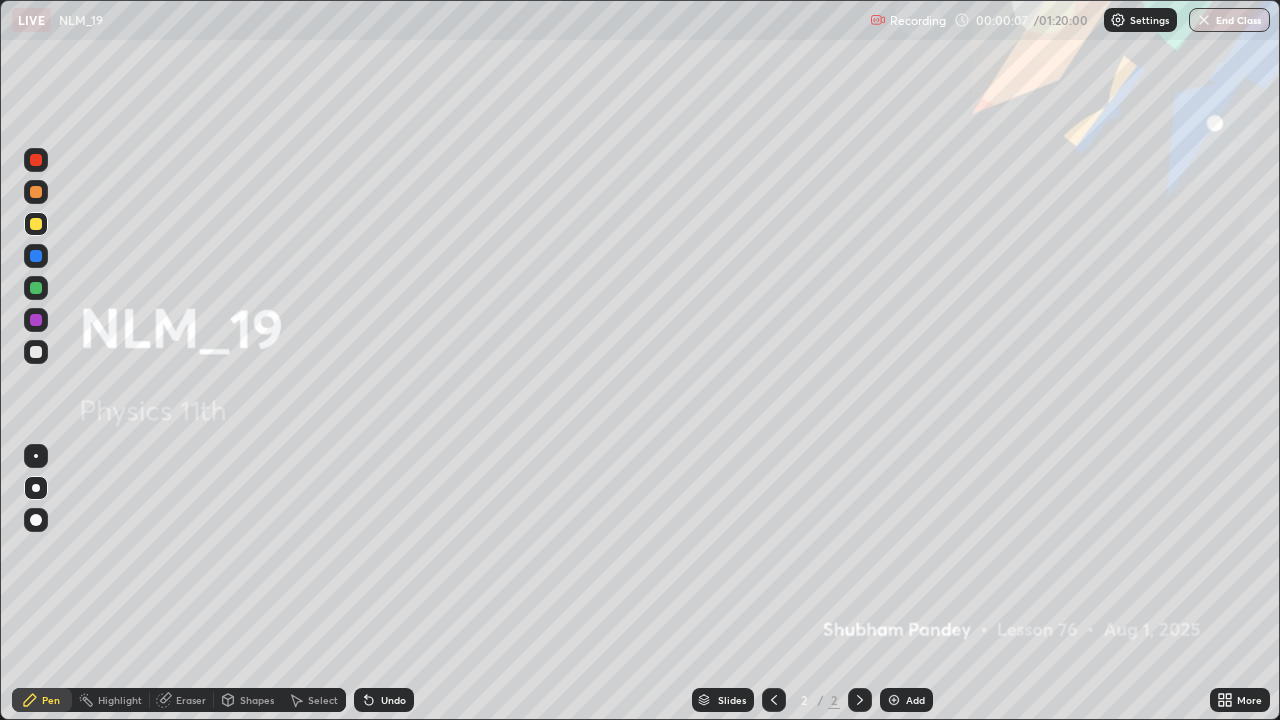 click at bounding box center (894, 700) 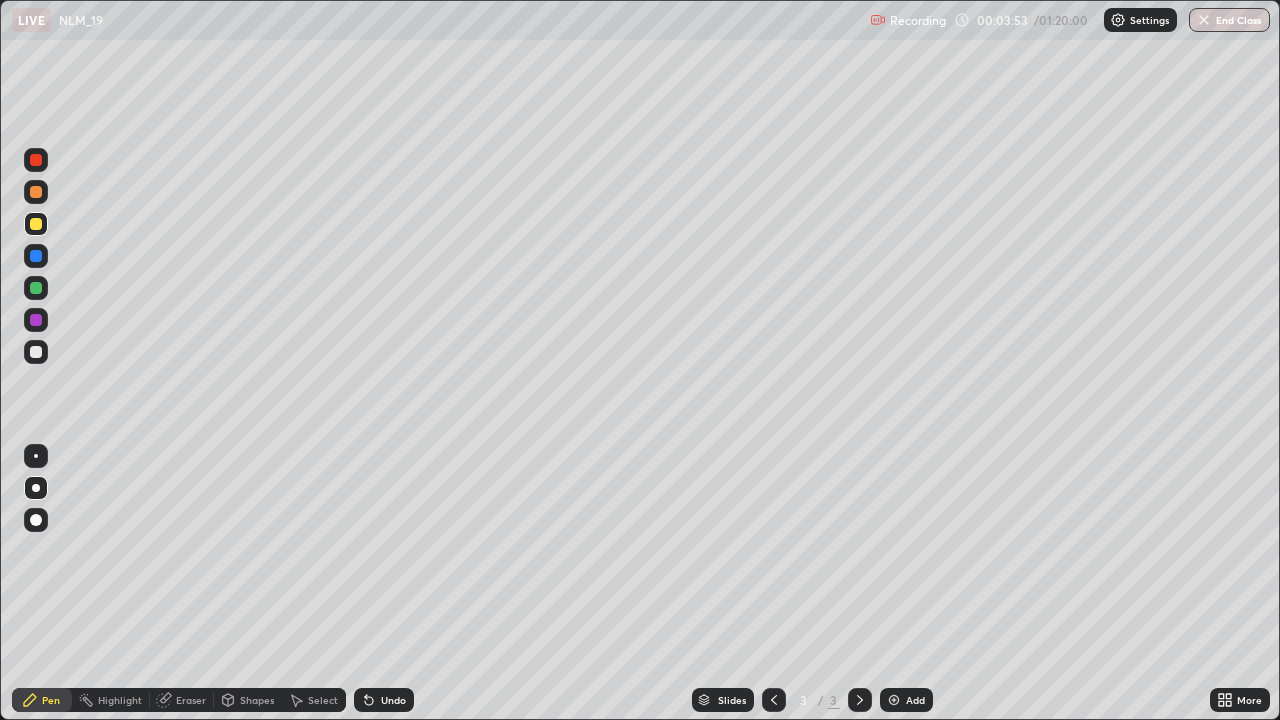 click on "Eraser" at bounding box center (191, 700) 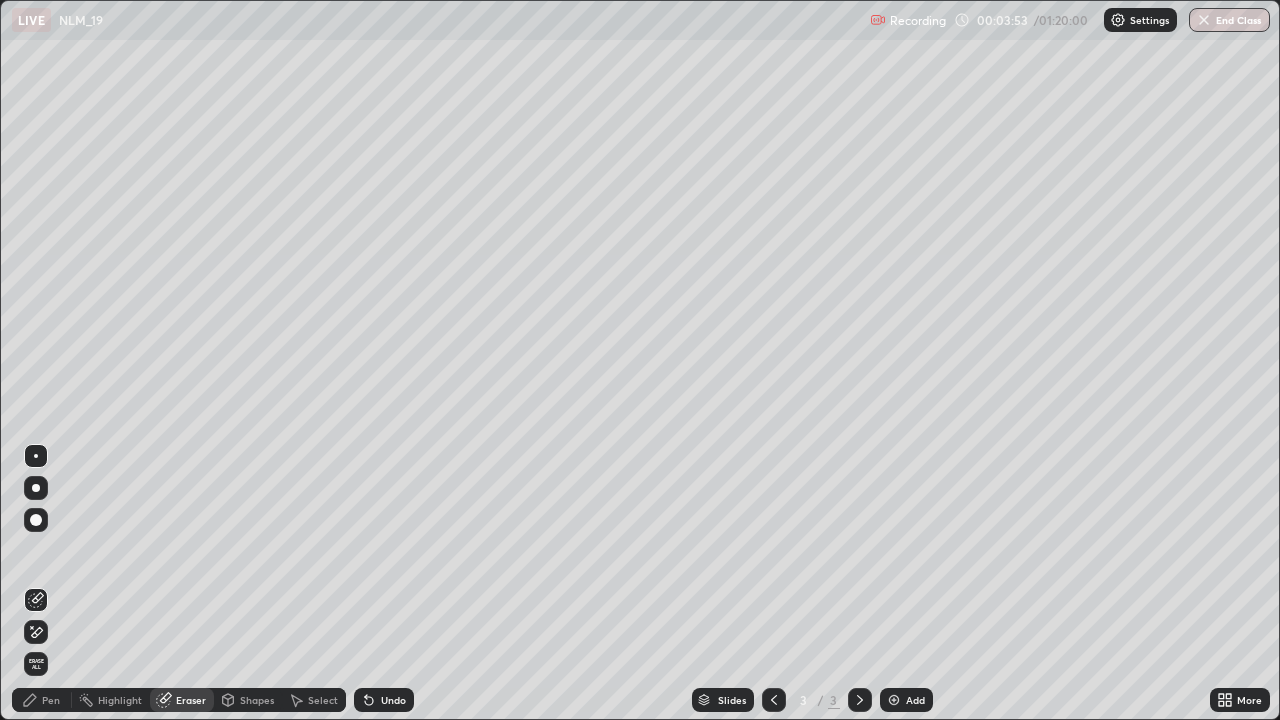 click on "Shapes" at bounding box center (257, 700) 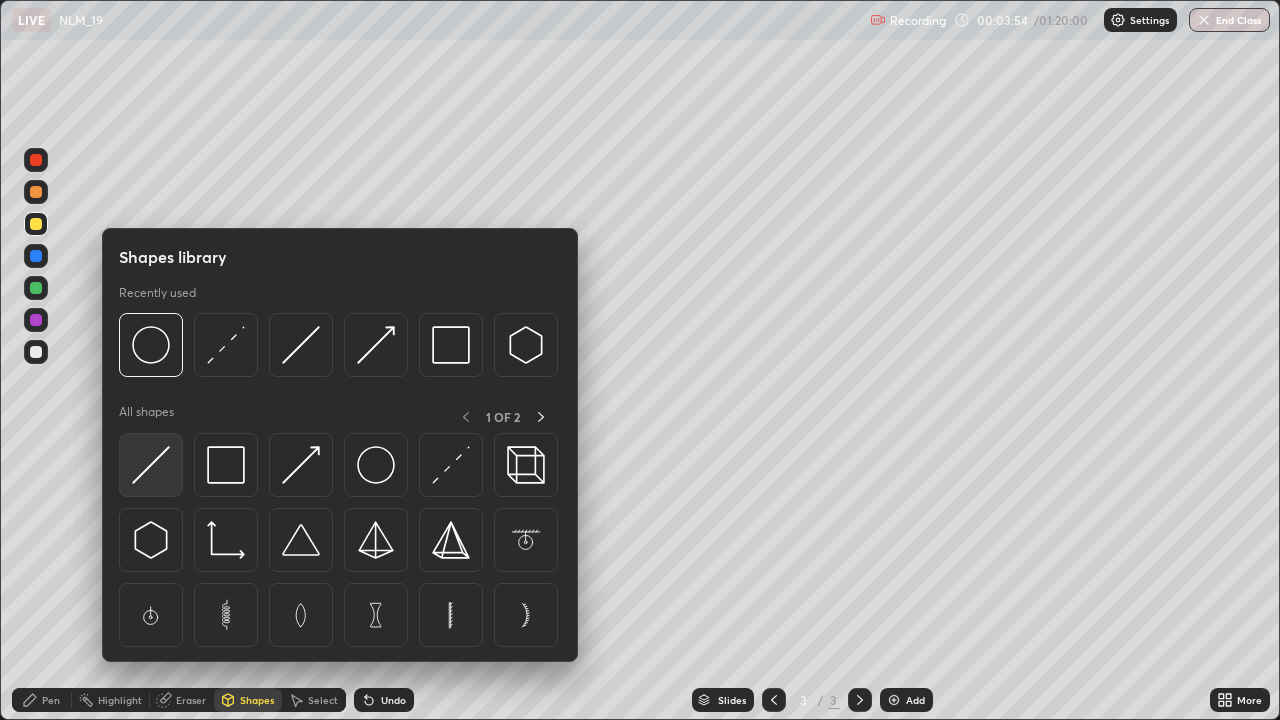 click at bounding box center (151, 465) 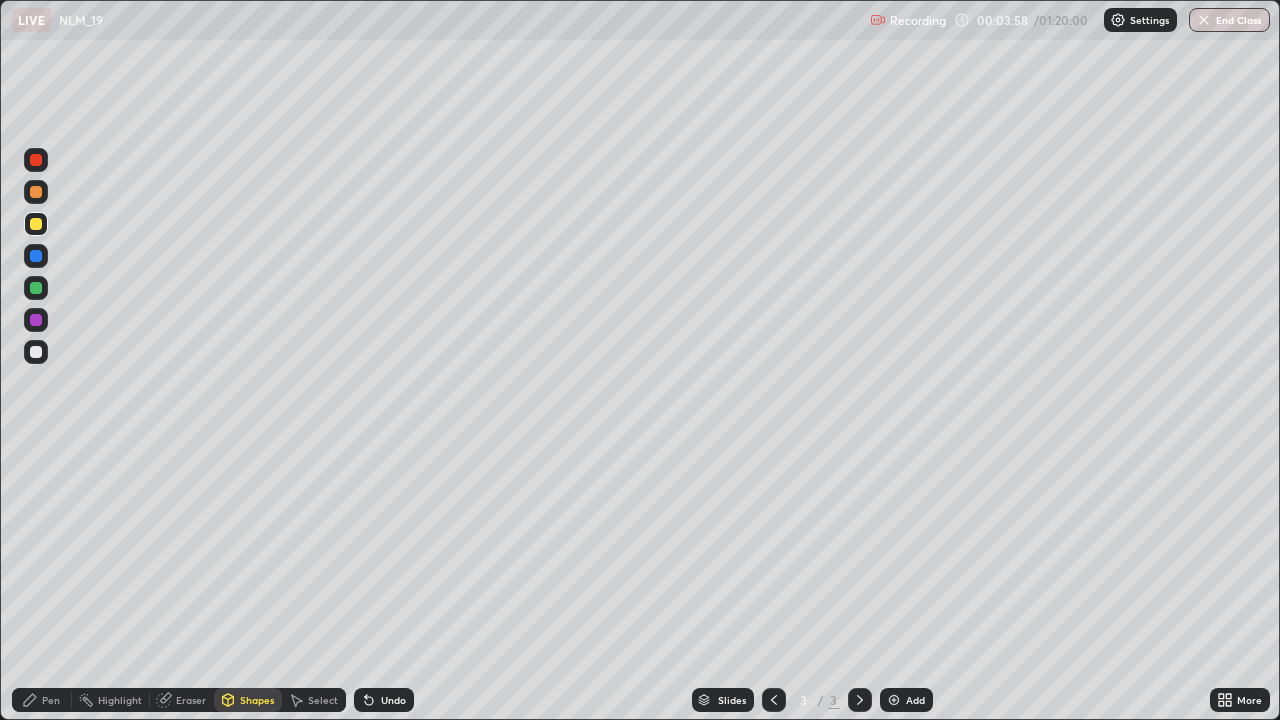 click on "Shapes" at bounding box center (257, 700) 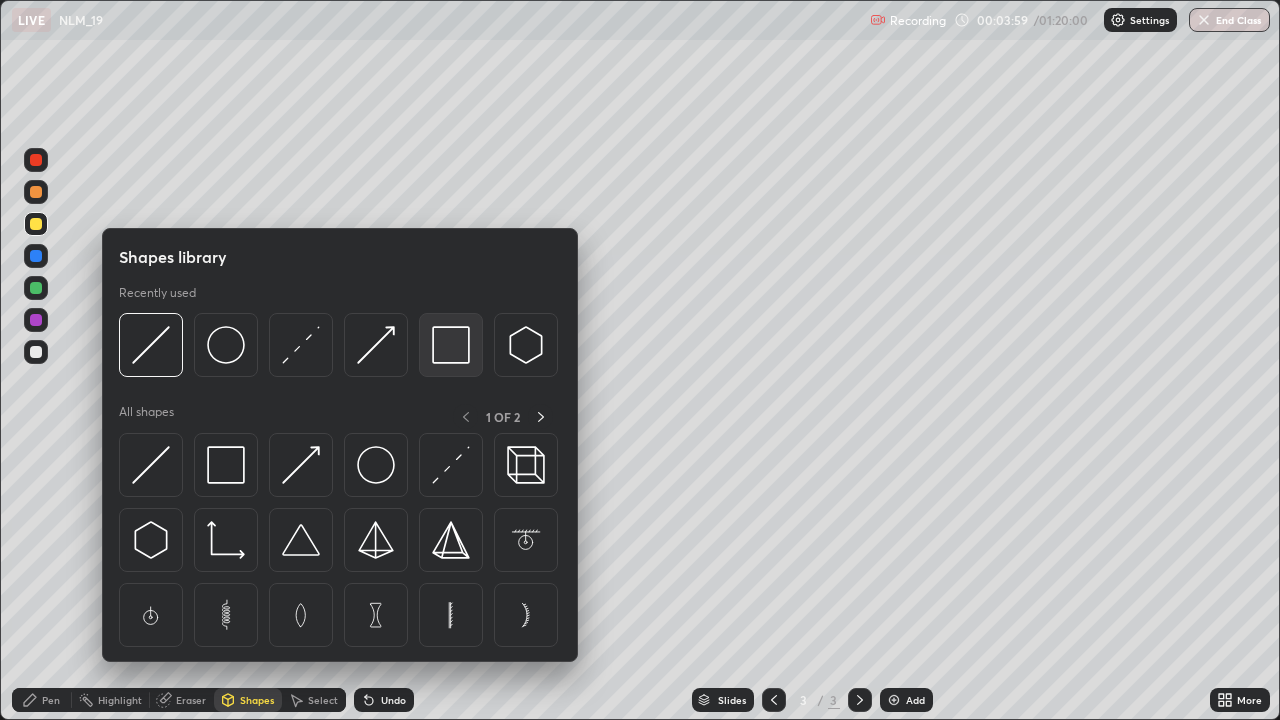 click at bounding box center [451, 345] 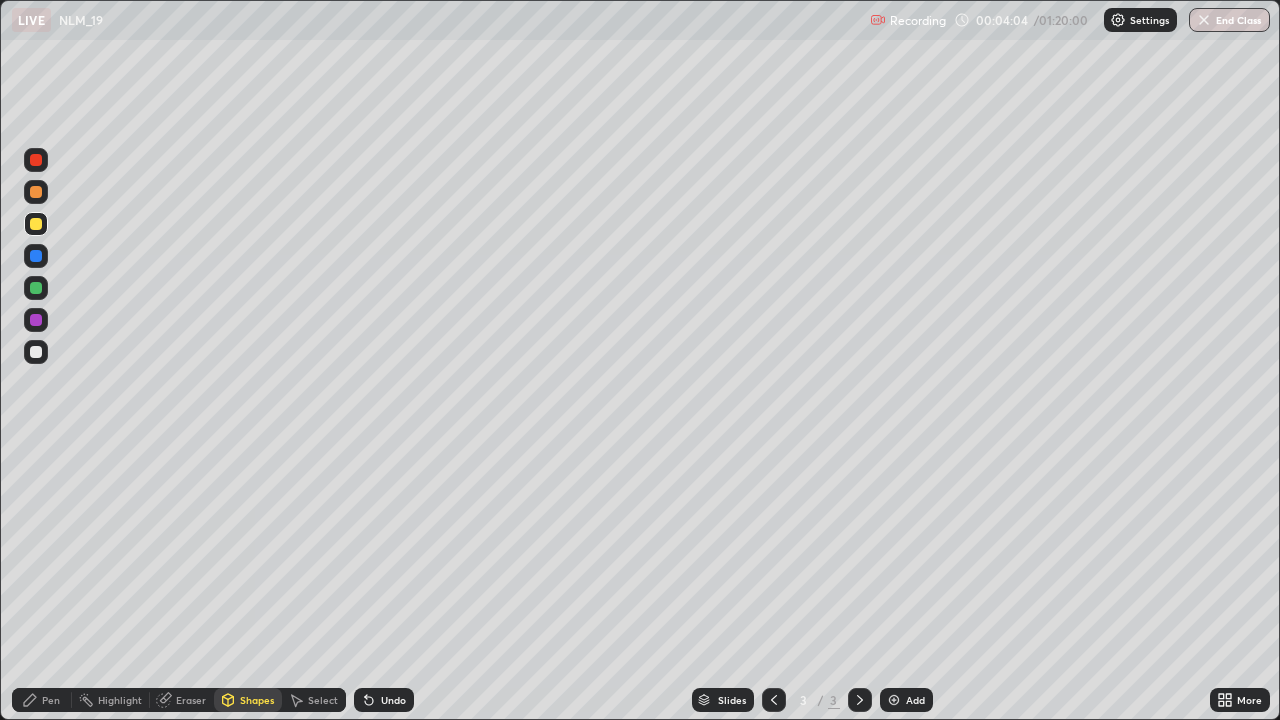 click at bounding box center [36, 160] 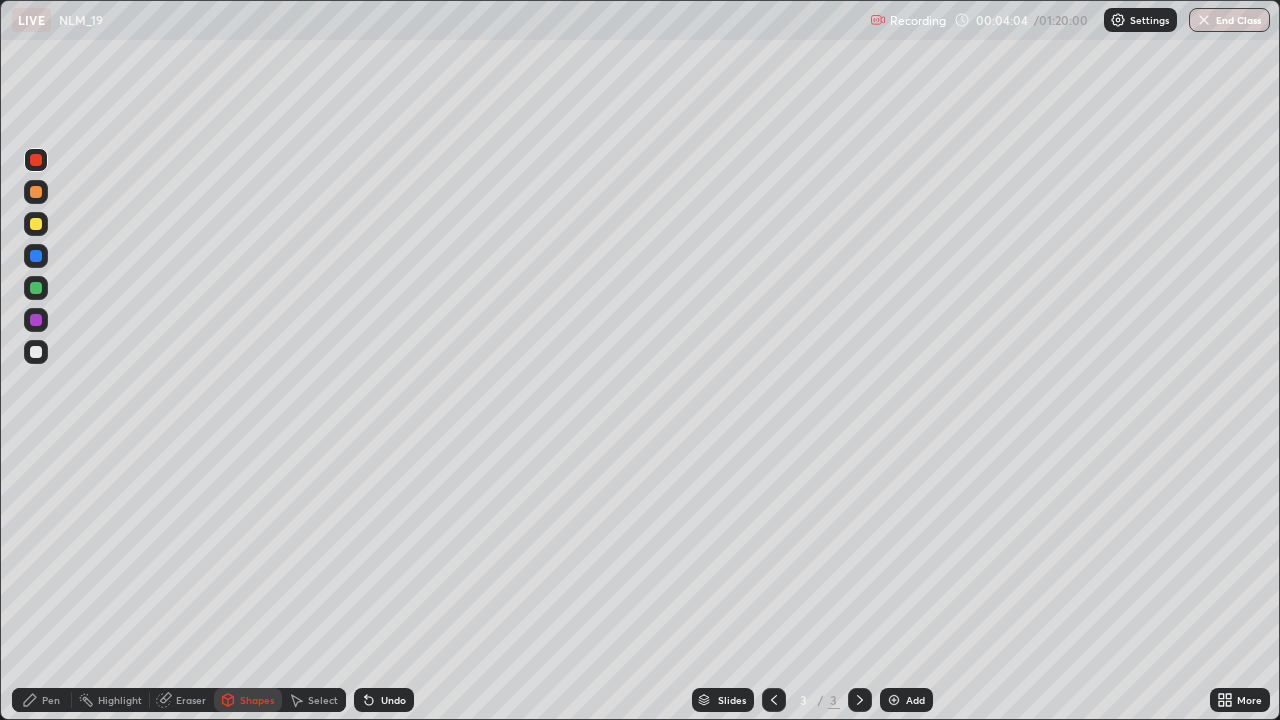 click on "Shapes" at bounding box center [257, 700] 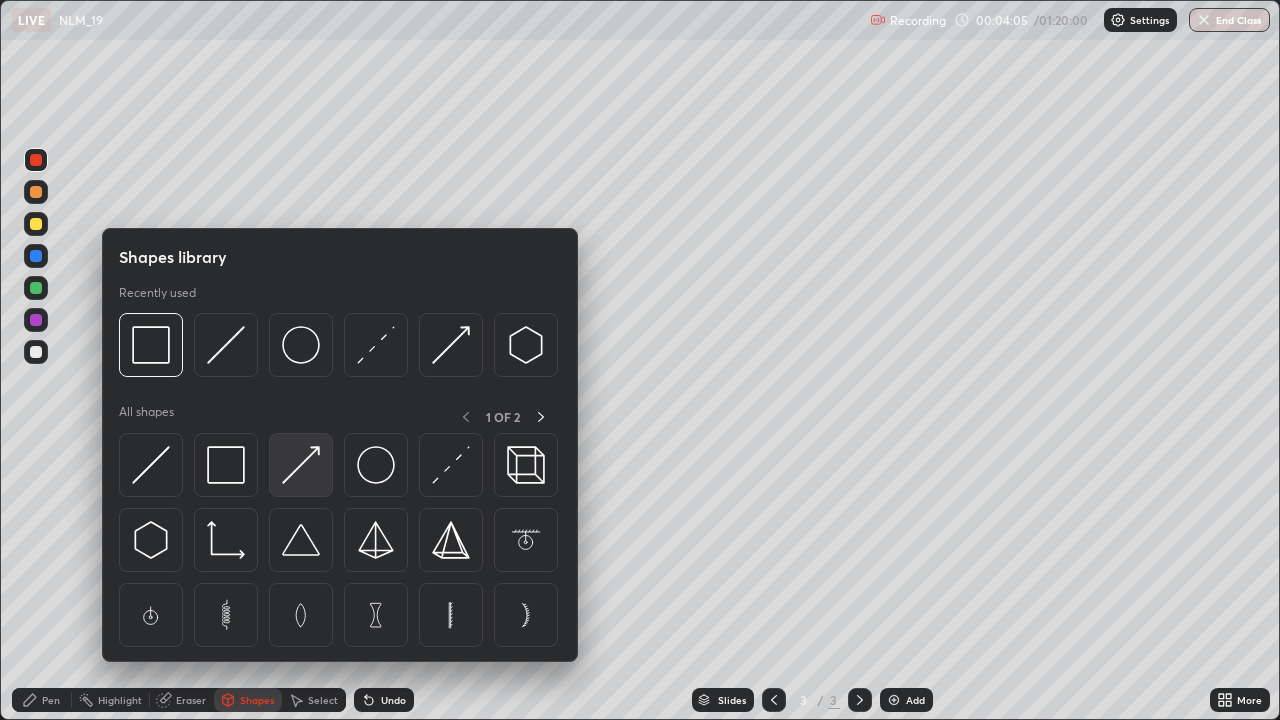 click at bounding box center [301, 465] 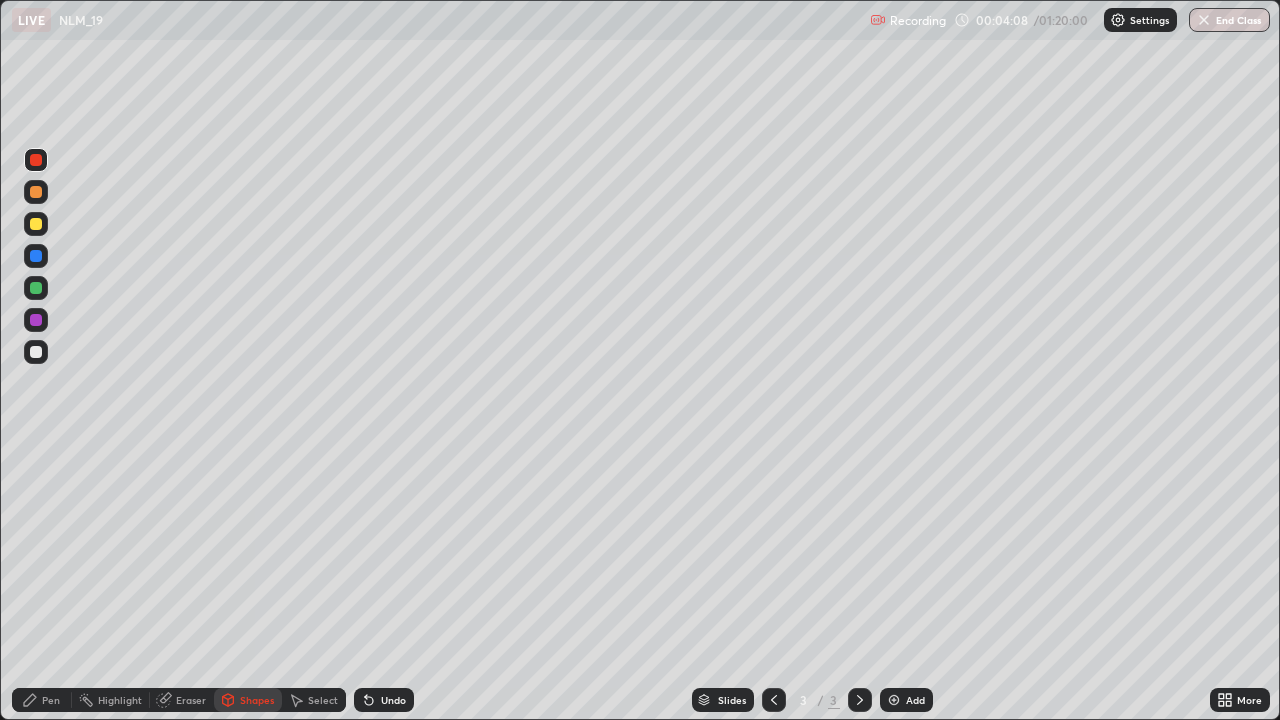 click 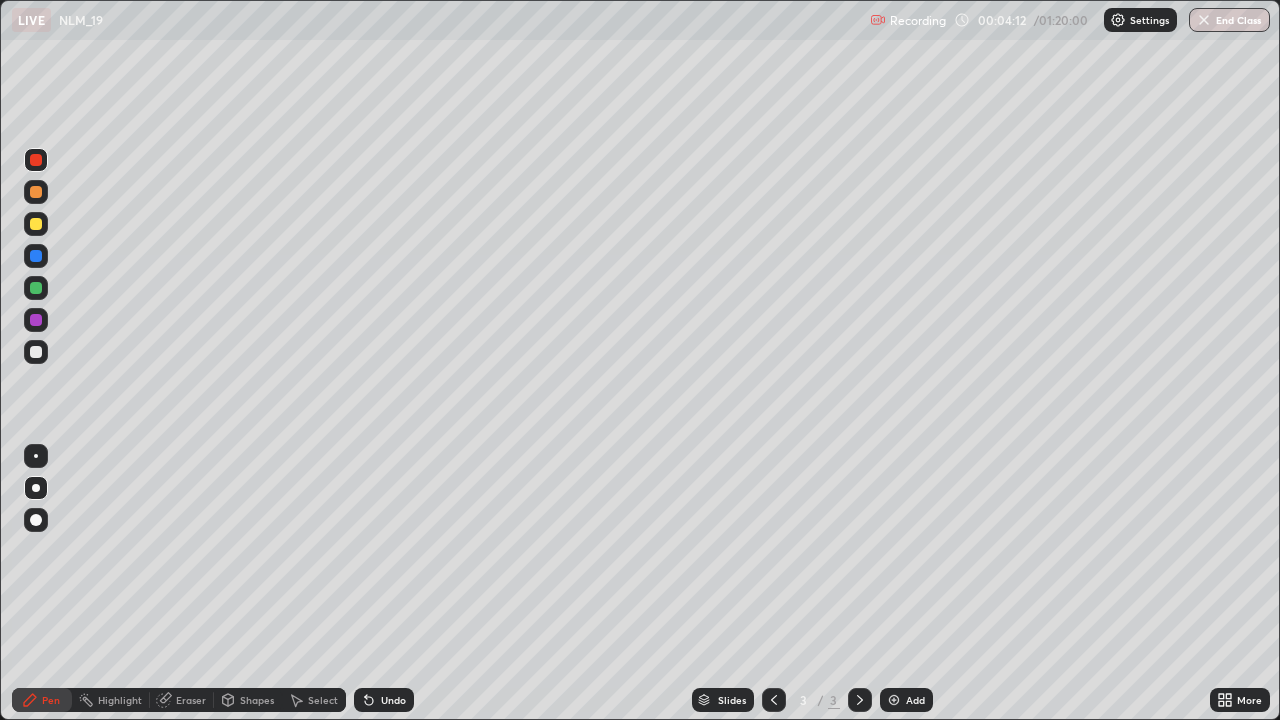 click at bounding box center (36, 224) 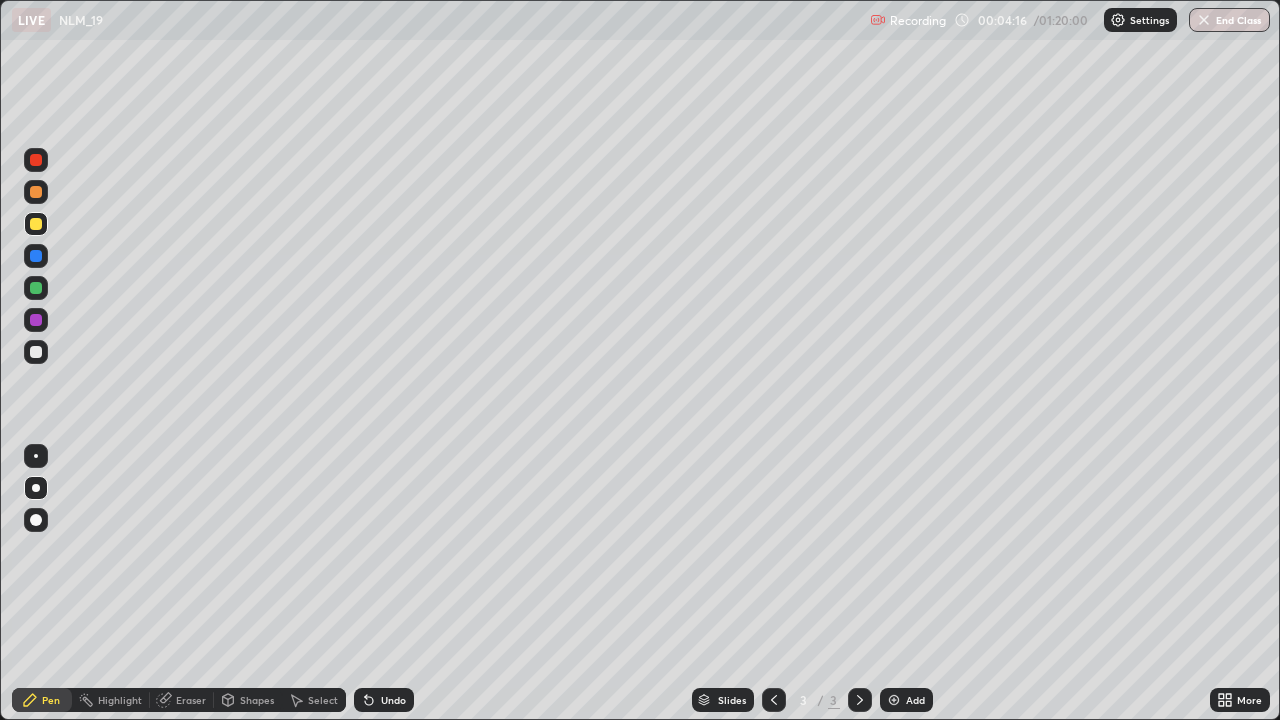 click on "Undo" at bounding box center [384, 700] 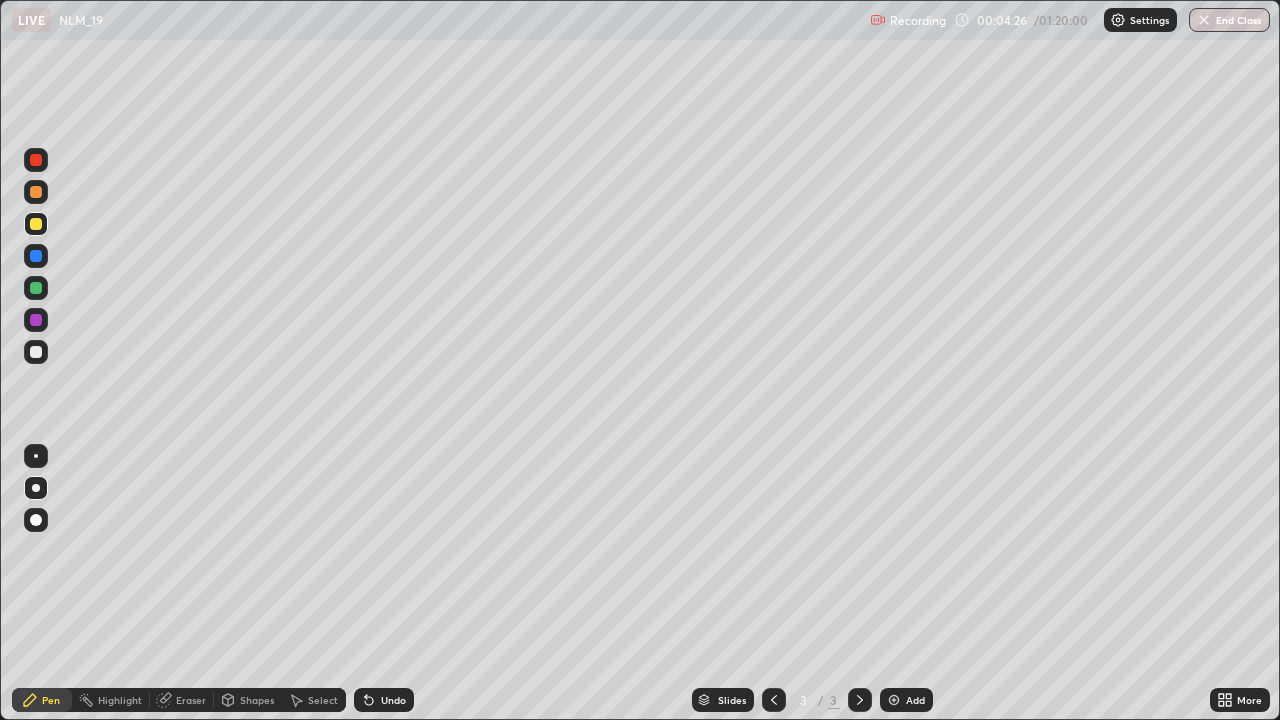 click at bounding box center (36, 352) 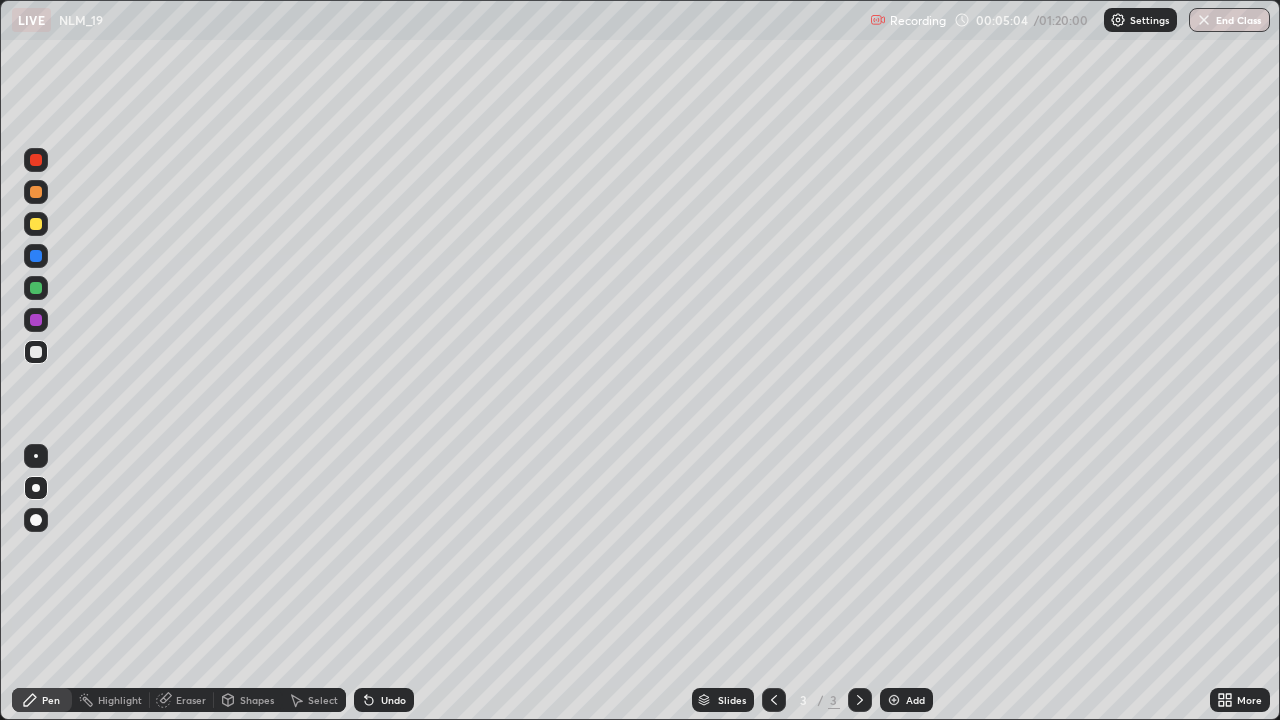 click at bounding box center [36, 352] 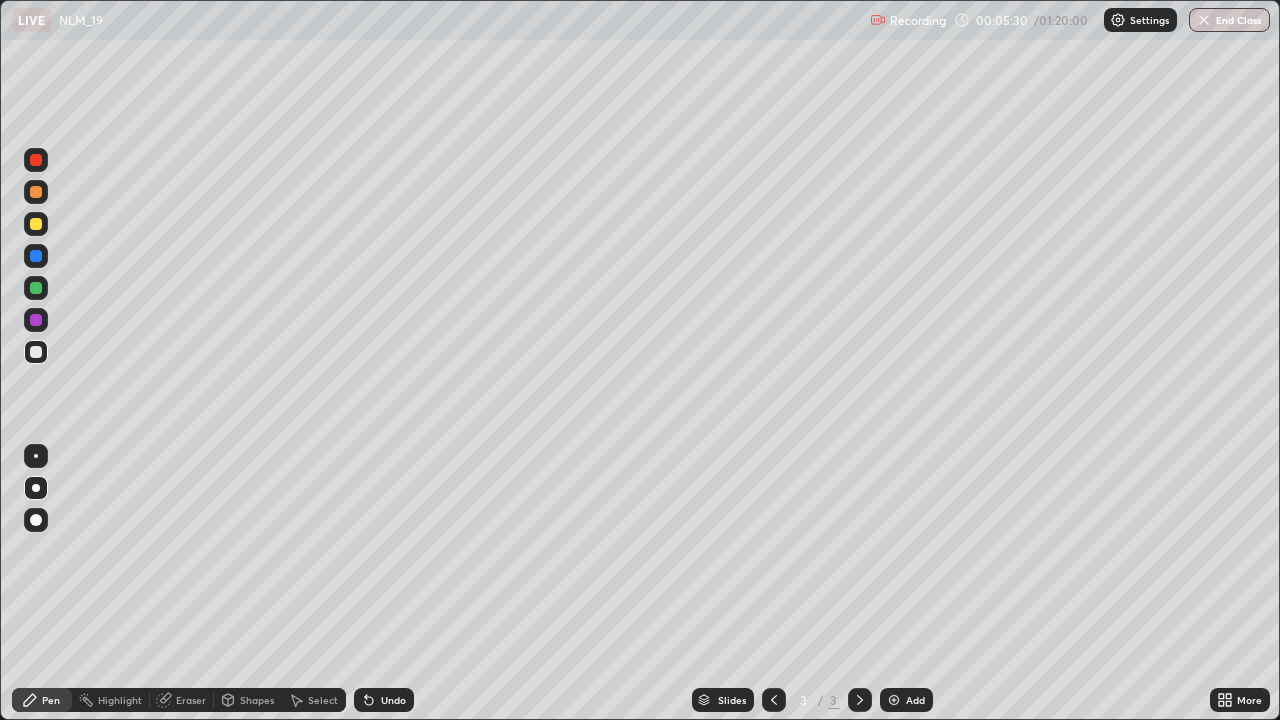 click at bounding box center (36, 160) 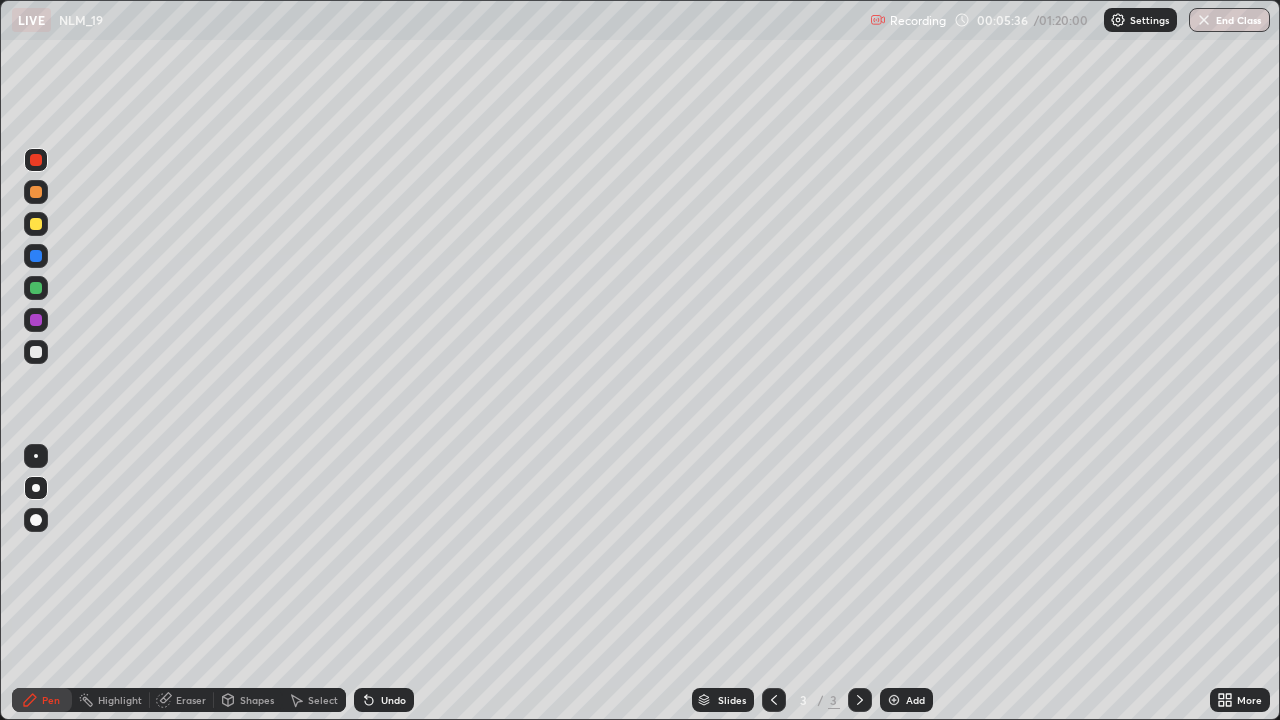 click at bounding box center [36, 352] 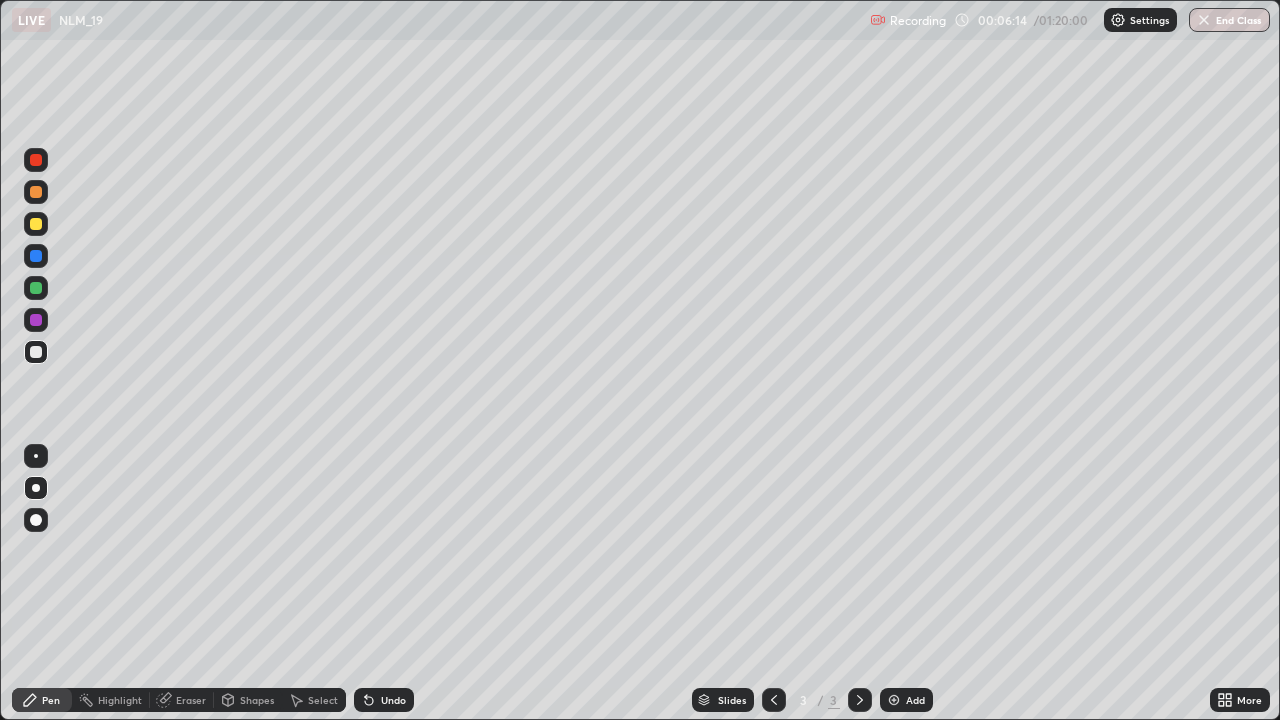 click at bounding box center (36, 288) 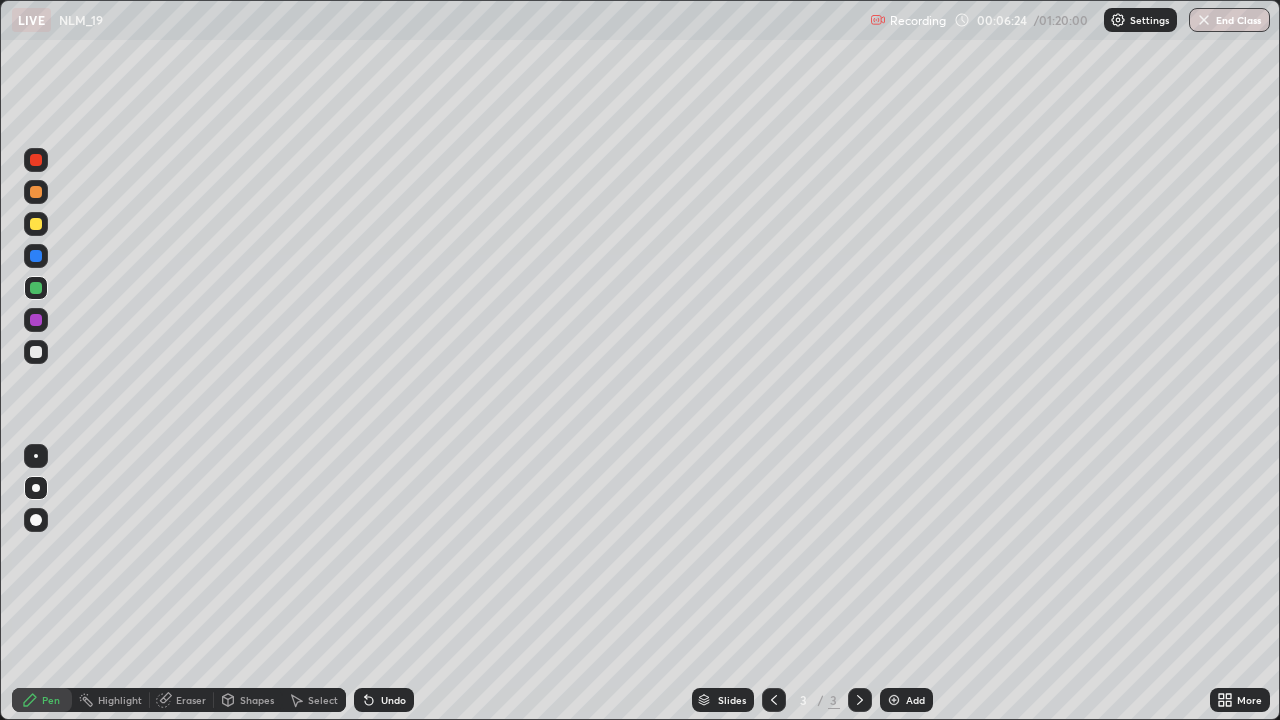 click at bounding box center (36, 352) 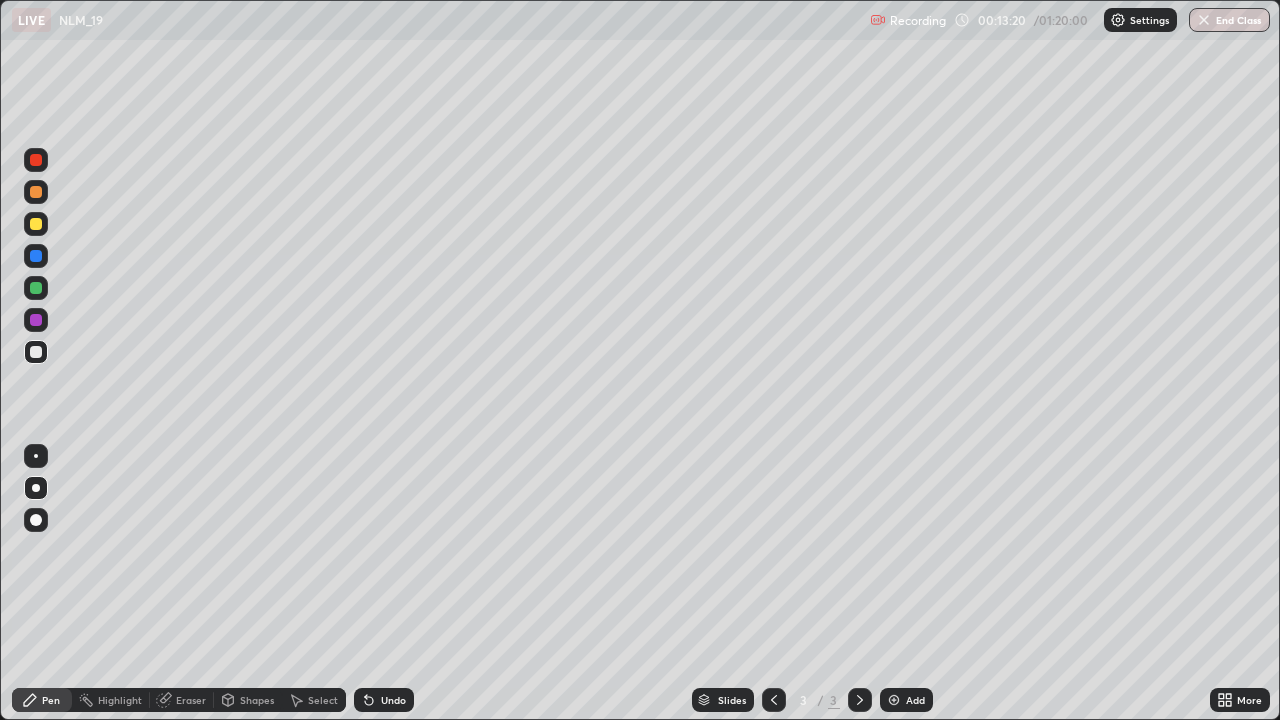 click at bounding box center (894, 700) 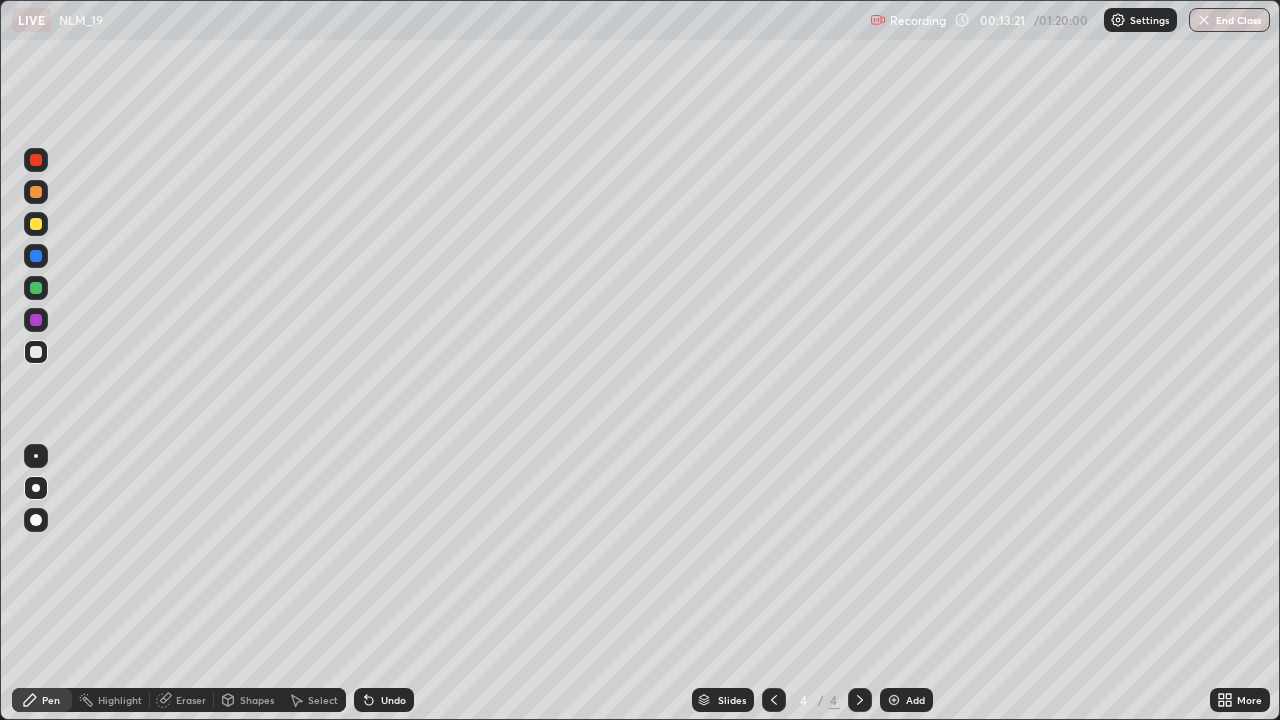 click at bounding box center [36, 224] 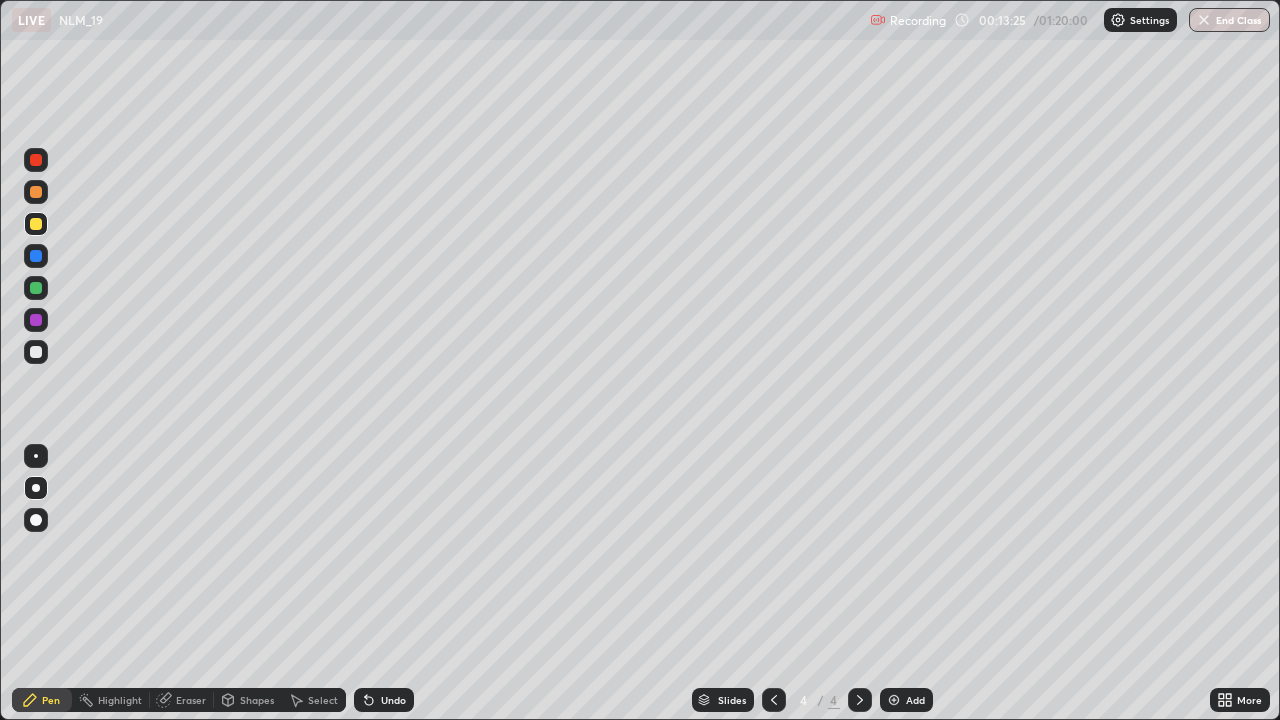 click on "Shapes" at bounding box center (248, 700) 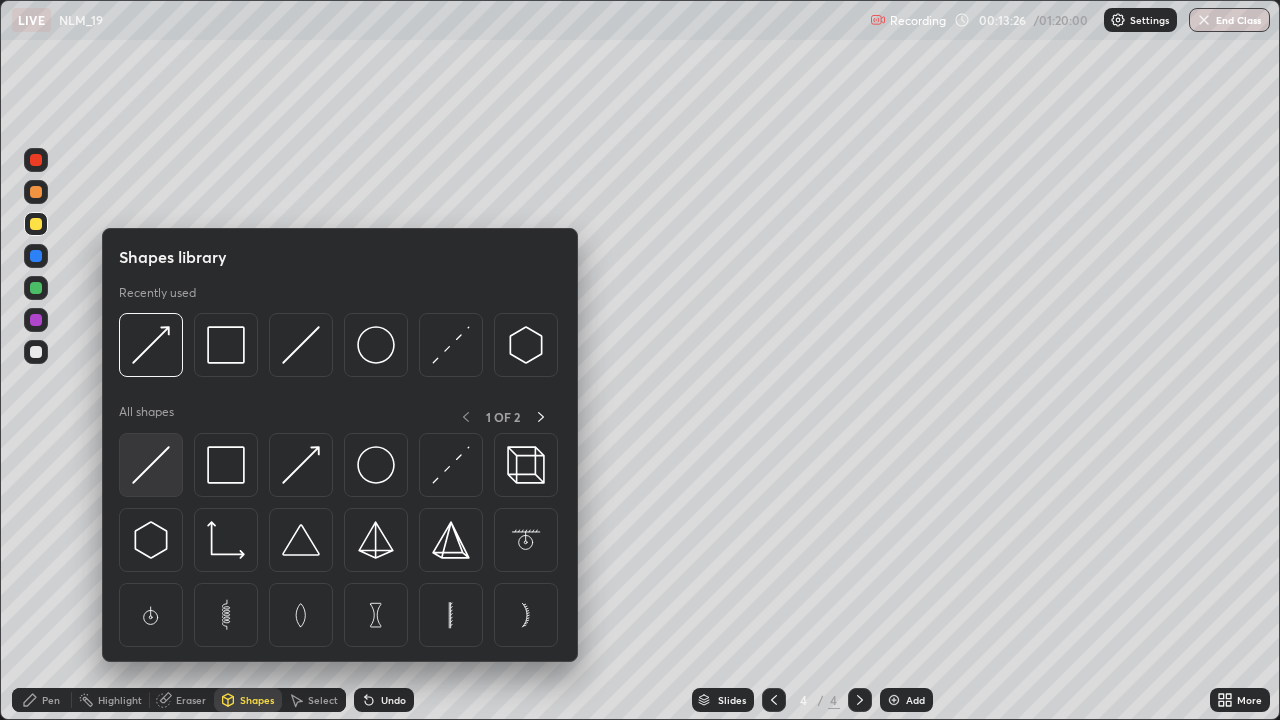 click at bounding box center (151, 465) 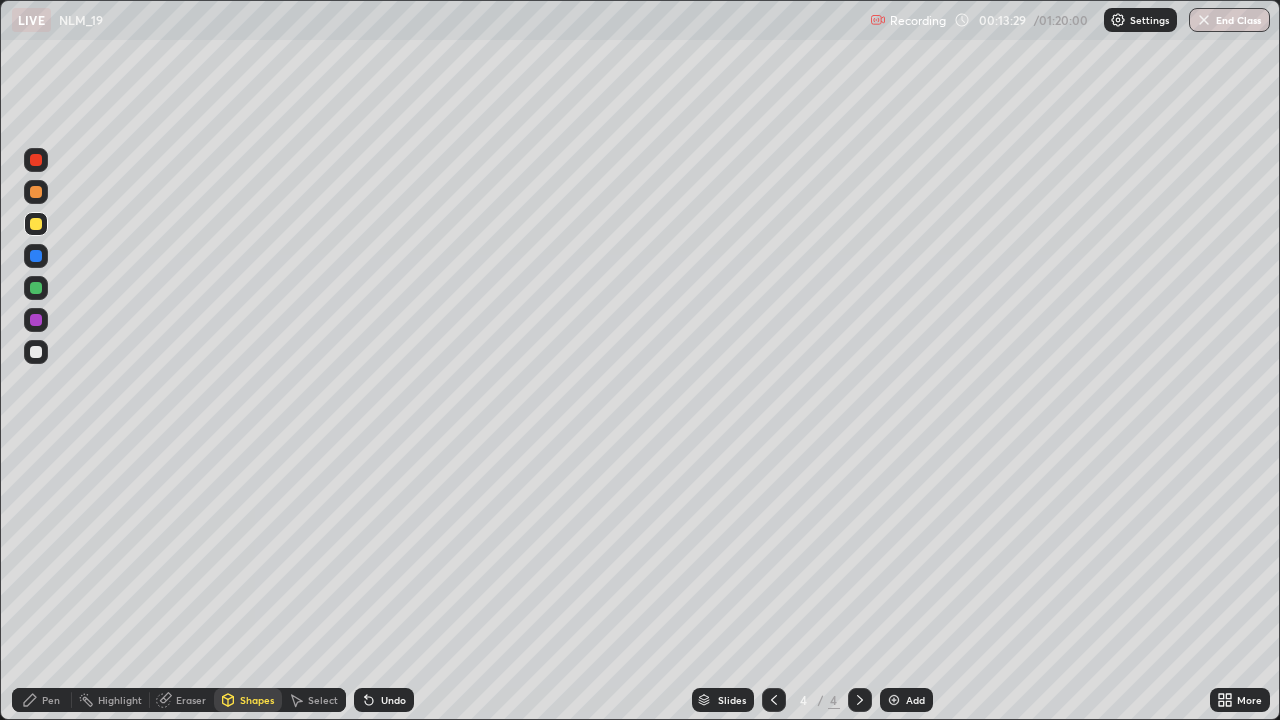 click at bounding box center (36, 352) 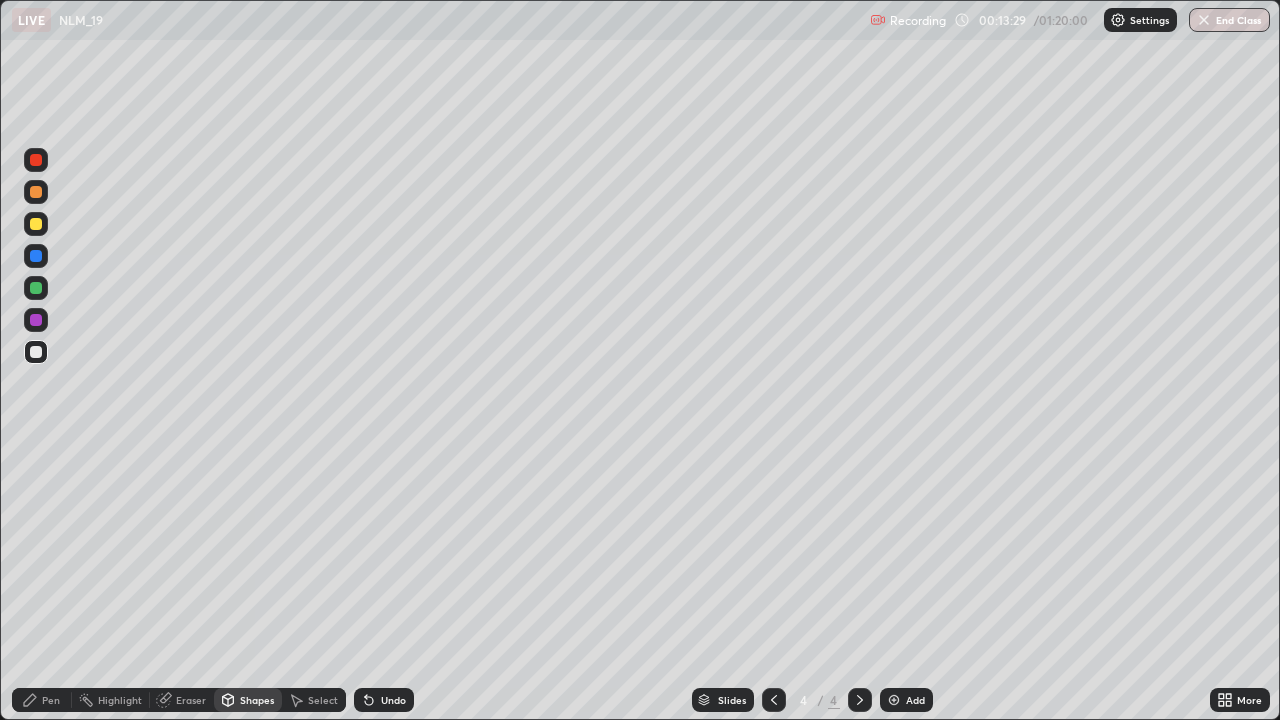 click on "Shapes" at bounding box center [257, 700] 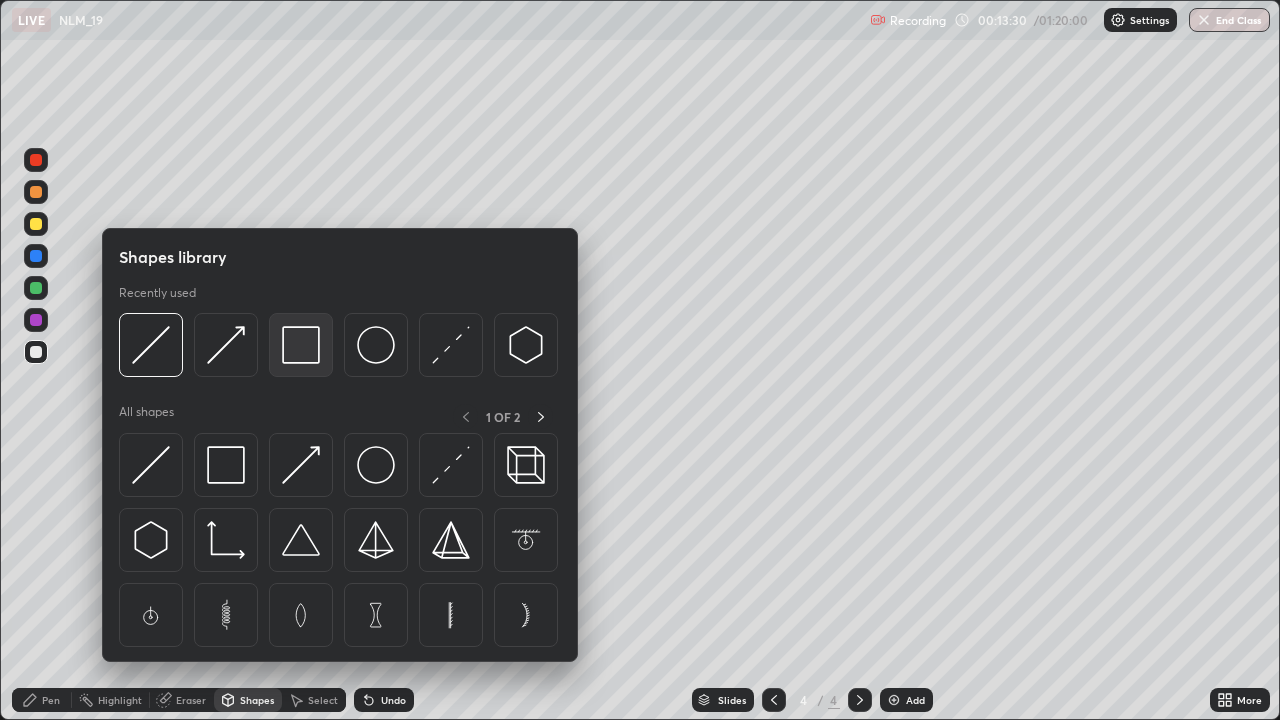 click at bounding box center [301, 345] 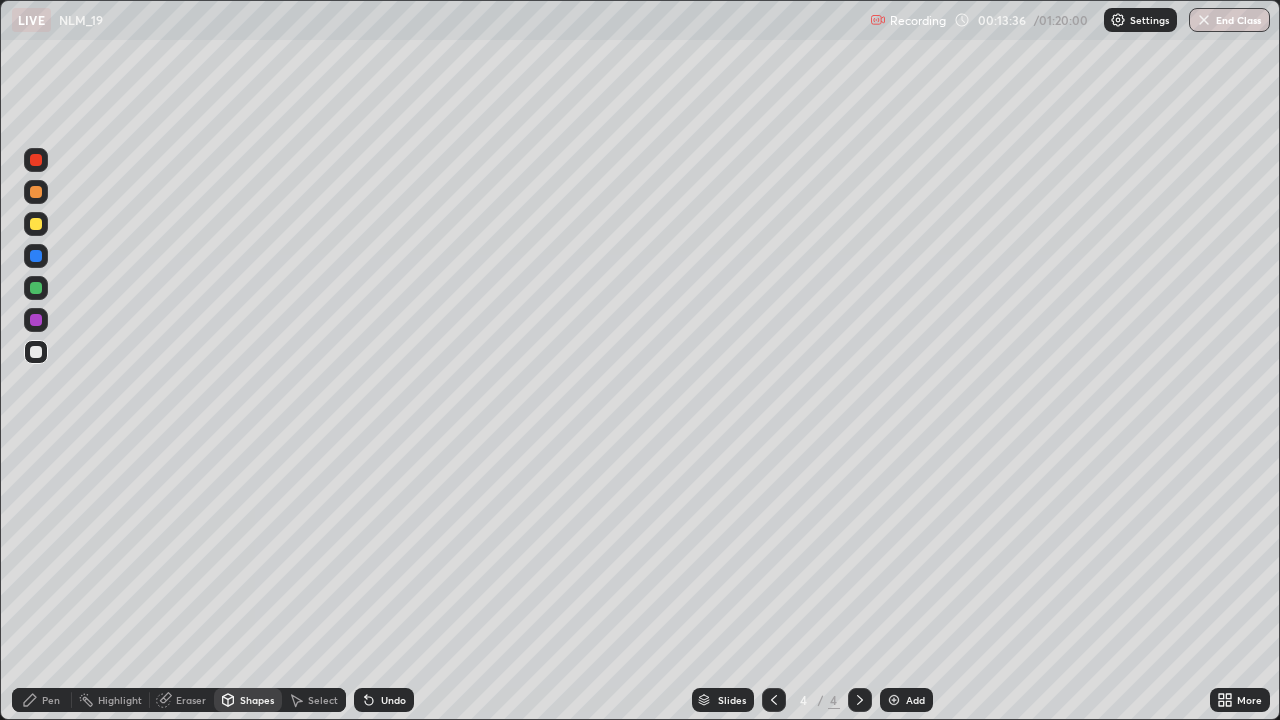 click on "Shapes" at bounding box center (257, 700) 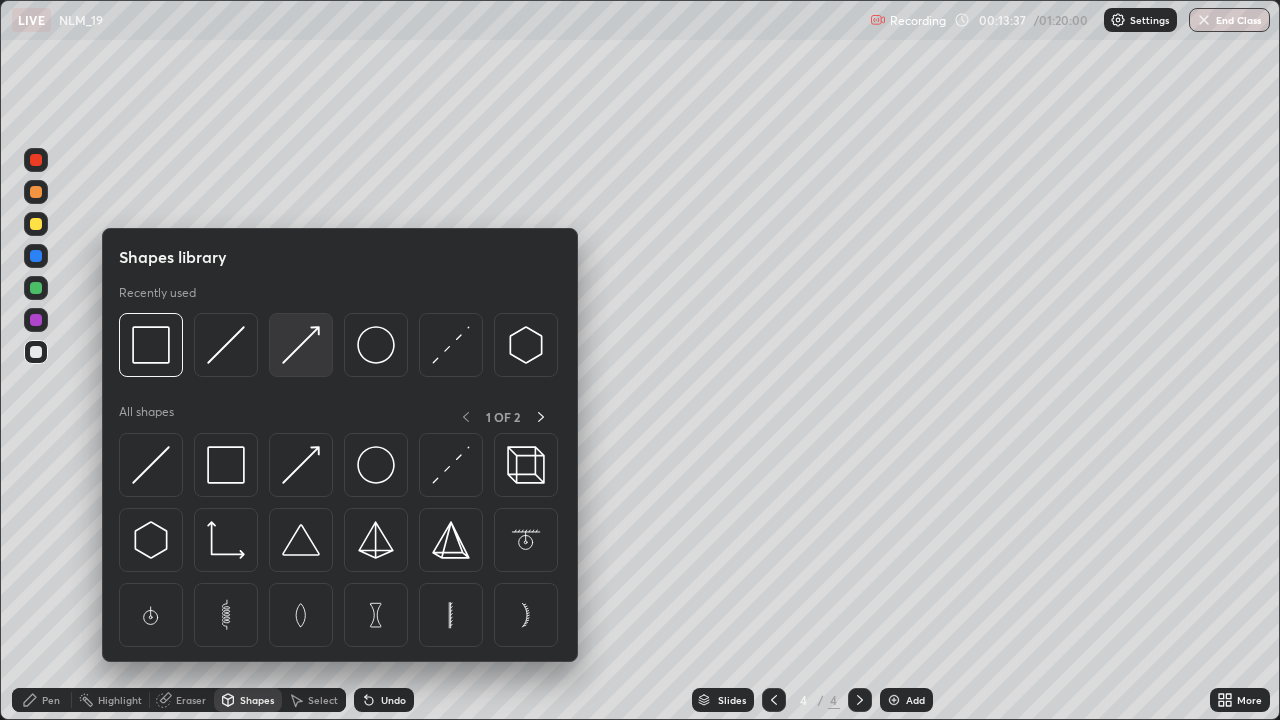 click at bounding box center (301, 345) 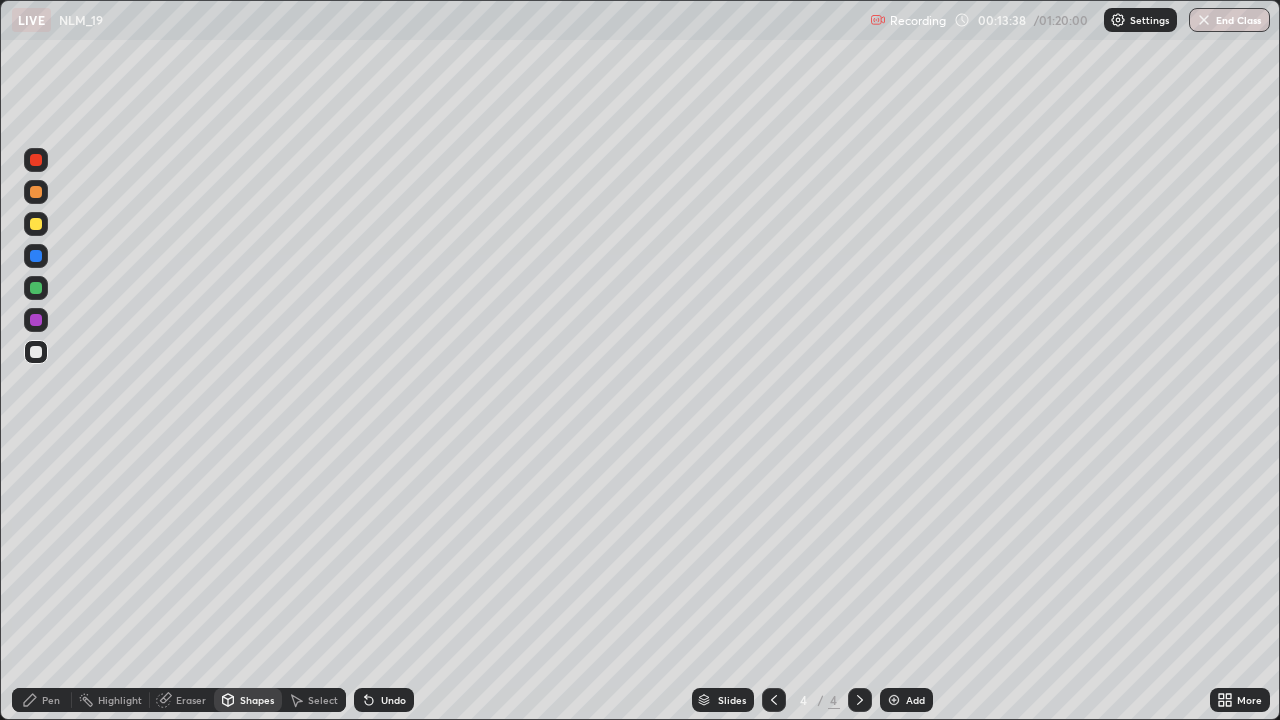 click at bounding box center [36, 160] 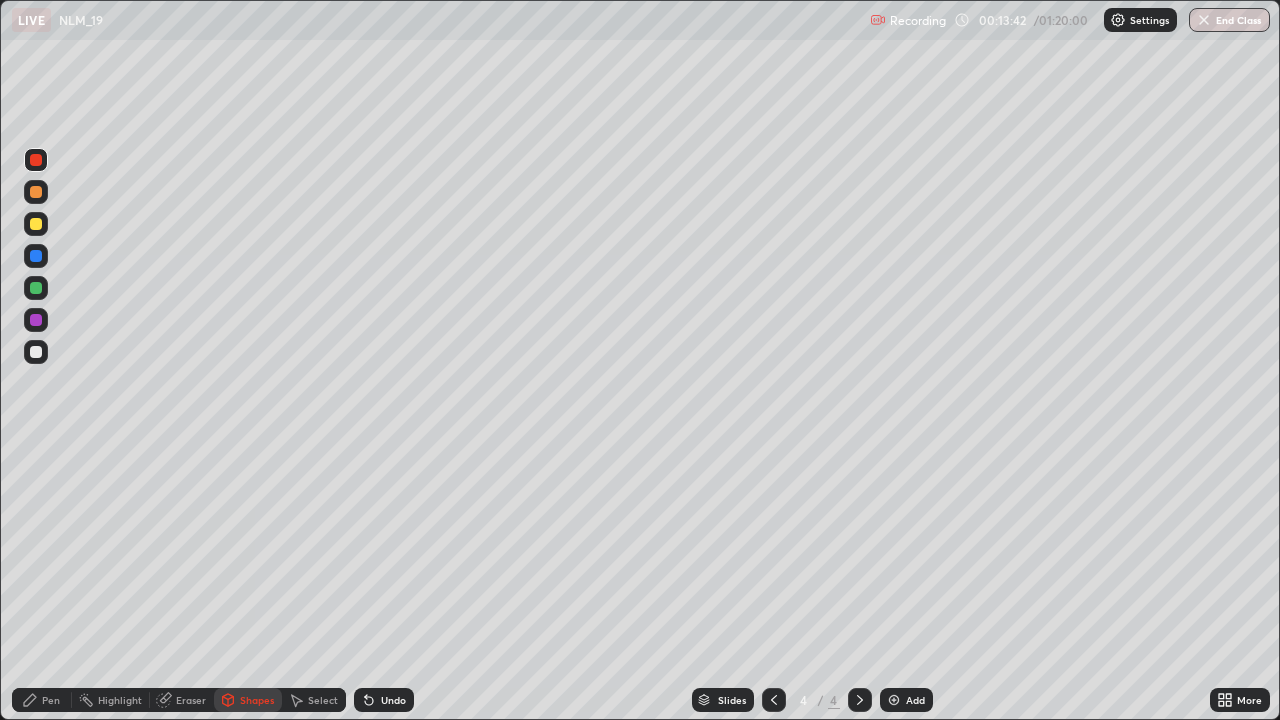 click on "Shapes" at bounding box center [257, 700] 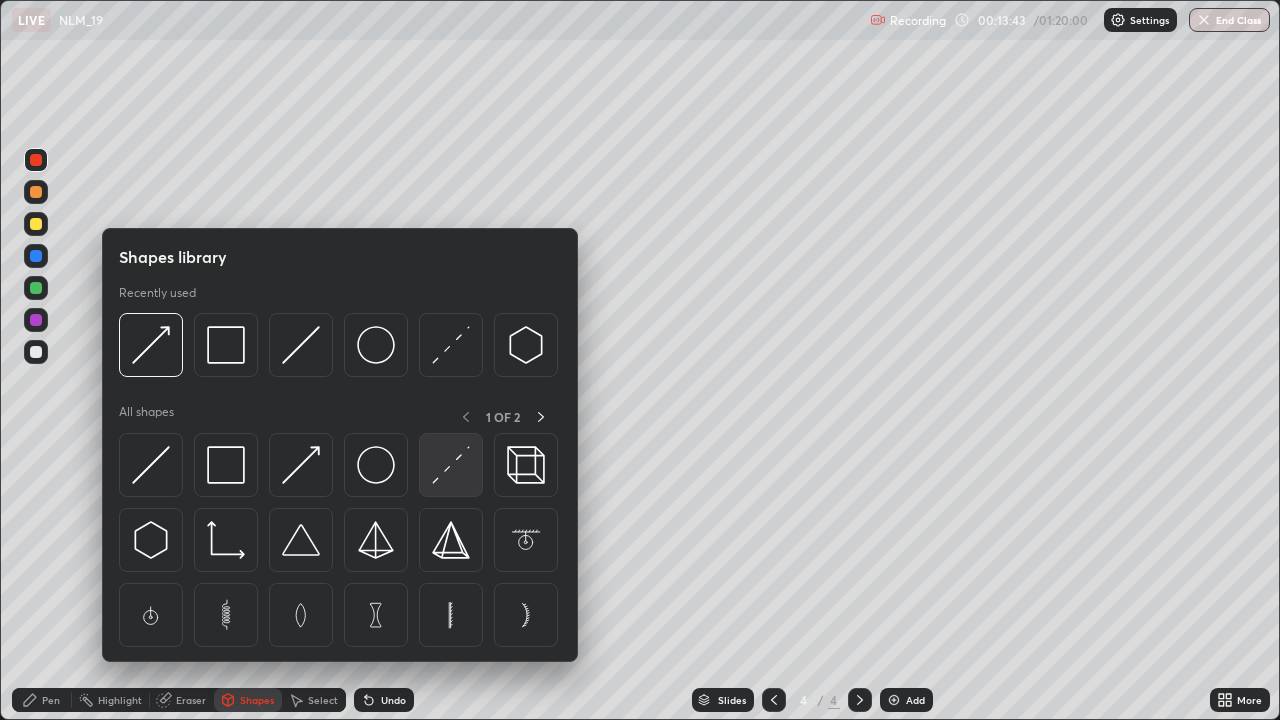 click at bounding box center (451, 465) 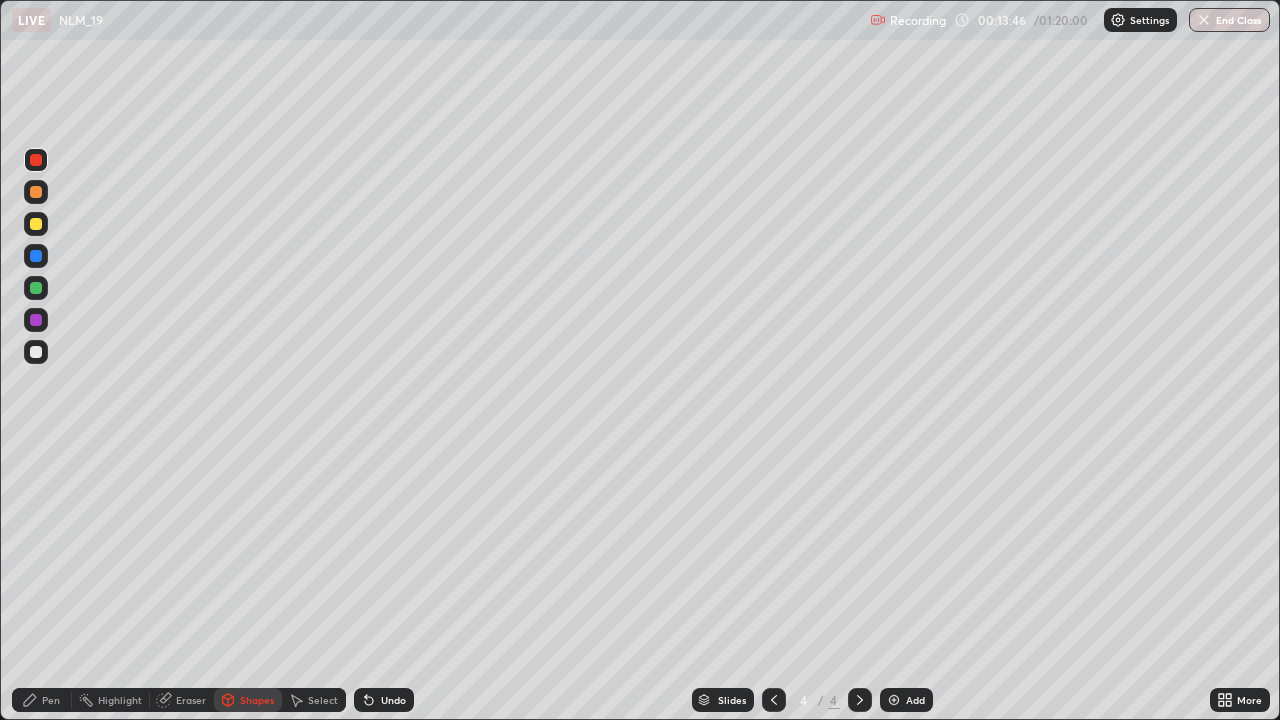 click 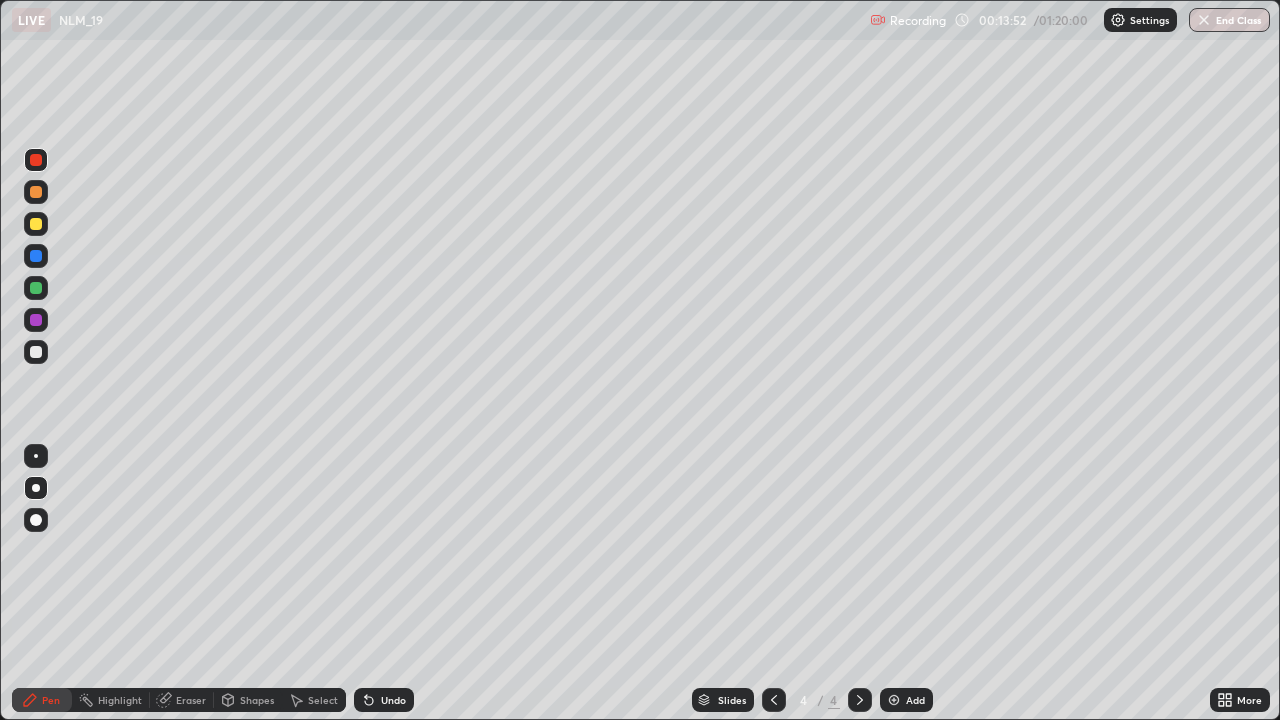 click at bounding box center (36, 352) 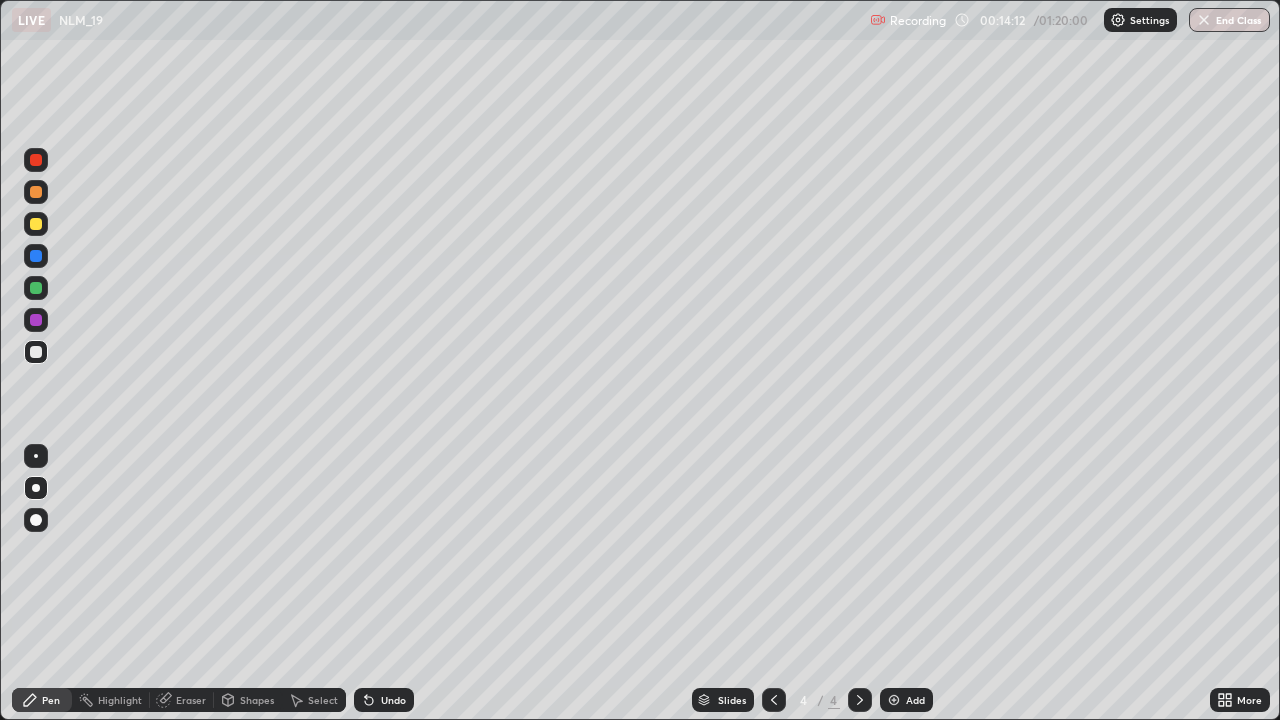 click on "Undo" at bounding box center (393, 700) 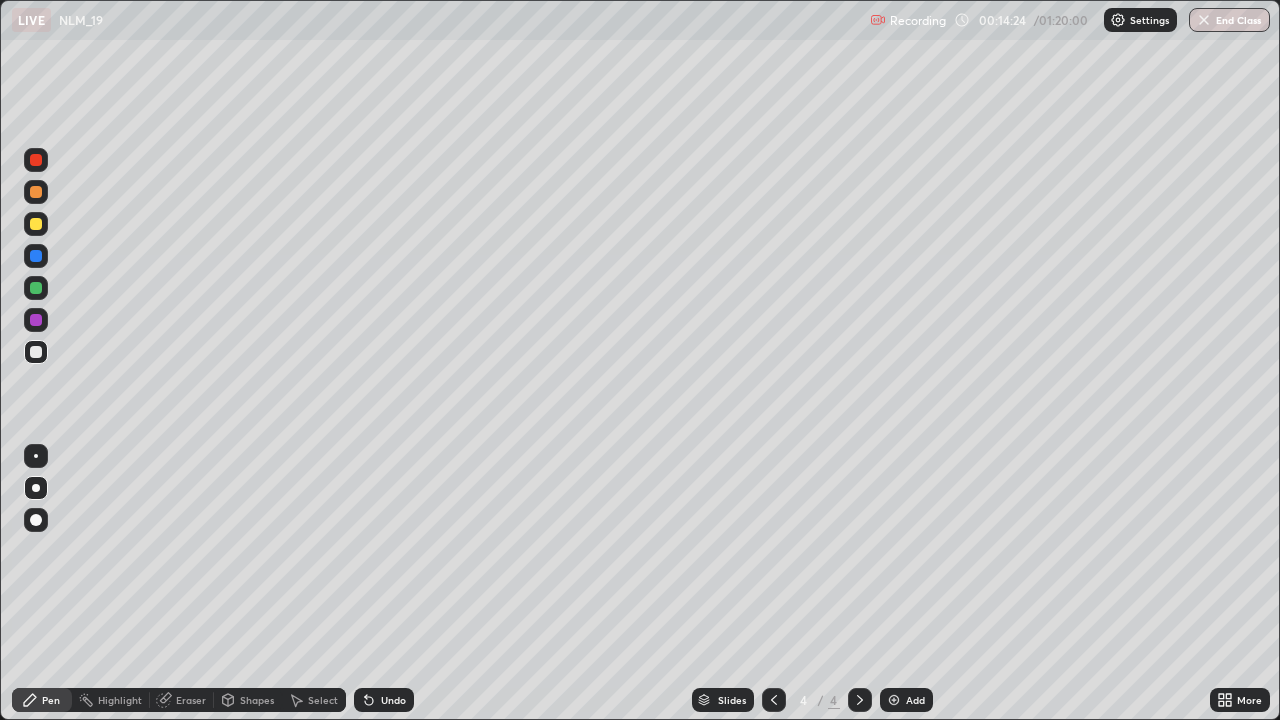 click on "Undo" at bounding box center [393, 700] 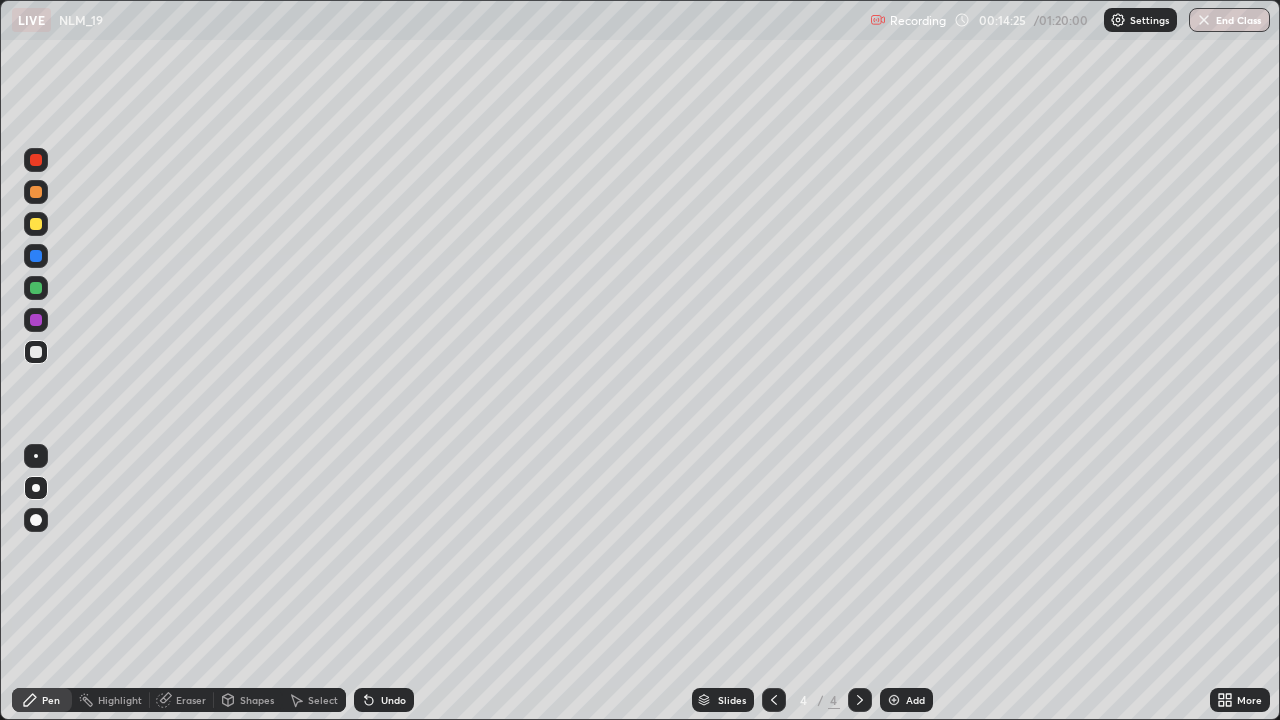 click 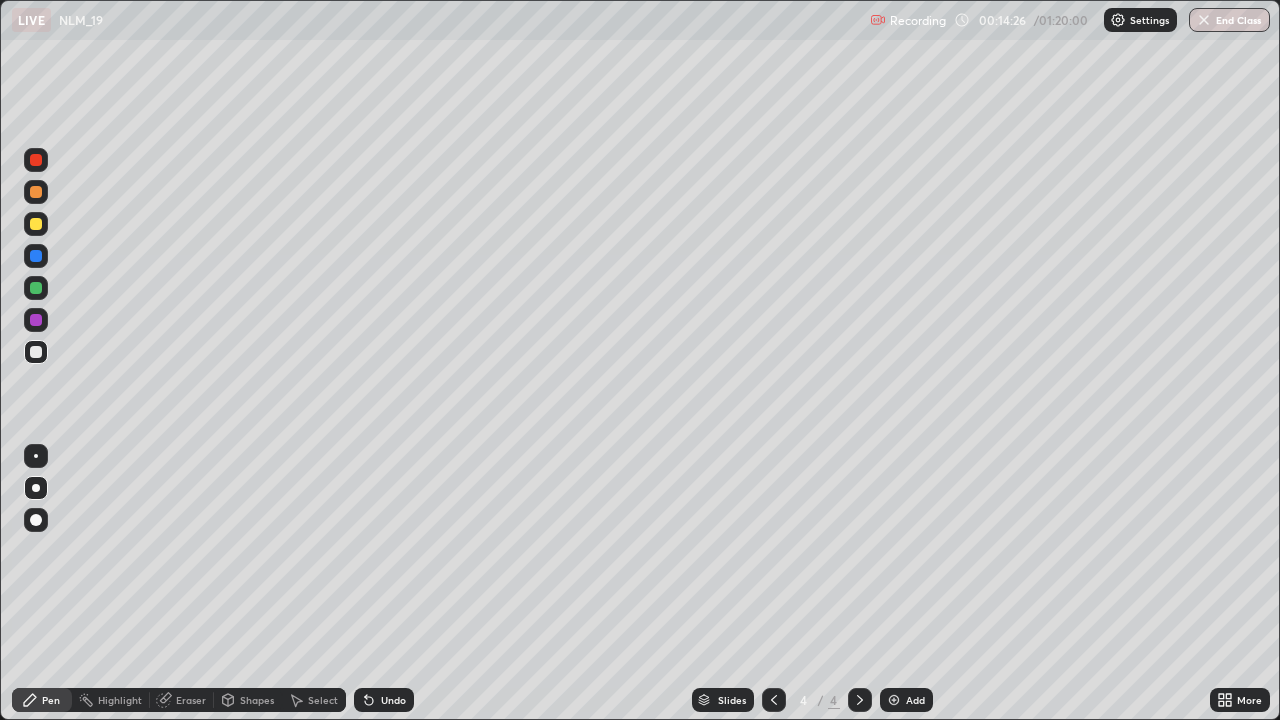 click at bounding box center (36, 224) 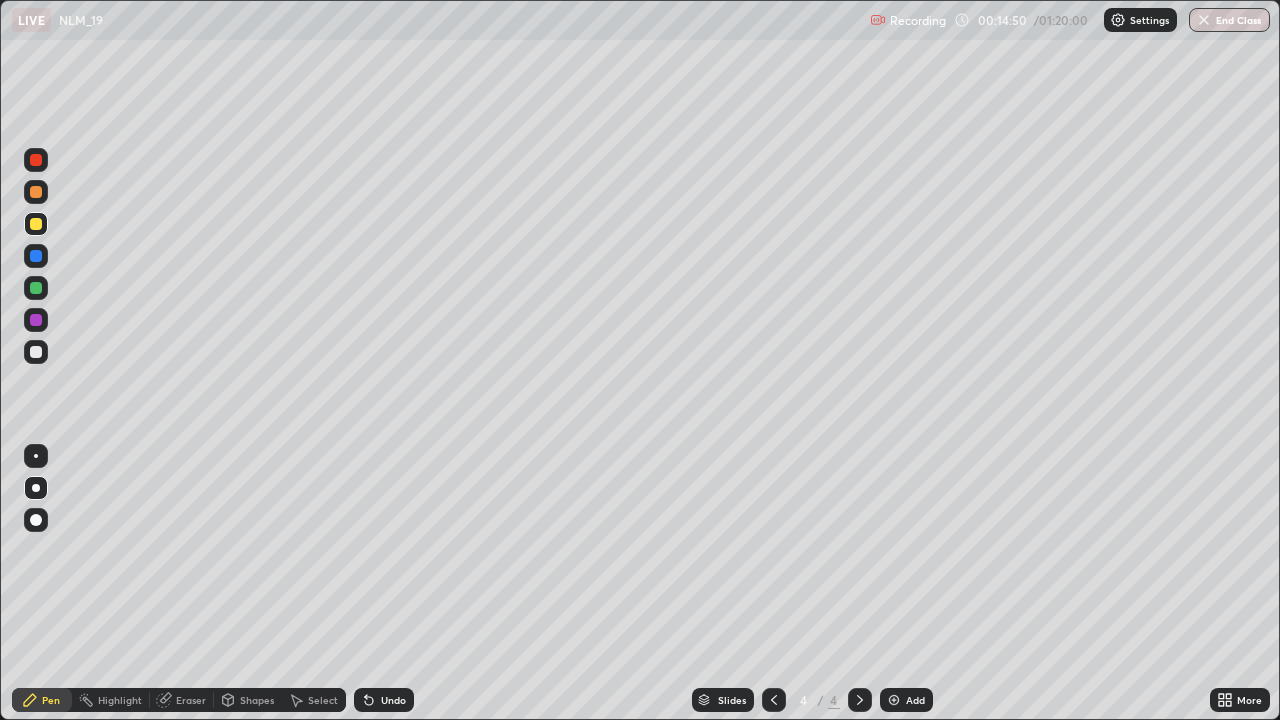 click at bounding box center (36, 352) 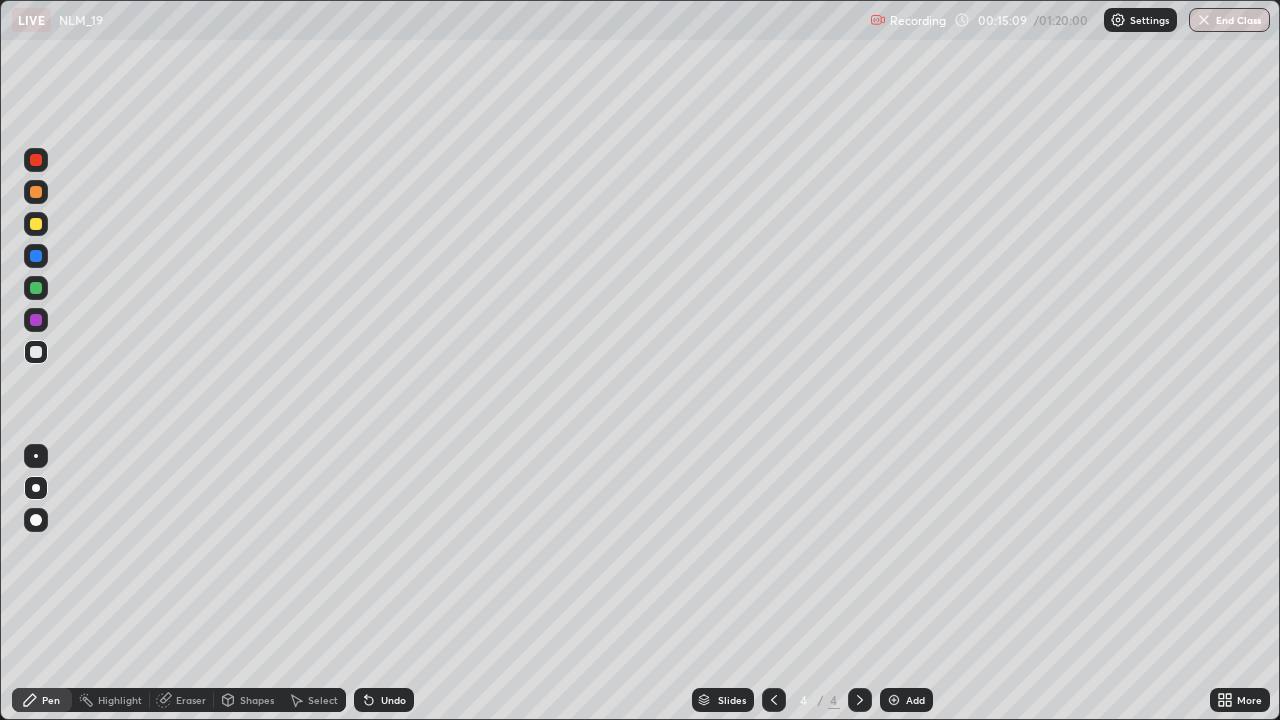 click at bounding box center [36, 288] 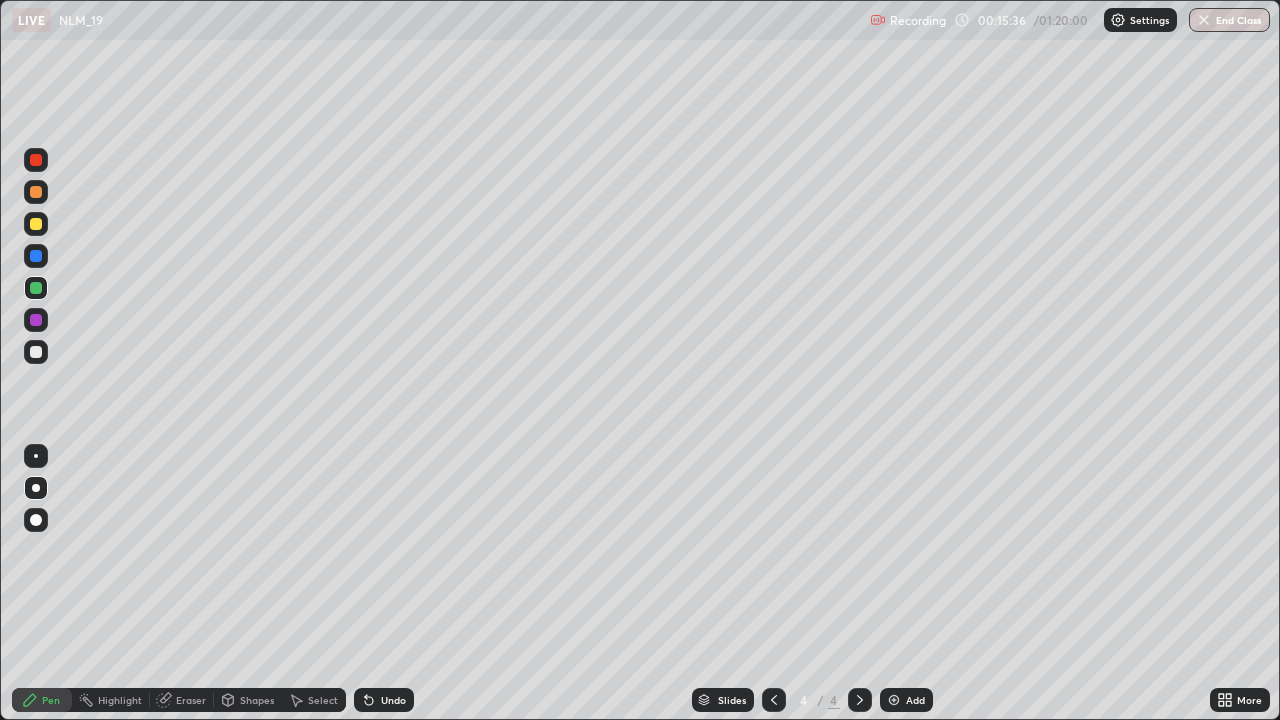 click at bounding box center (36, 256) 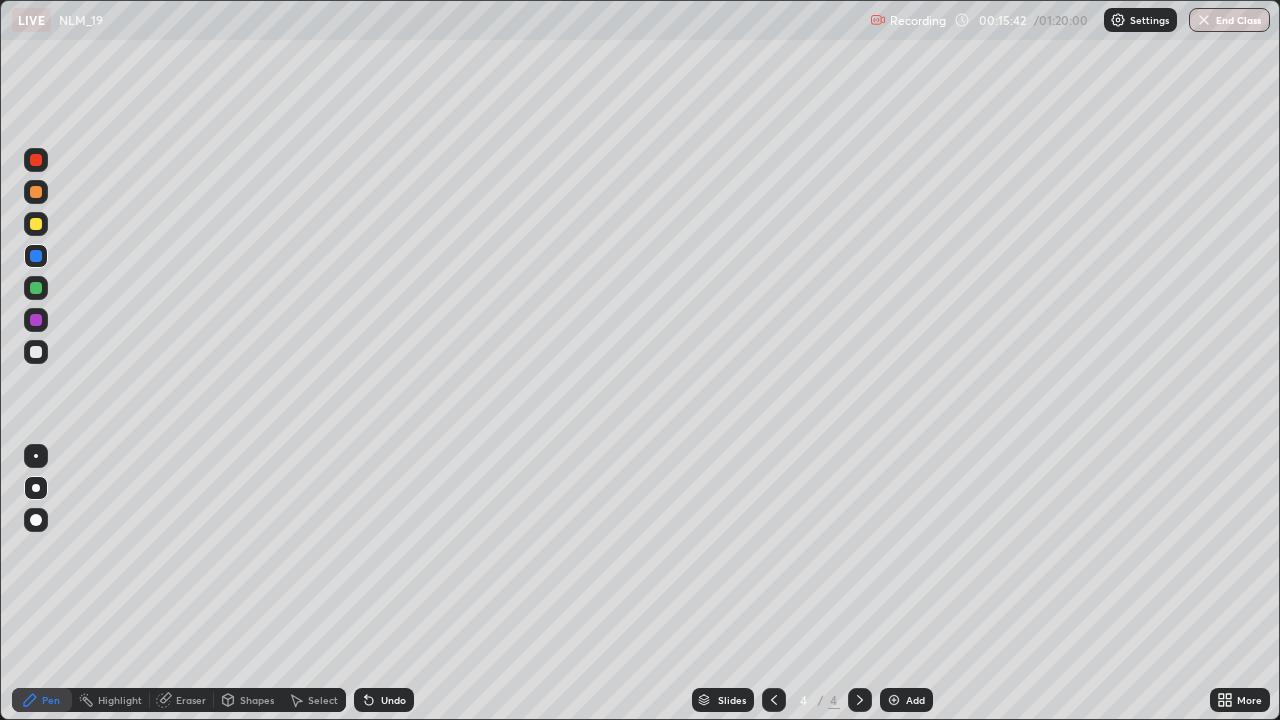 click at bounding box center [36, 160] 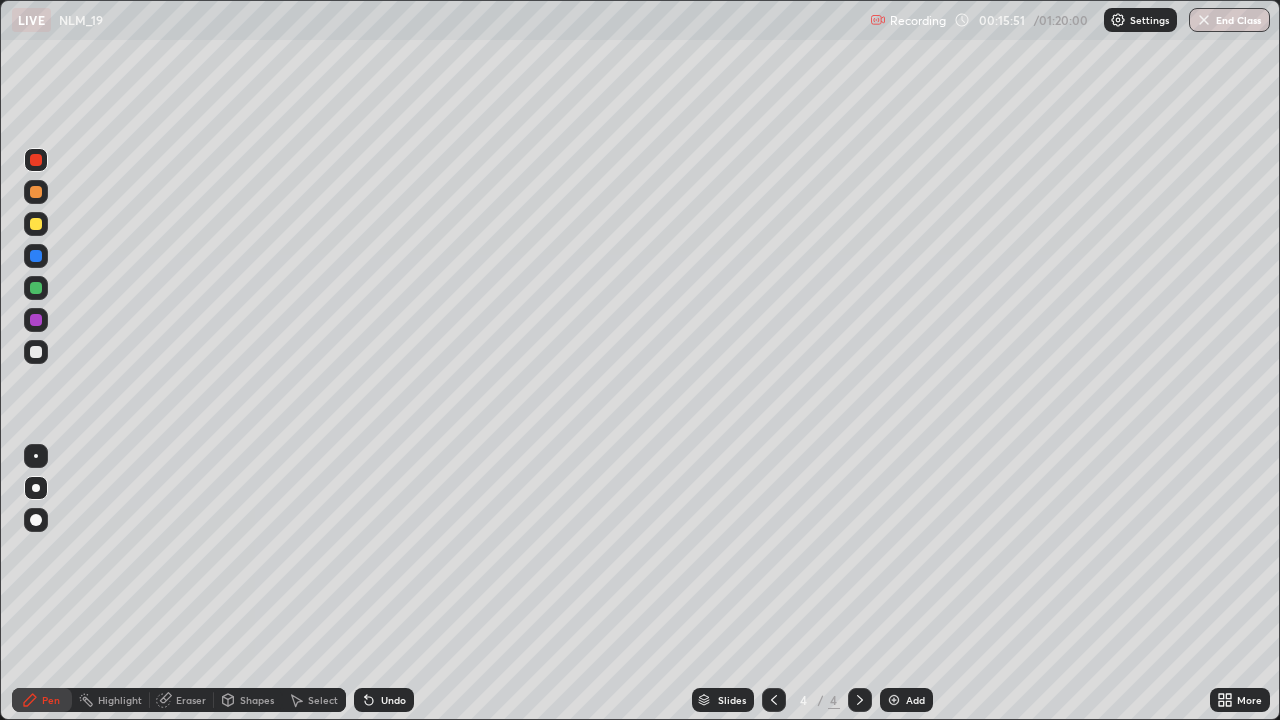 click on "Undo" at bounding box center (384, 700) 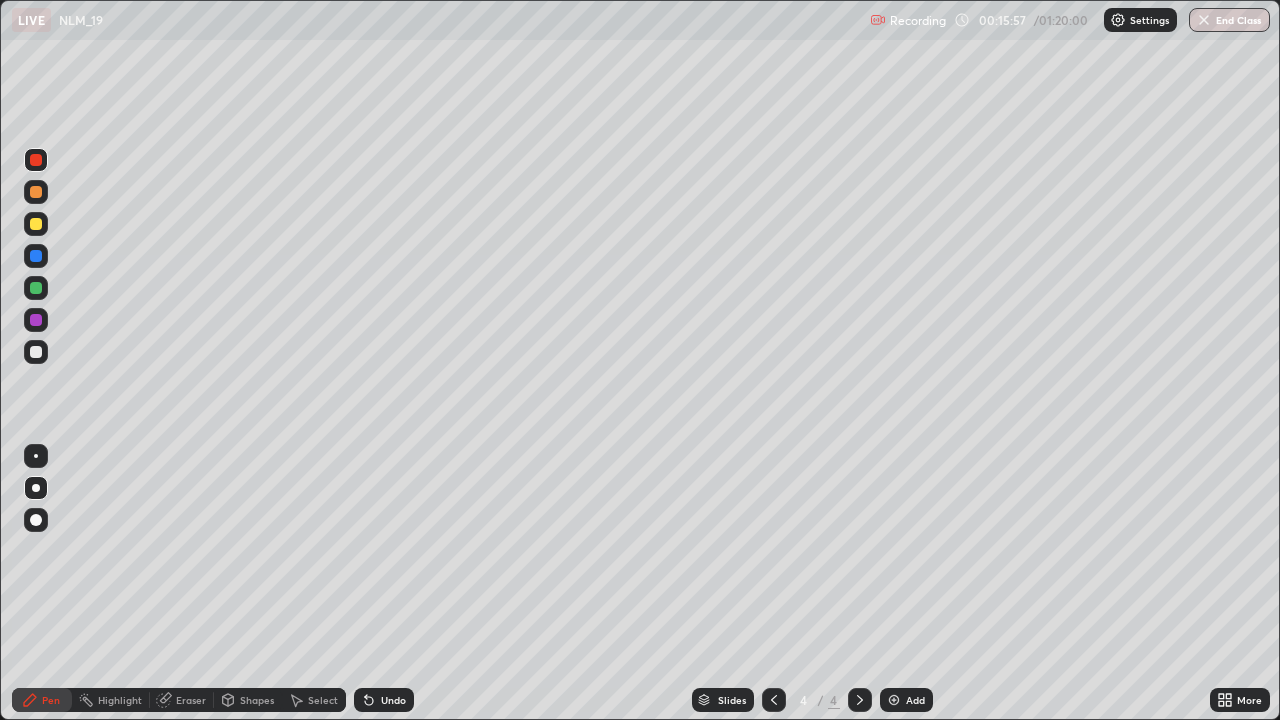 click at bounding box center (36, 352) 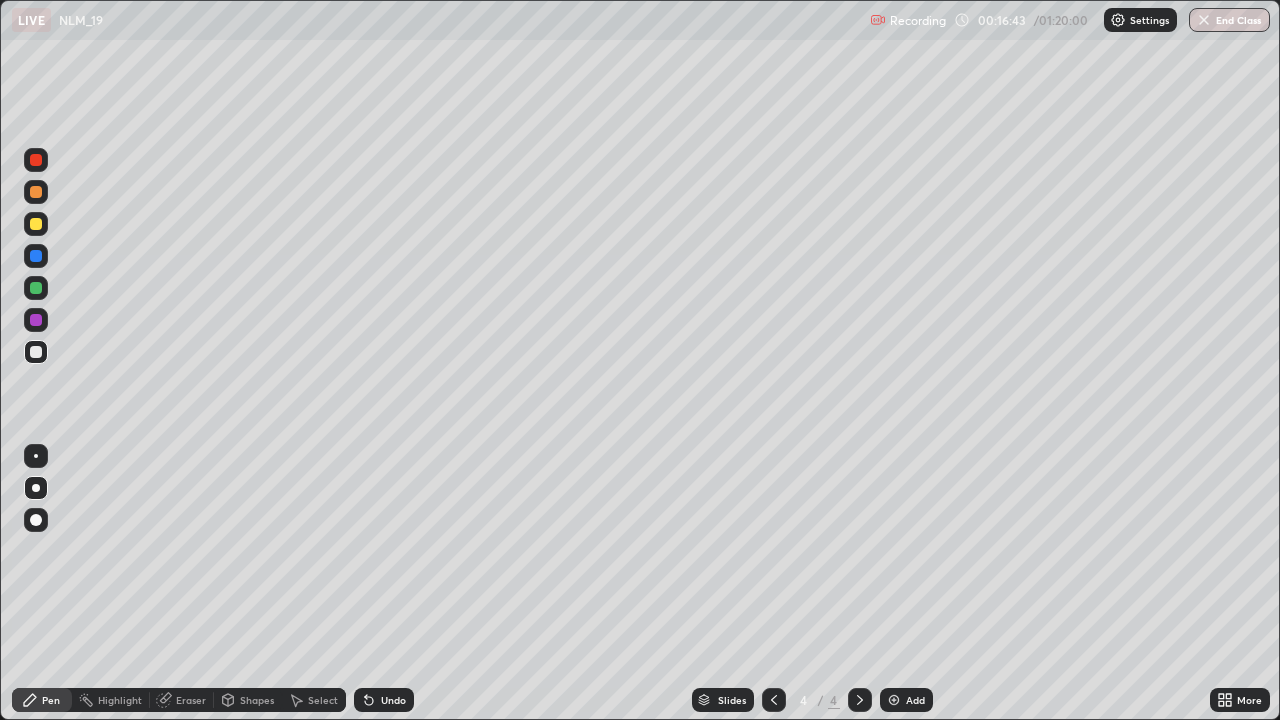 click on "Eraser" at bounding box center [191, 700] 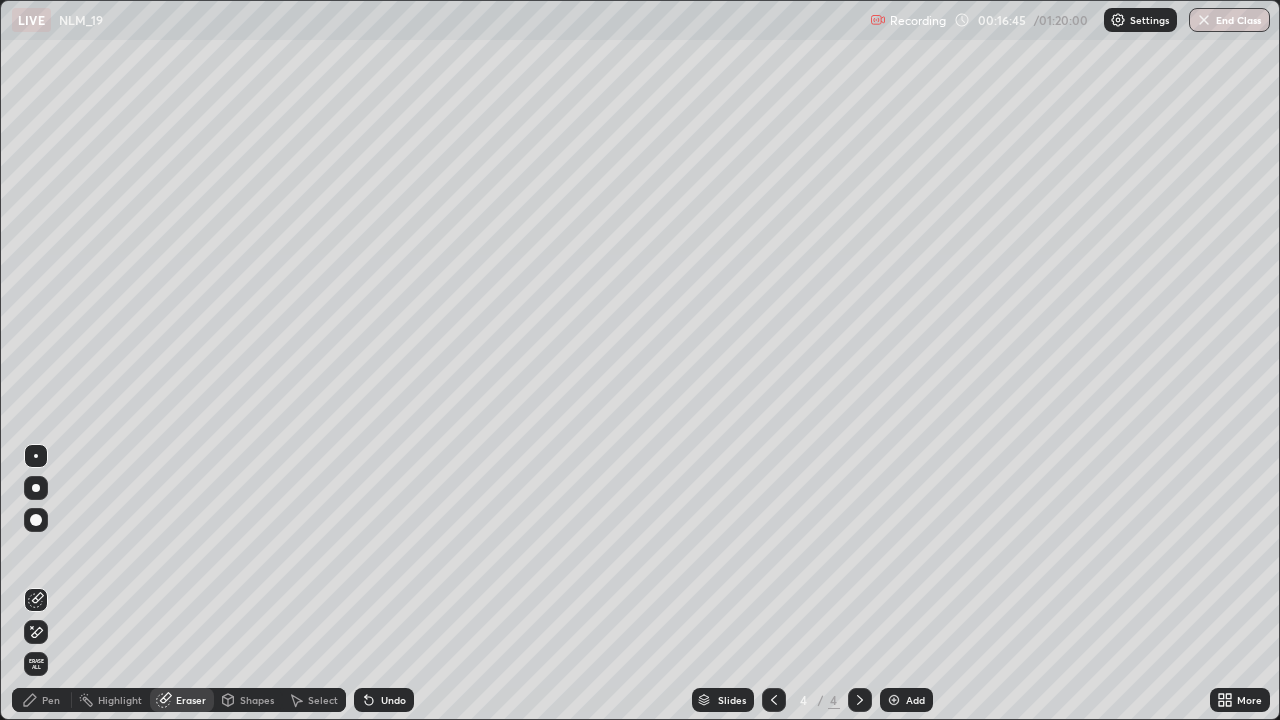 click on "Pen" at bounding box center [51, 700] 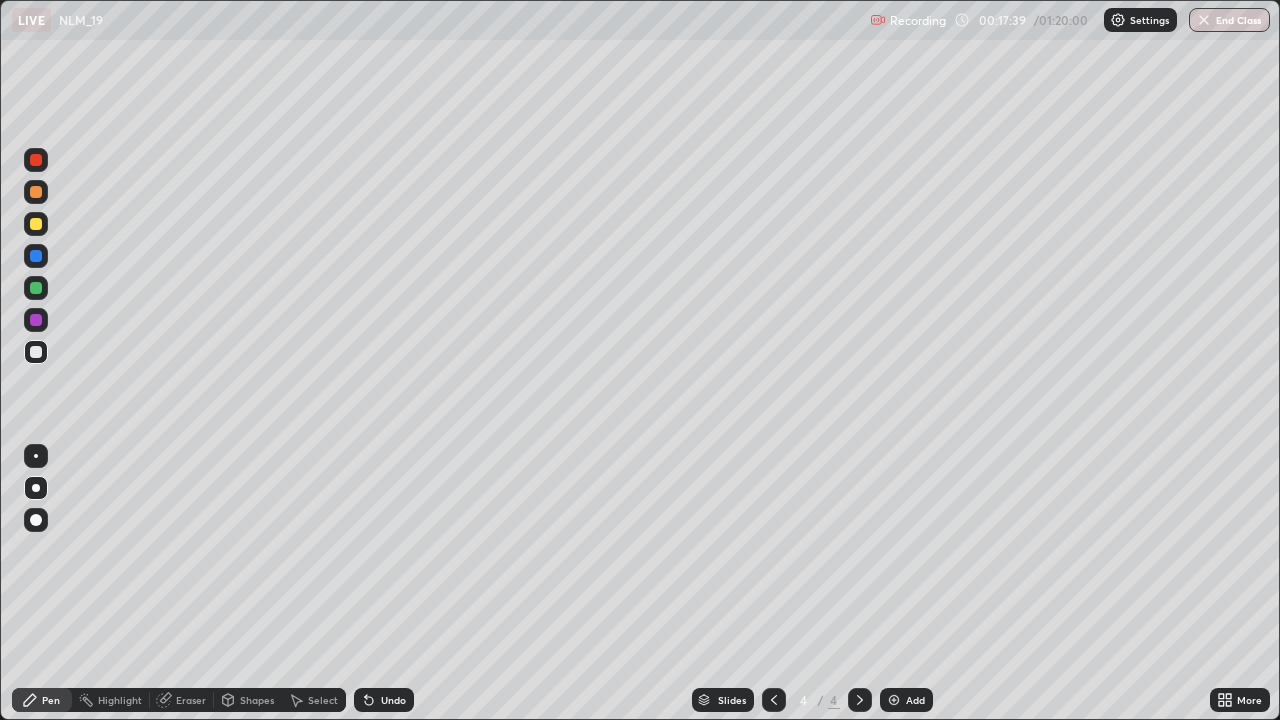 click at bounding box center (36, 224) 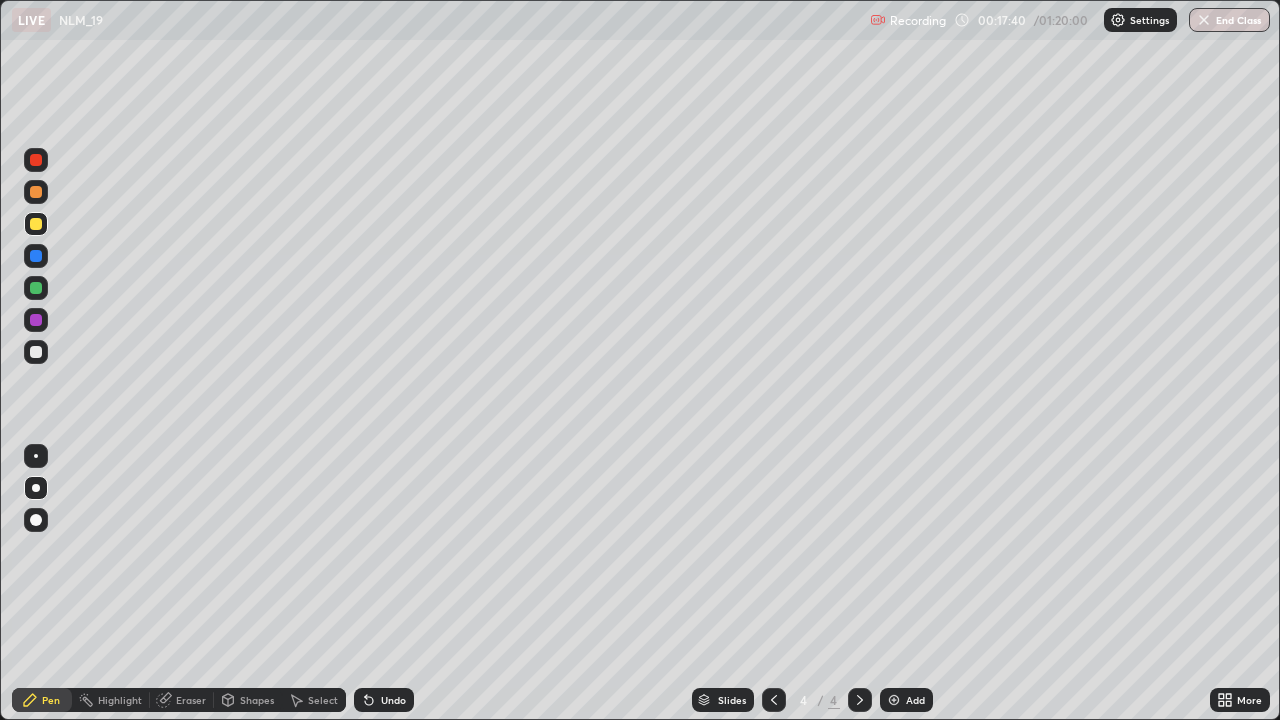click on "Shapes" at bounding box center (257, 700) 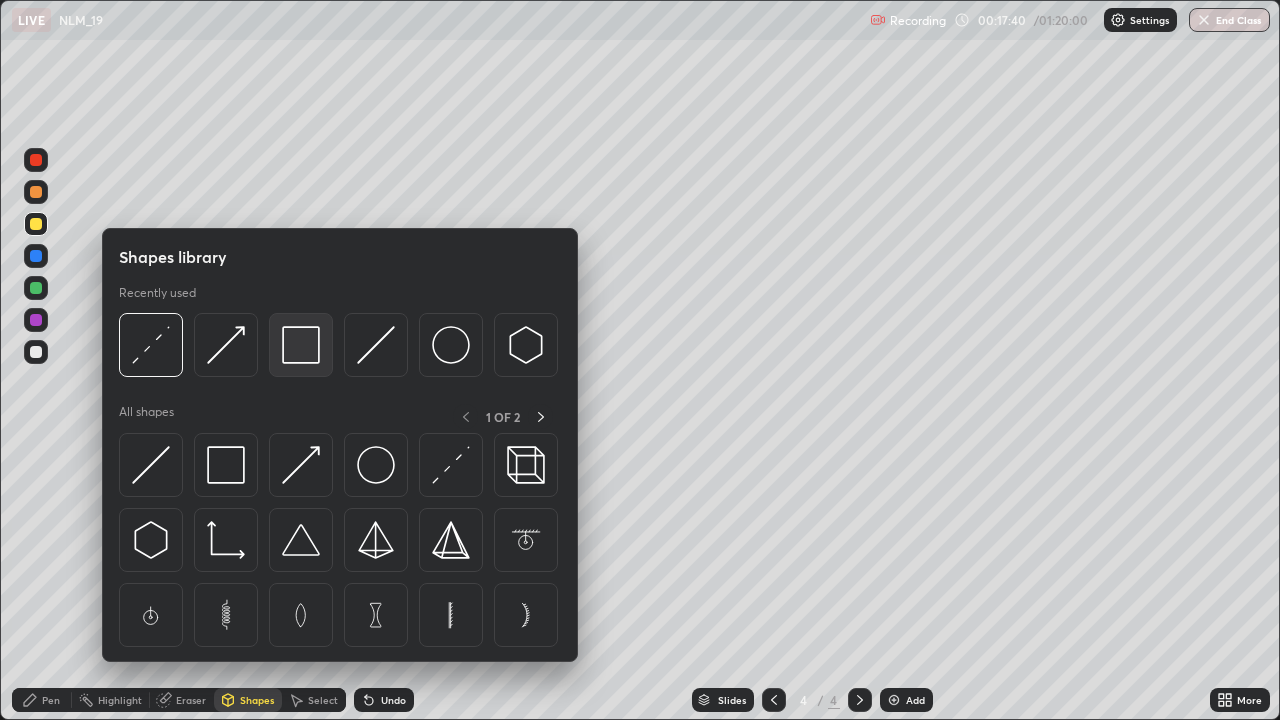 click at bounding box center (301, 345) 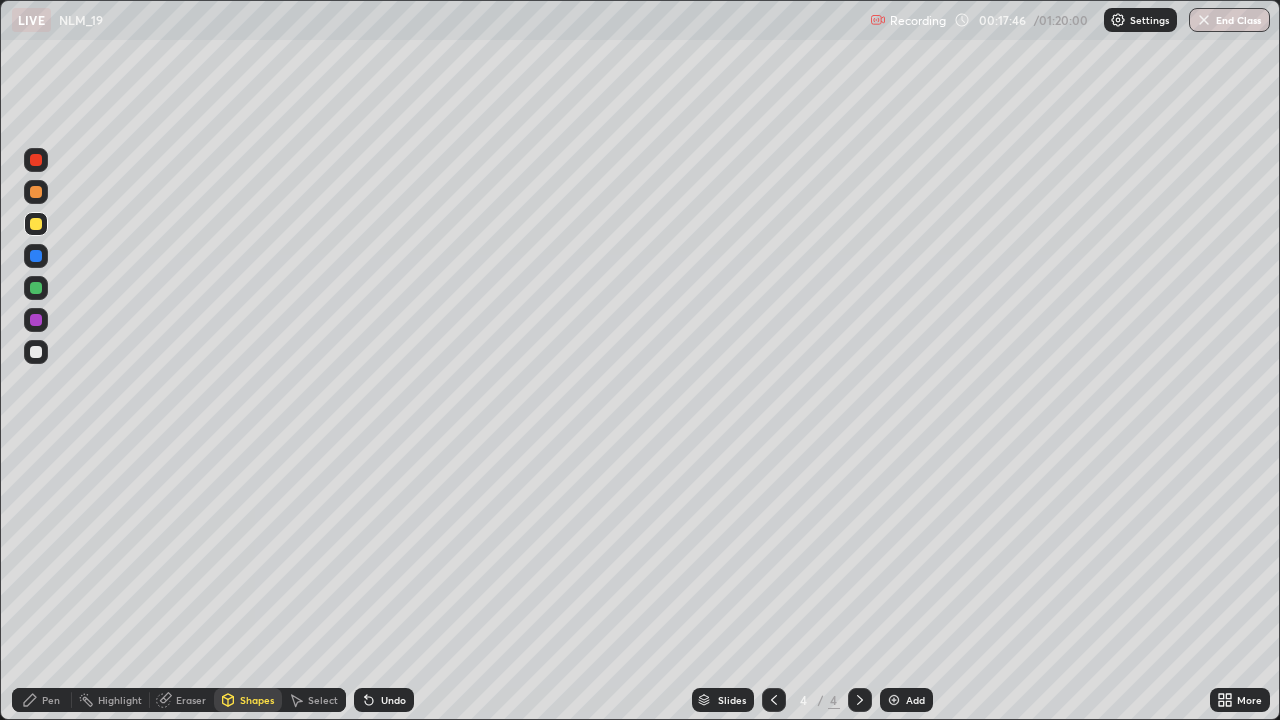 click on "Pen" at bounding box center (42, 700) 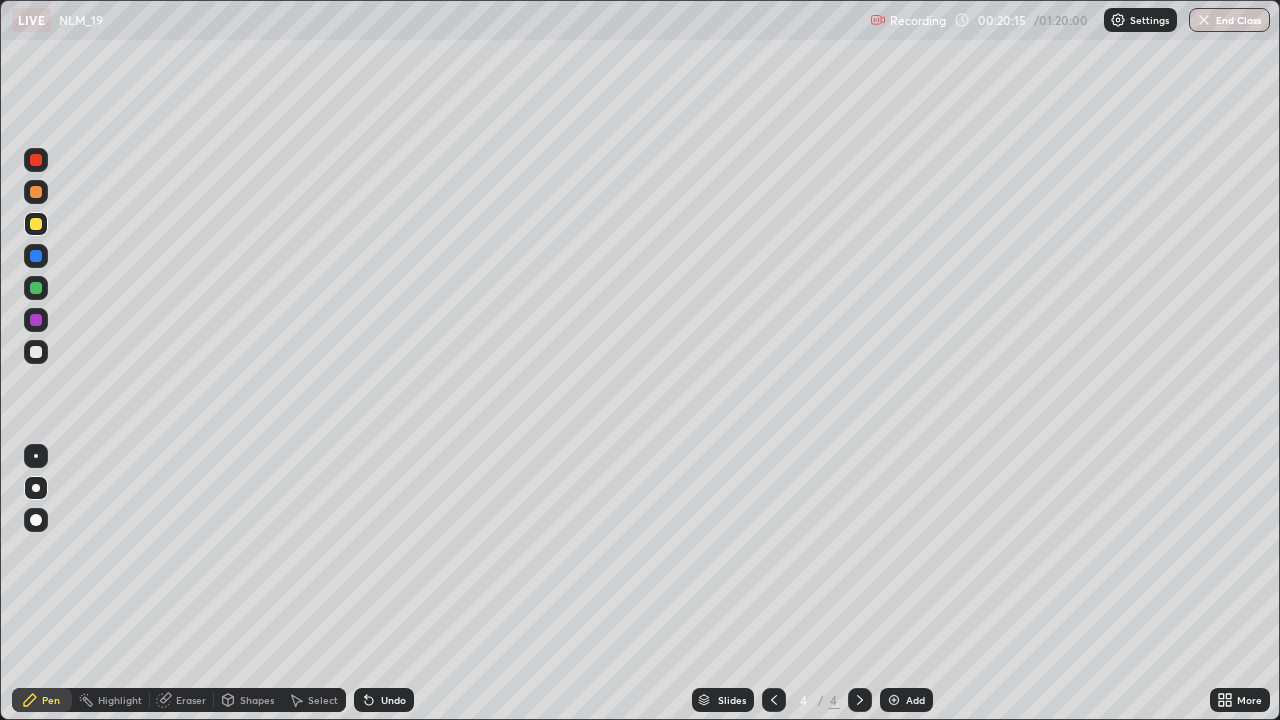 click at bounding box center [894, 700] 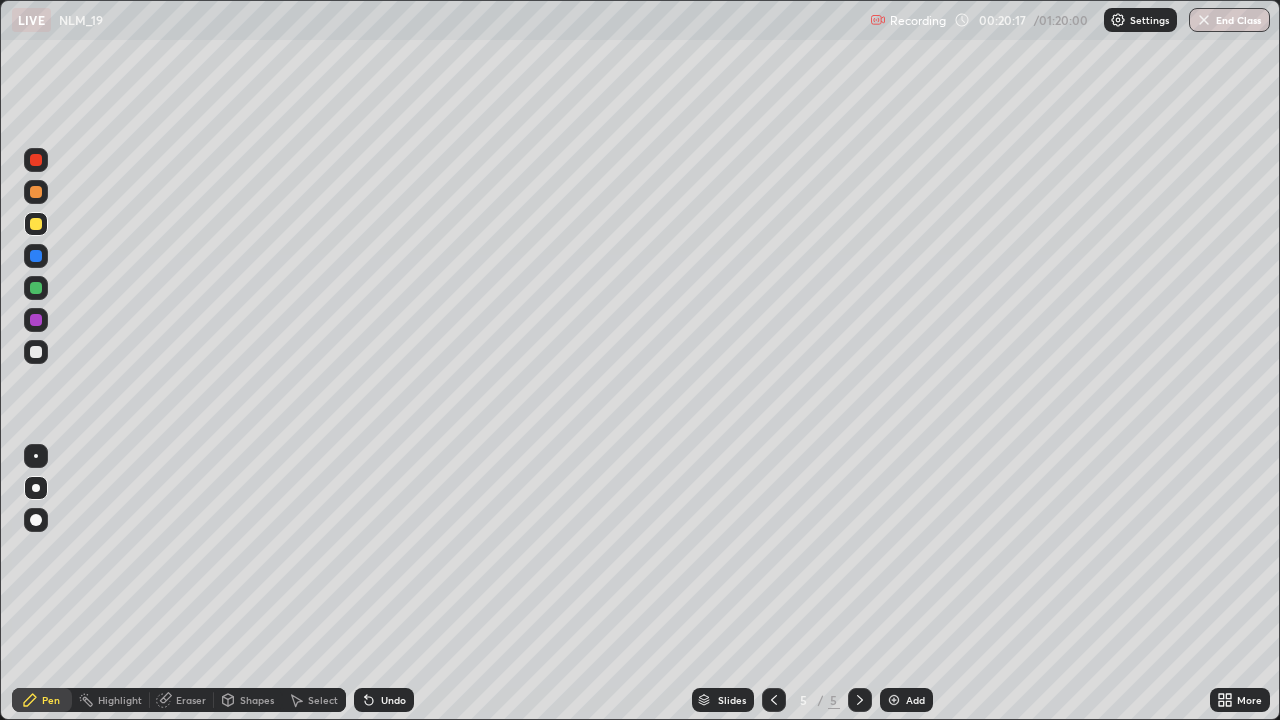 click at bounding box center (36, 224) 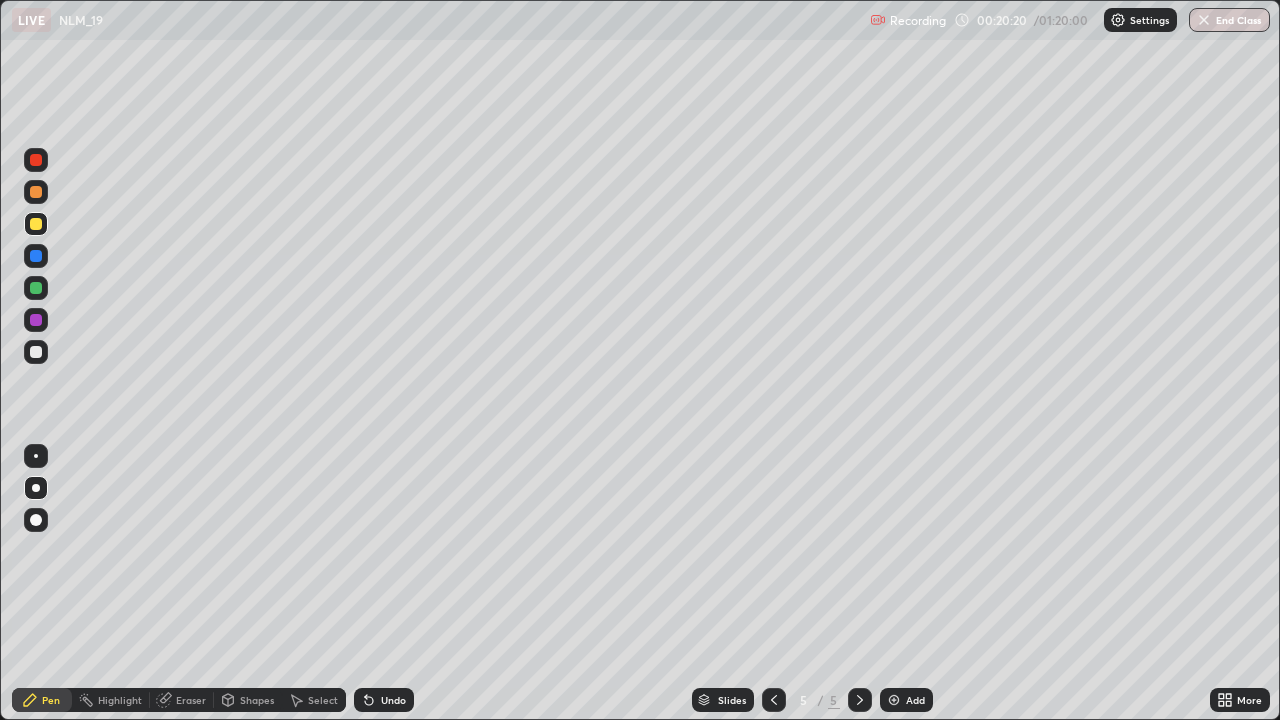 click on "Shapes" at bounding box center (257, 700) 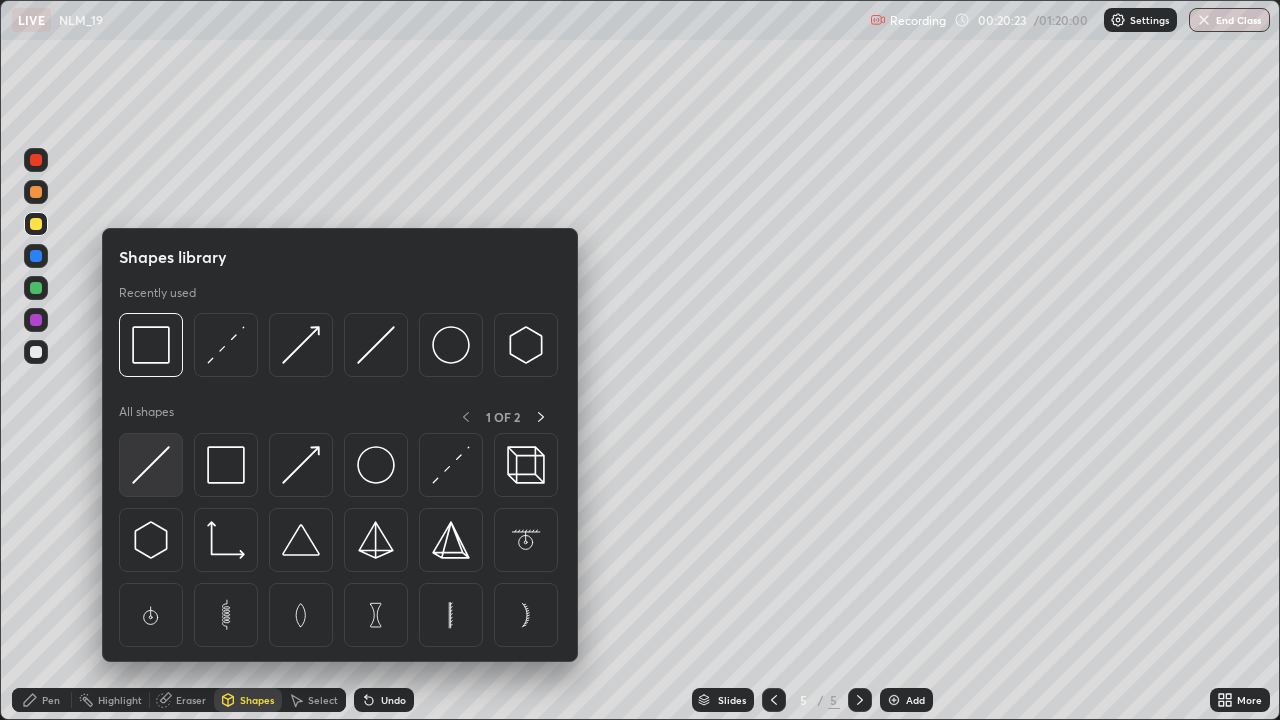 click at bounding box center (151, 465) 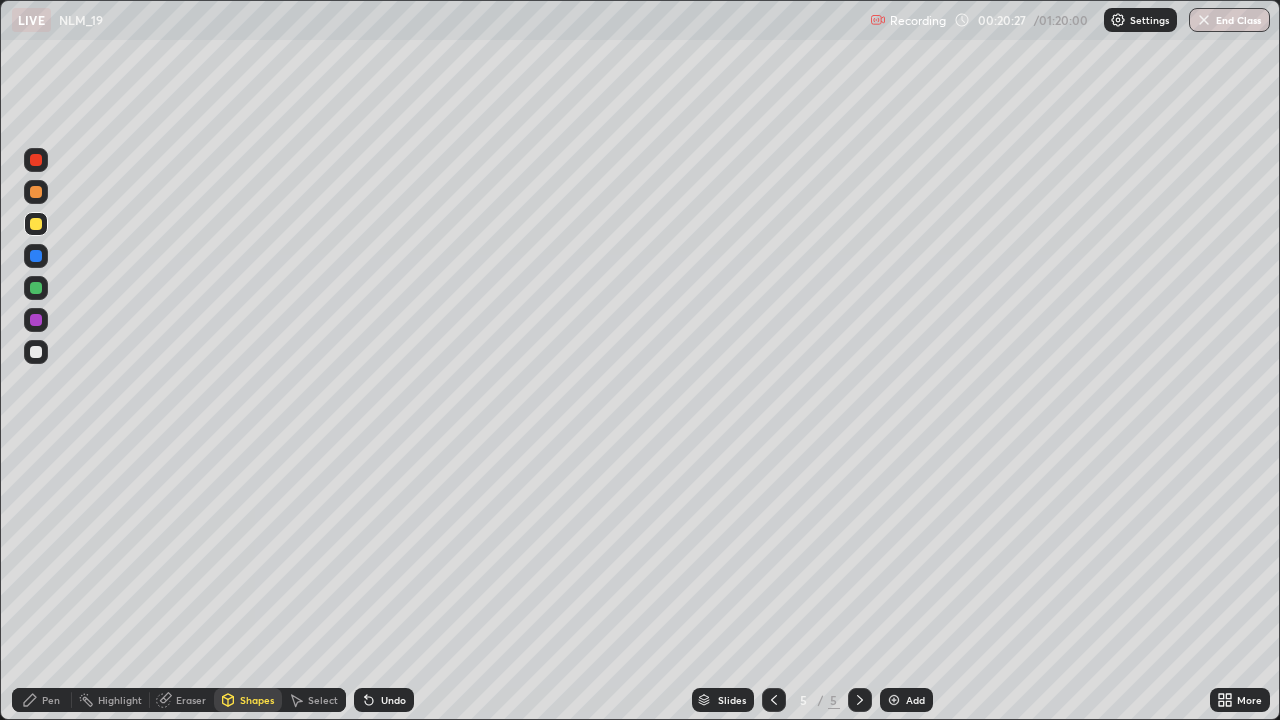 click on "Shapes" at bounding box center (257, 700) 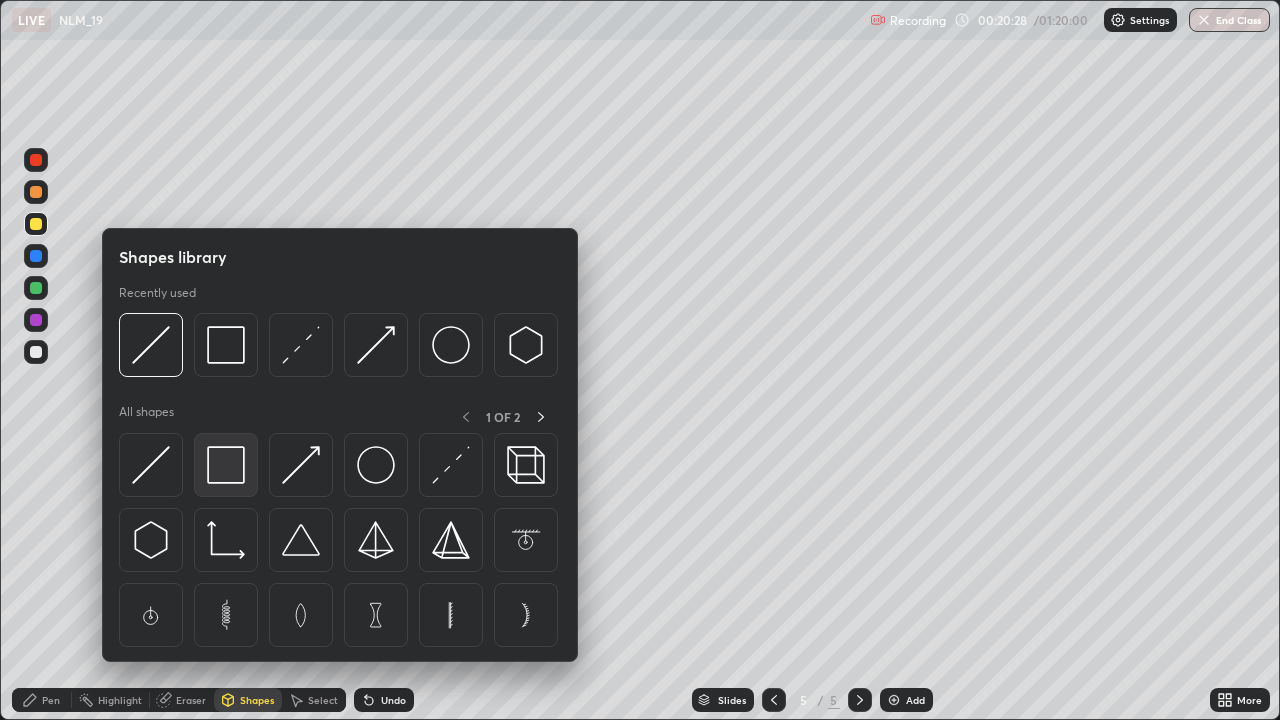 click at bounding box center (226, 465) 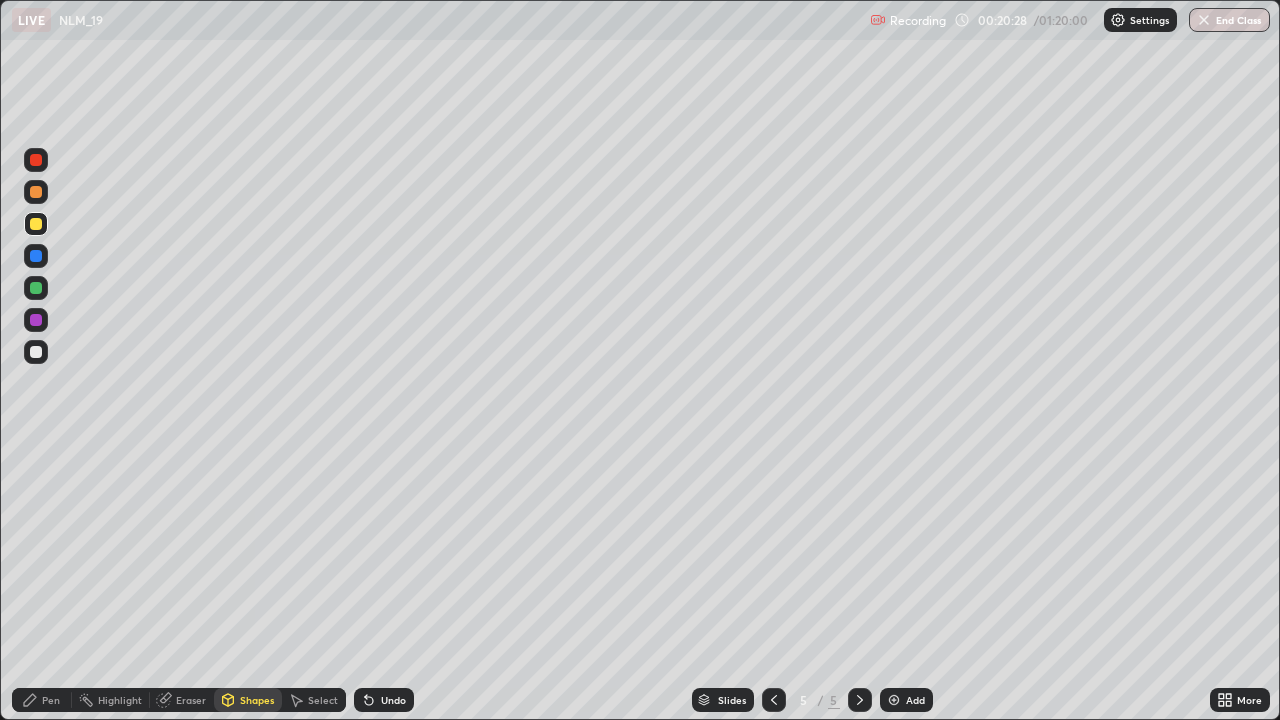 click at bounding box center (36, 352) 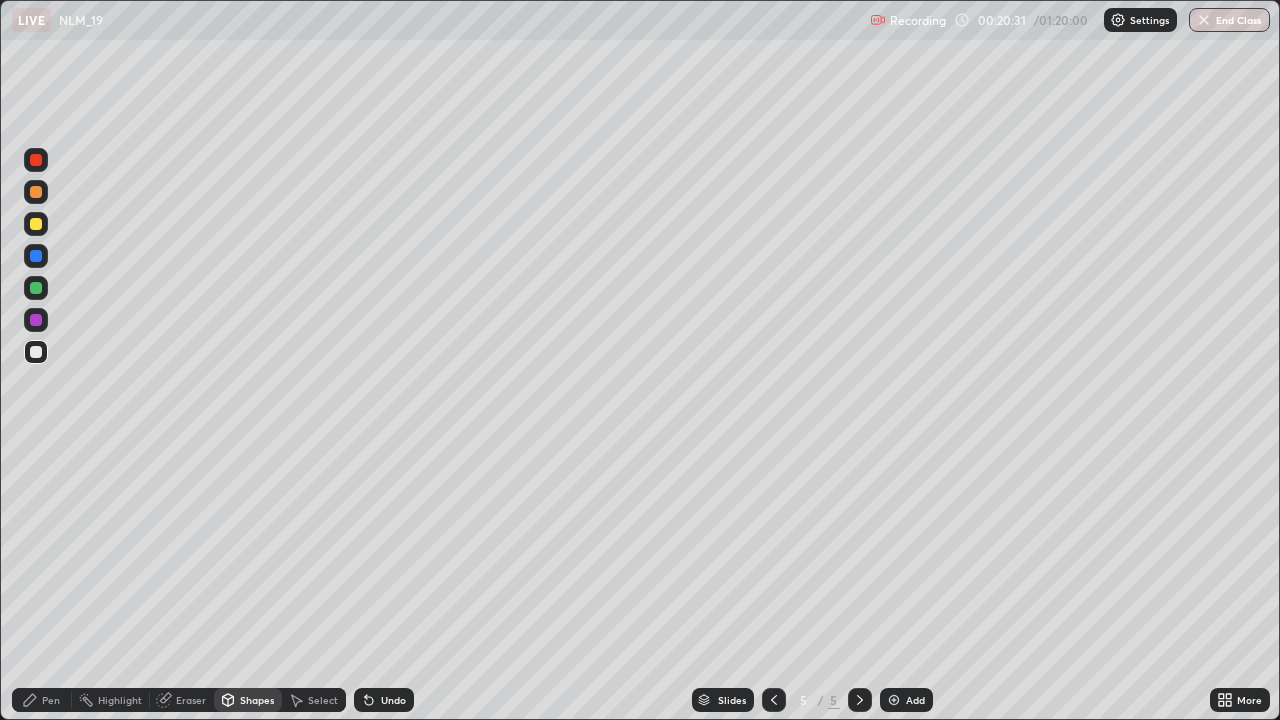 click on "Shapes" at bounding box center (257, 700) 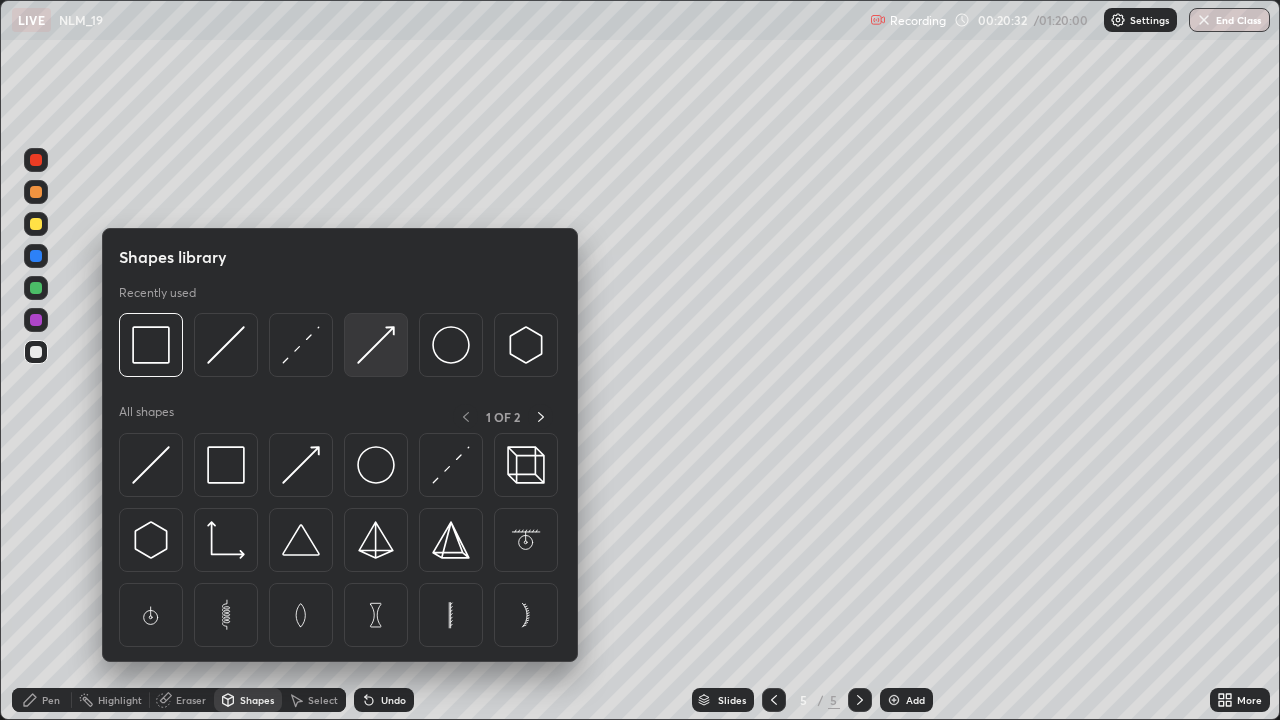 click at bounding box center [376, 345] 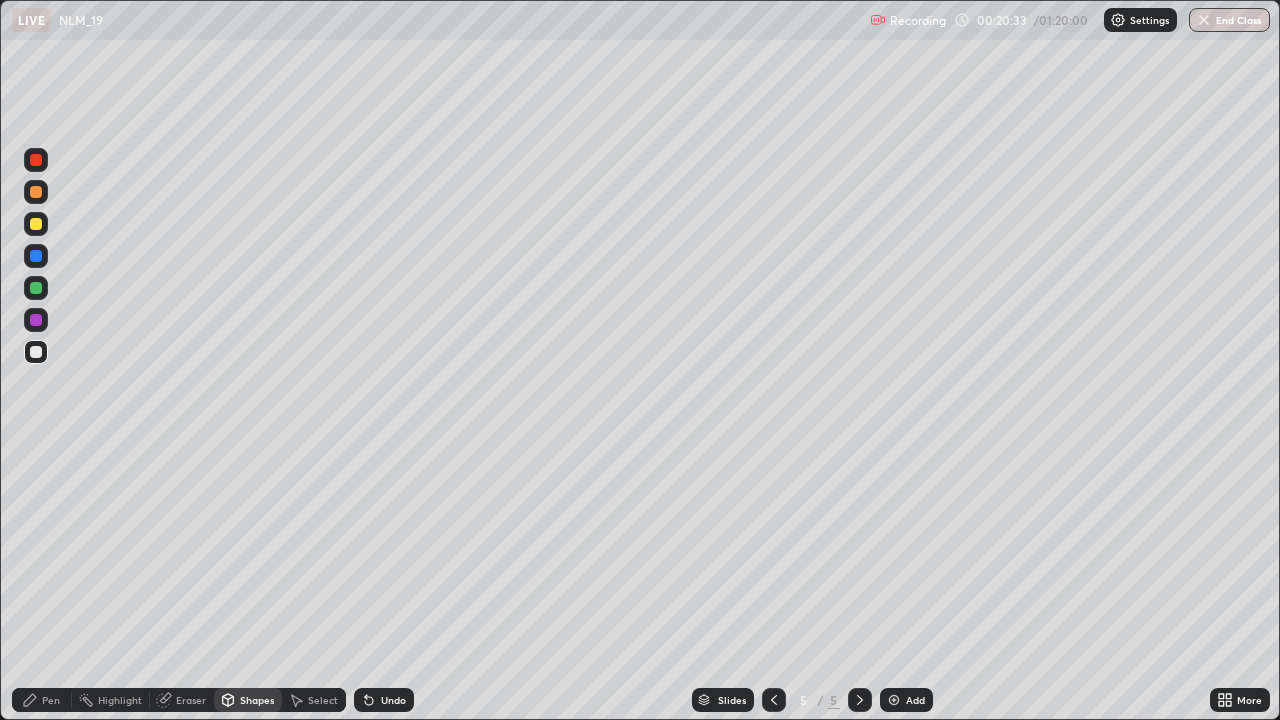click at bounding box center [36, 160] 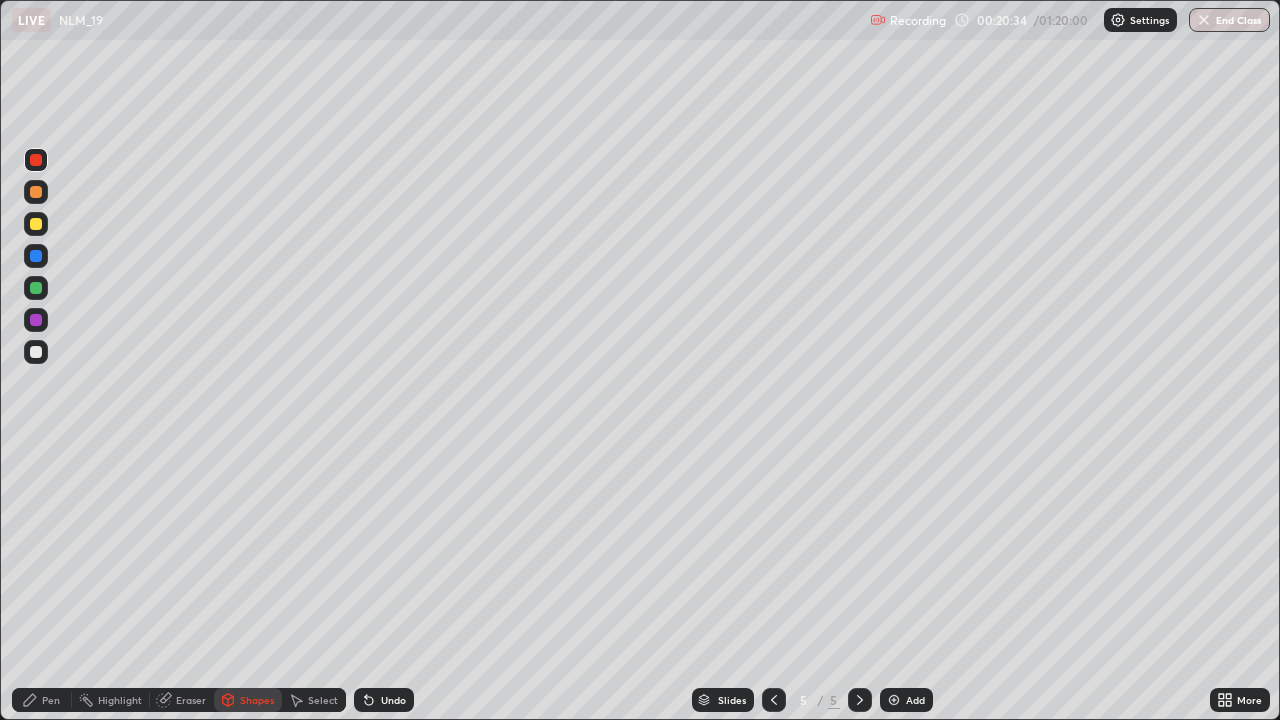click at bounding box center (36, 288) 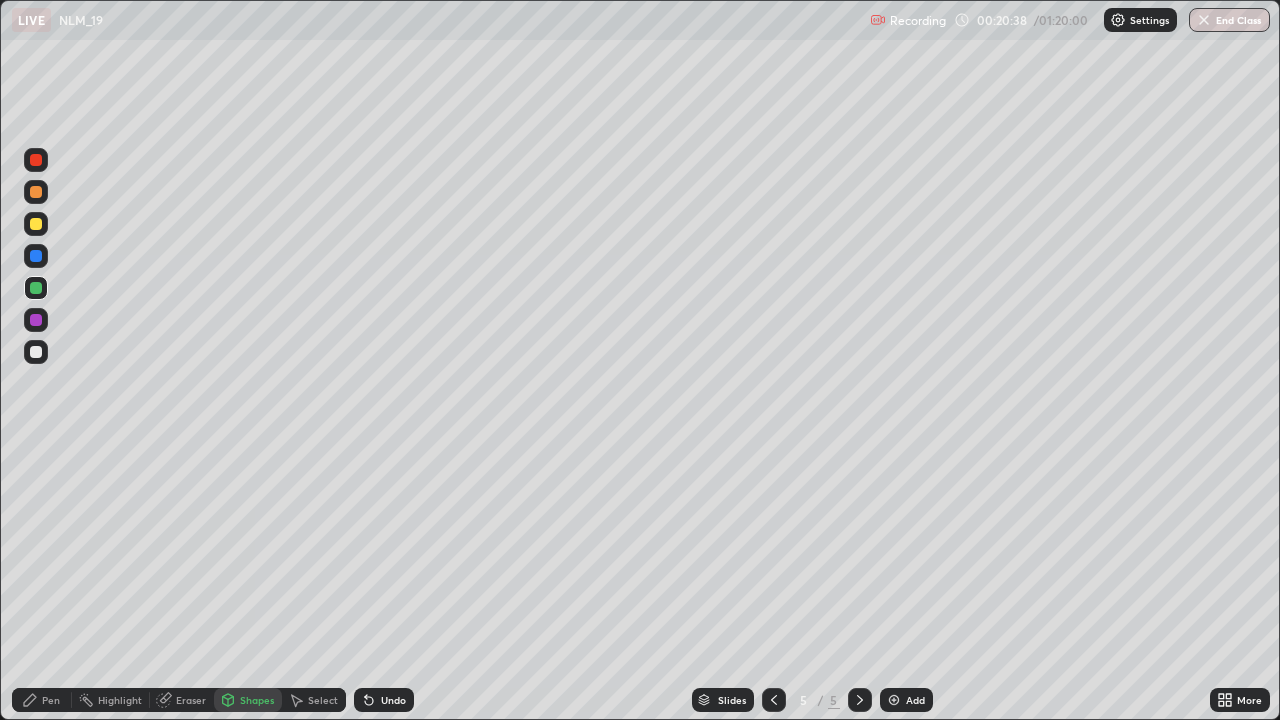 click on "Shapes" at bounding box center [257, 700] 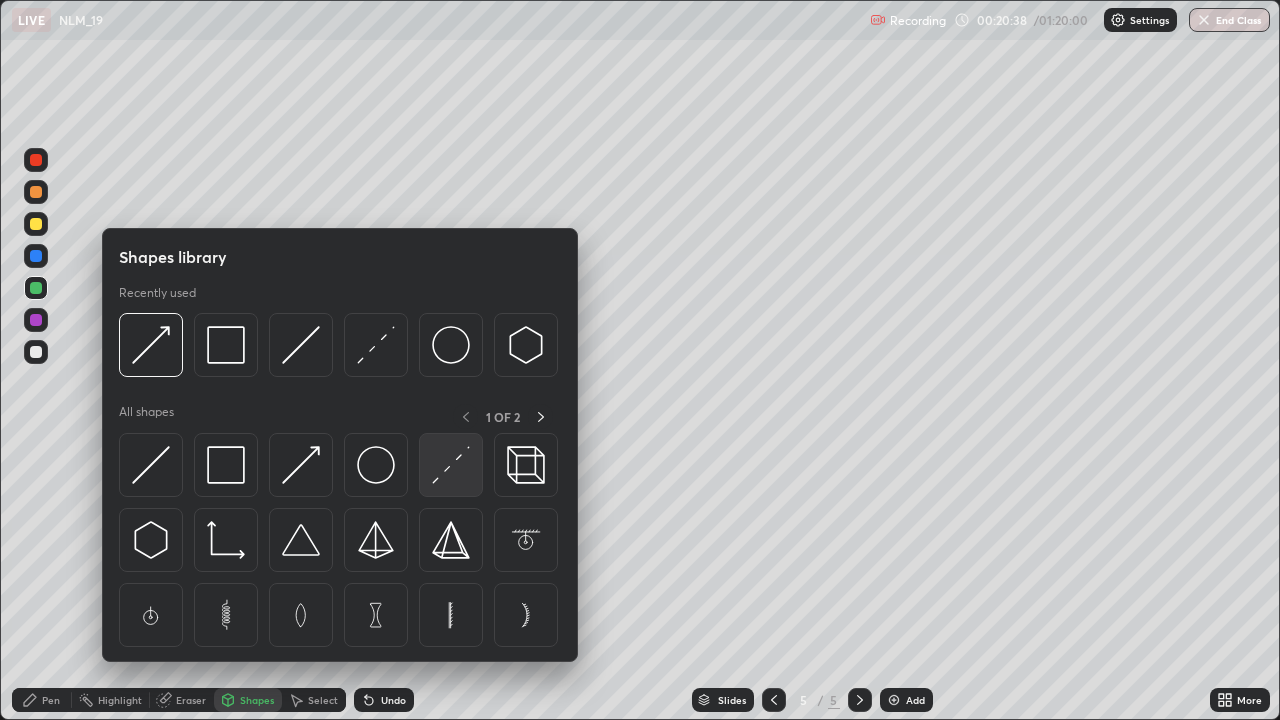 click at bounding box center [451, 465] 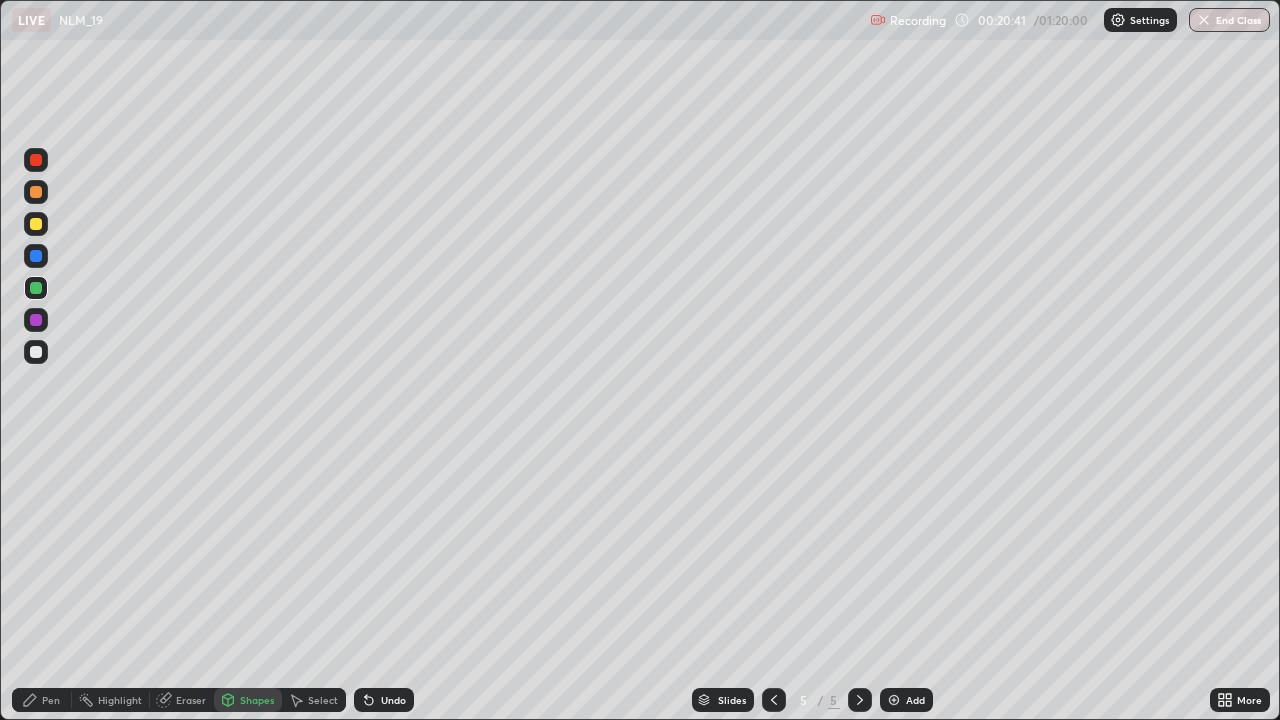 click on "Pen" at bounding box center [51, 700] 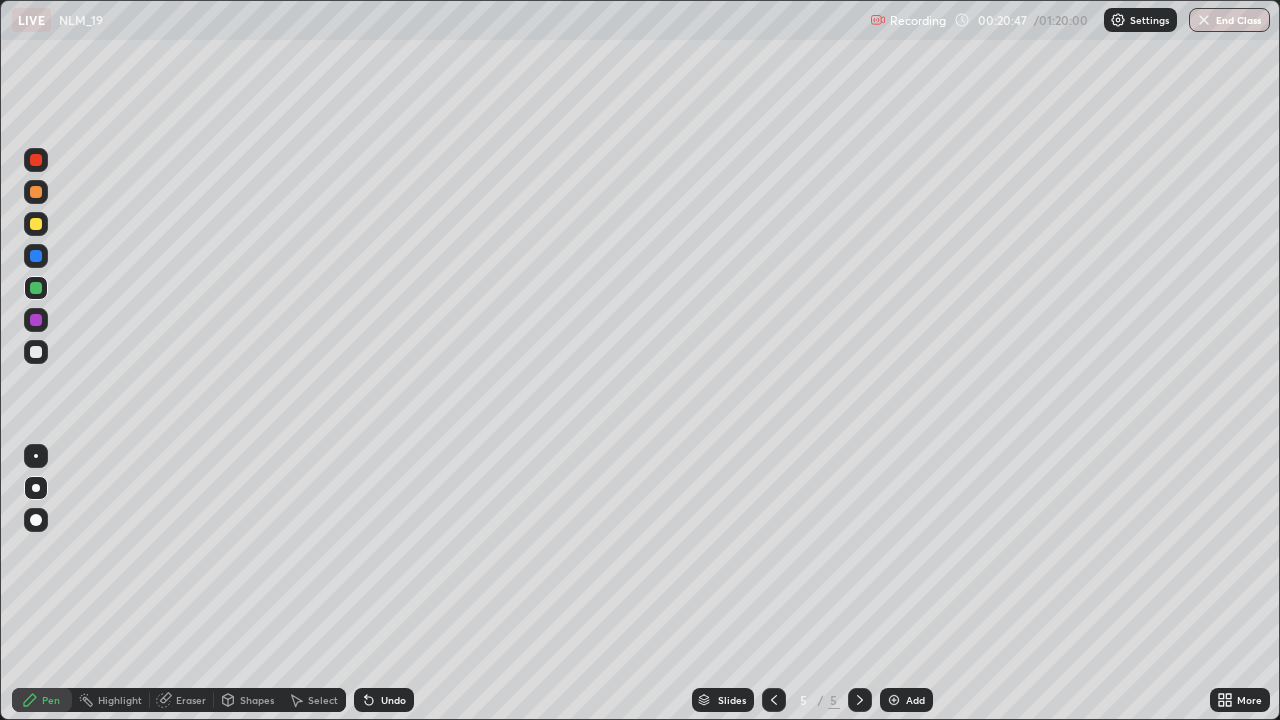 click on "Undo" at bounding box center [384, 700] 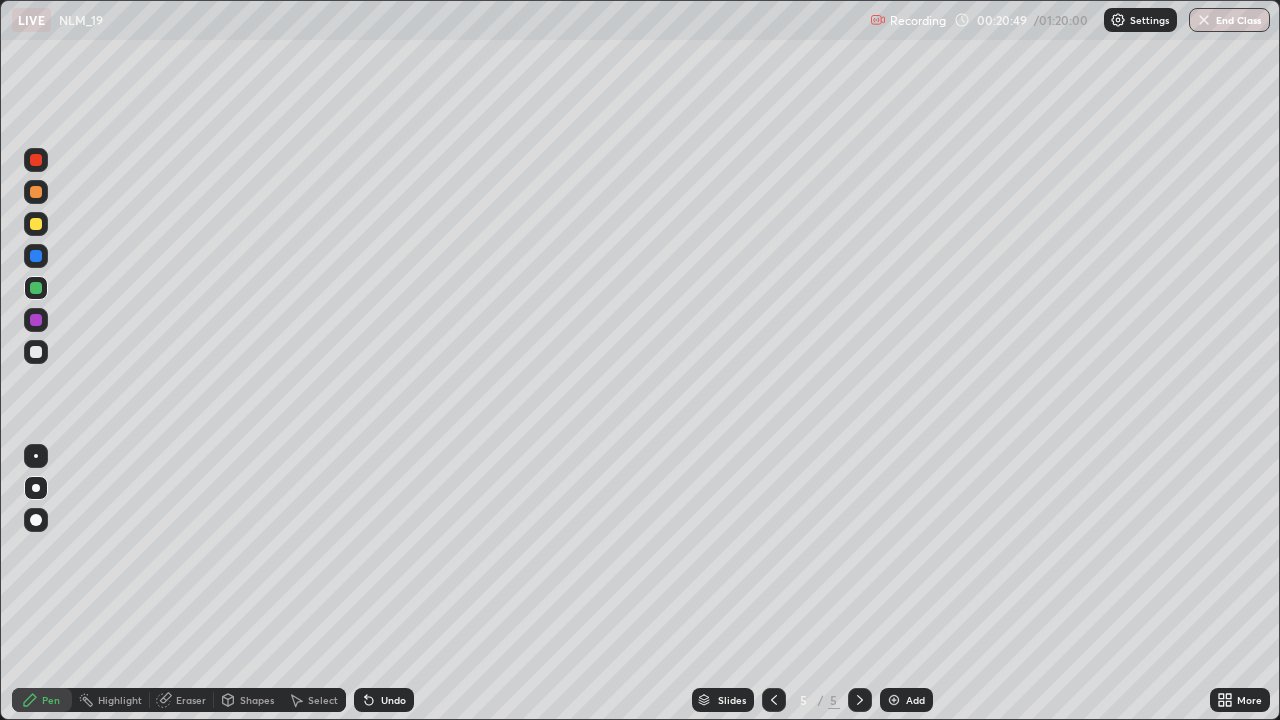 click at bounding box center [36, 352] 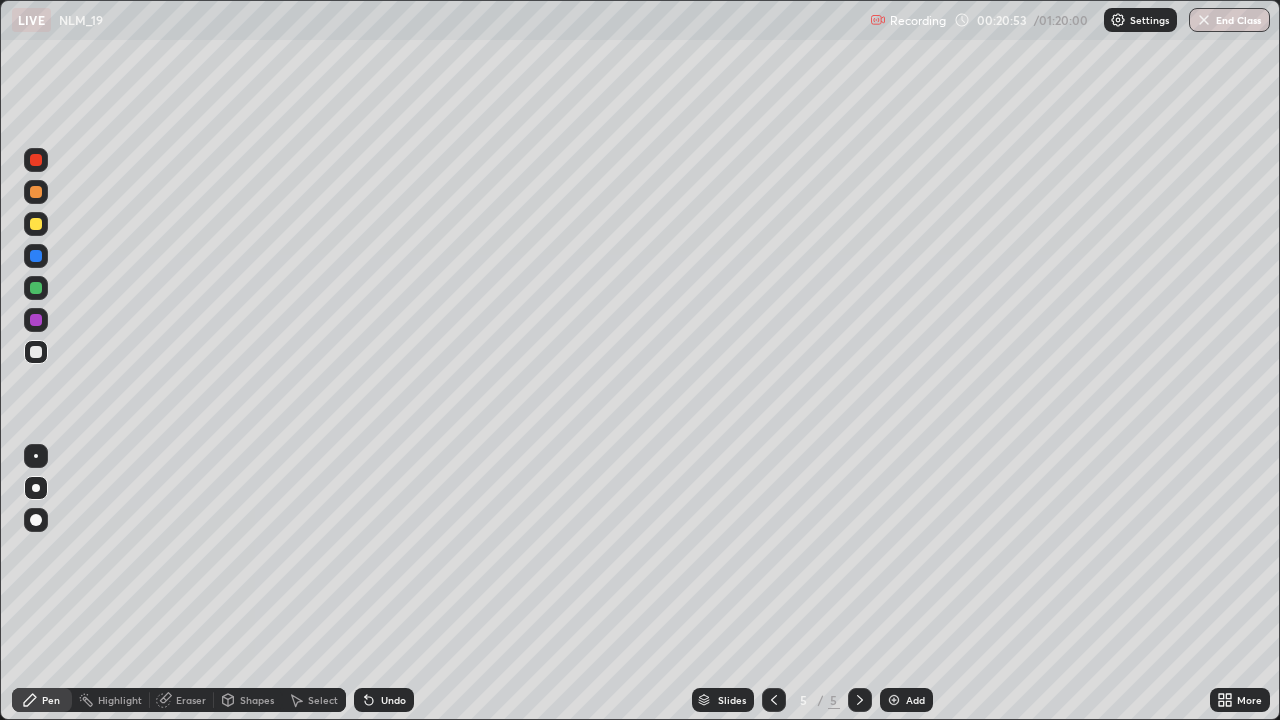 click at bounding box center (36, 224) 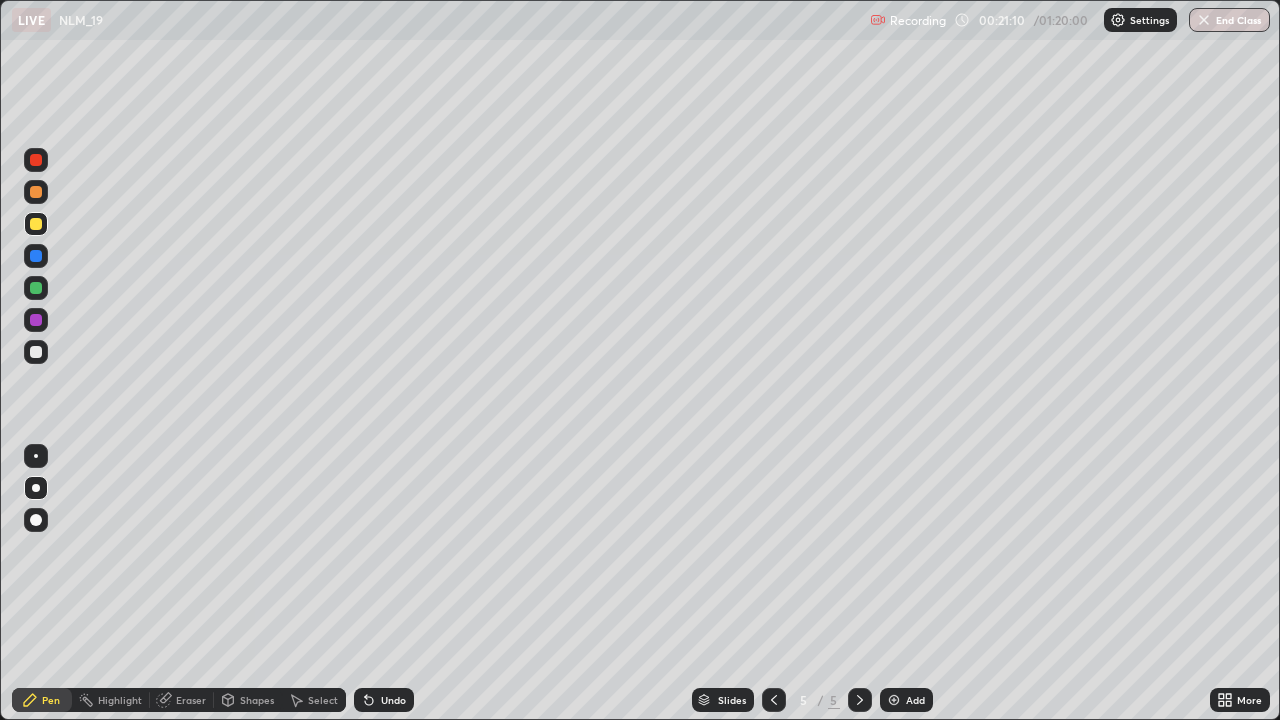 click on "Undo" at bounding box center (384, 700) 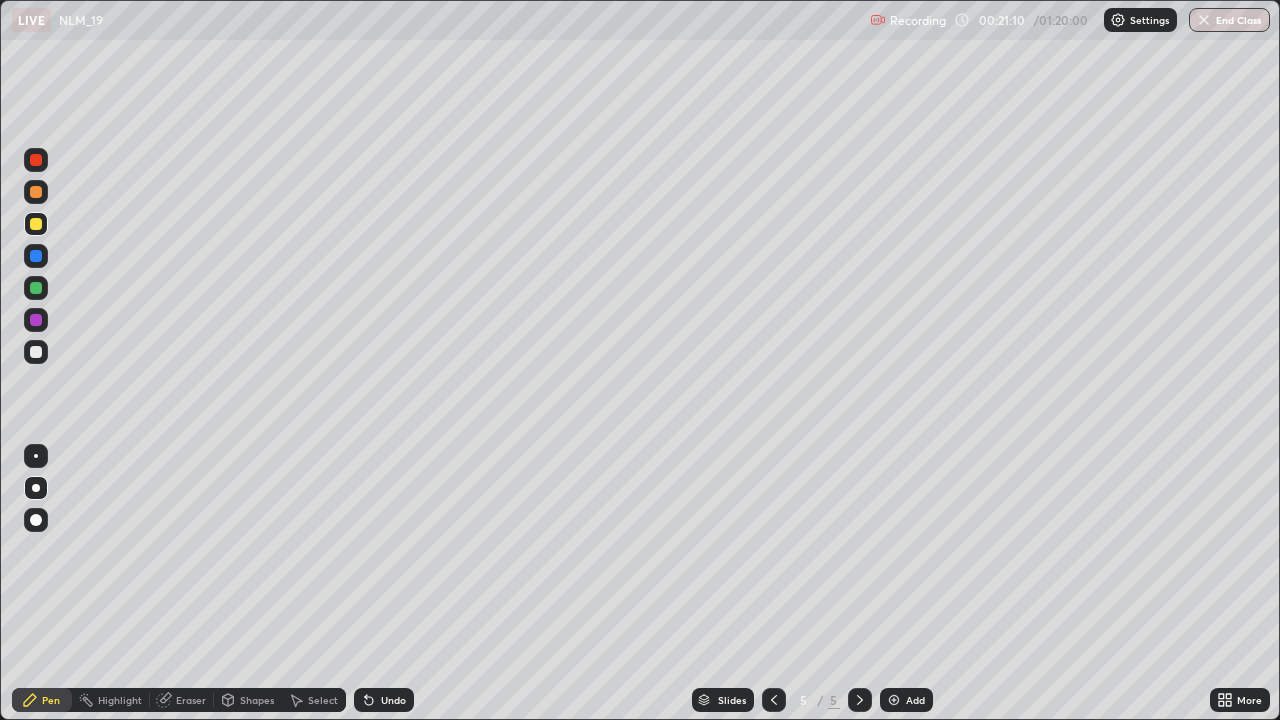 click on "Undo" at bounding box center (384, 700) 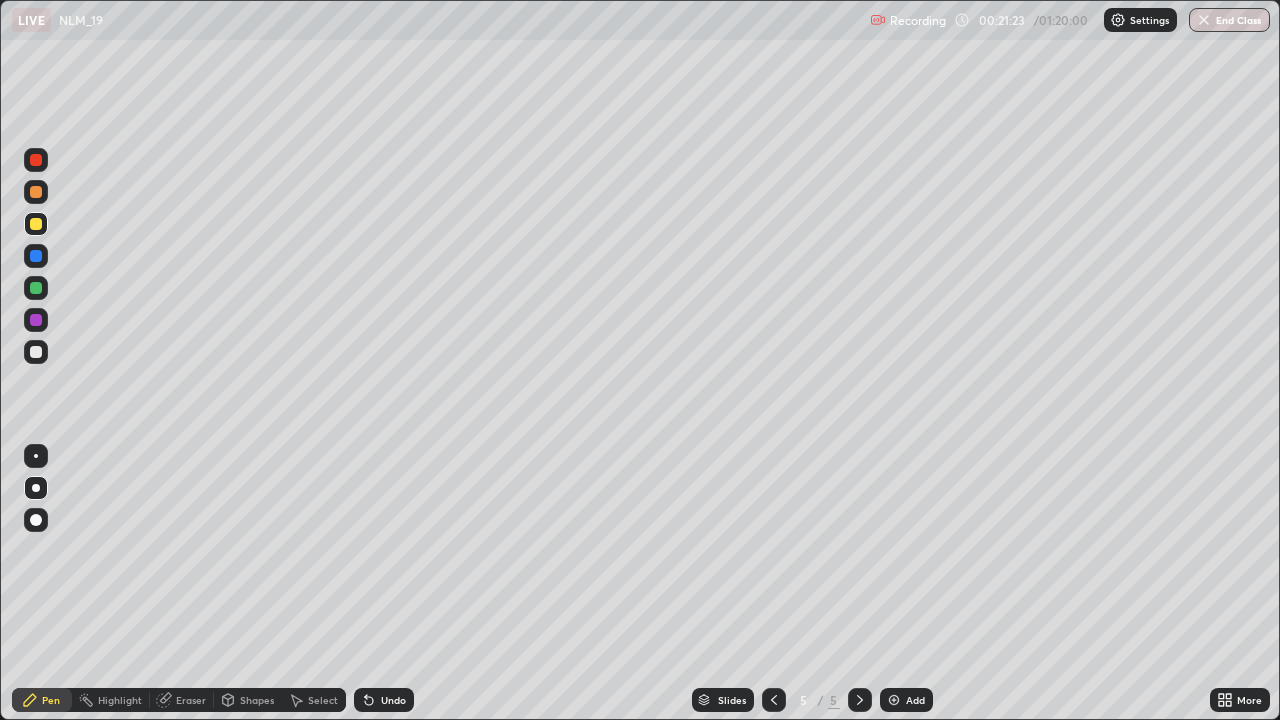 click at bounding box center [36, 352] 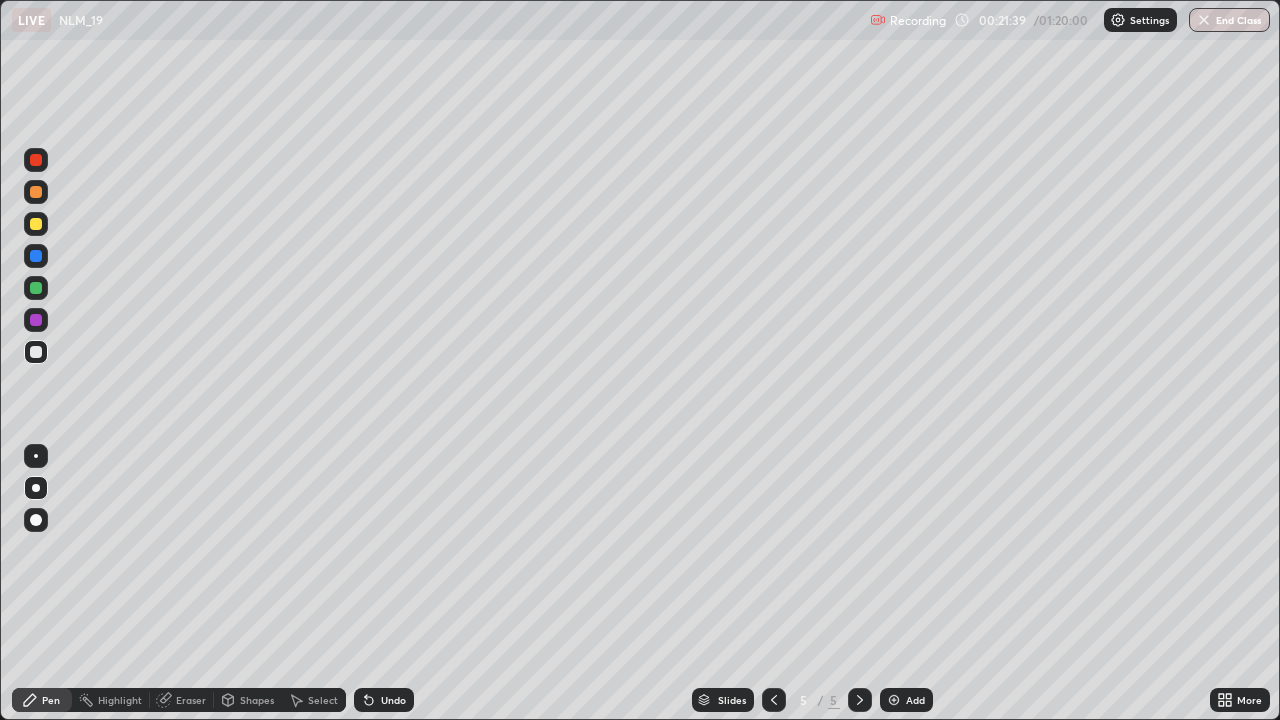 click at bounding box center [36, 256] 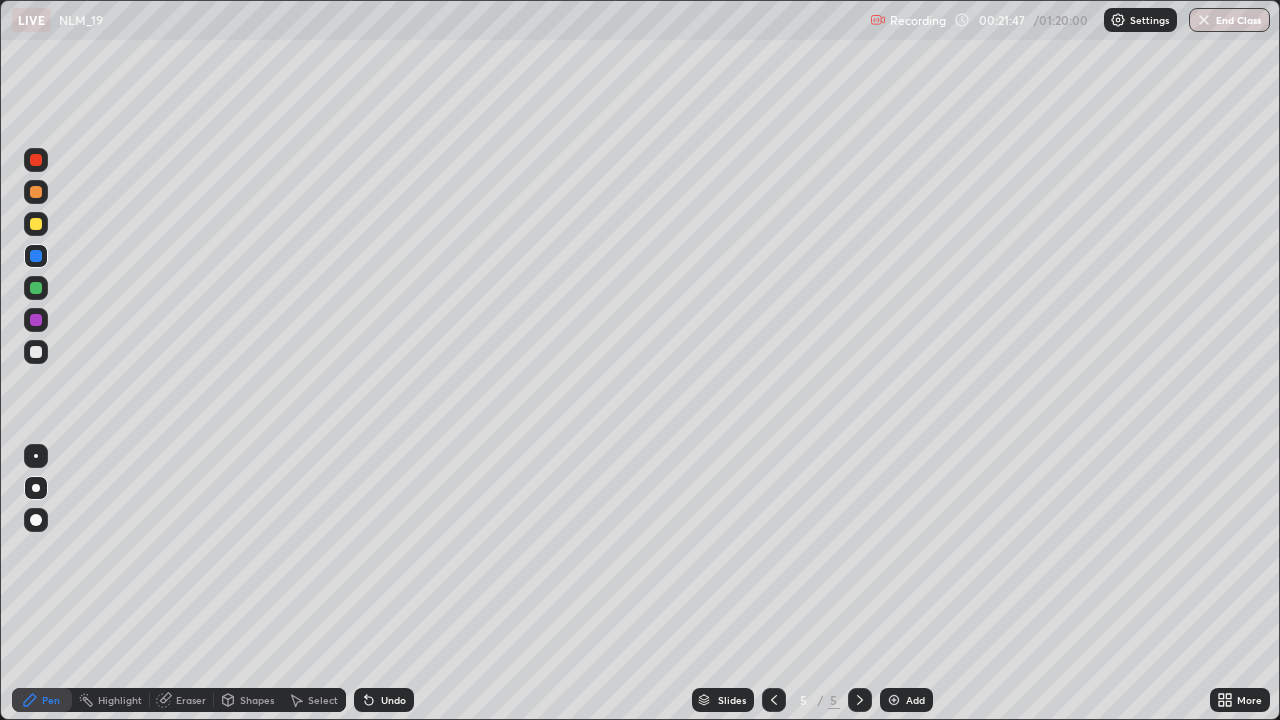 click at bounding box center (36, 160) 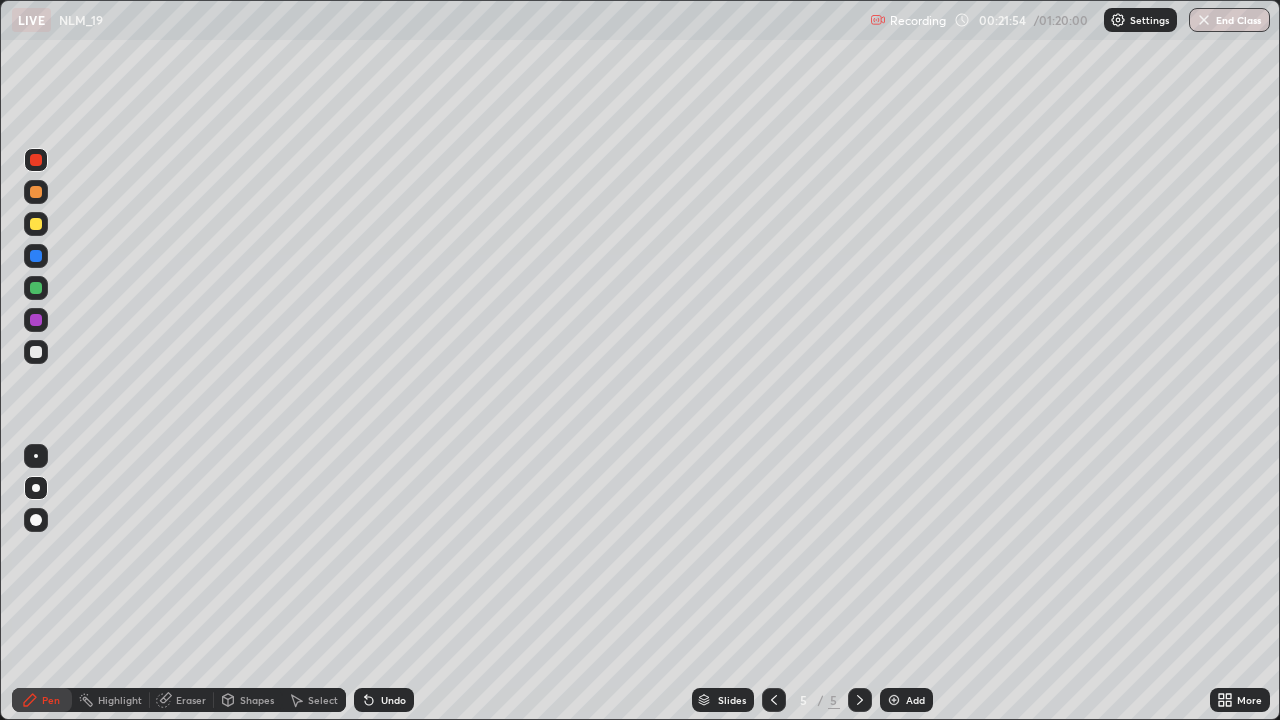 click at bounding box center [36, 352] 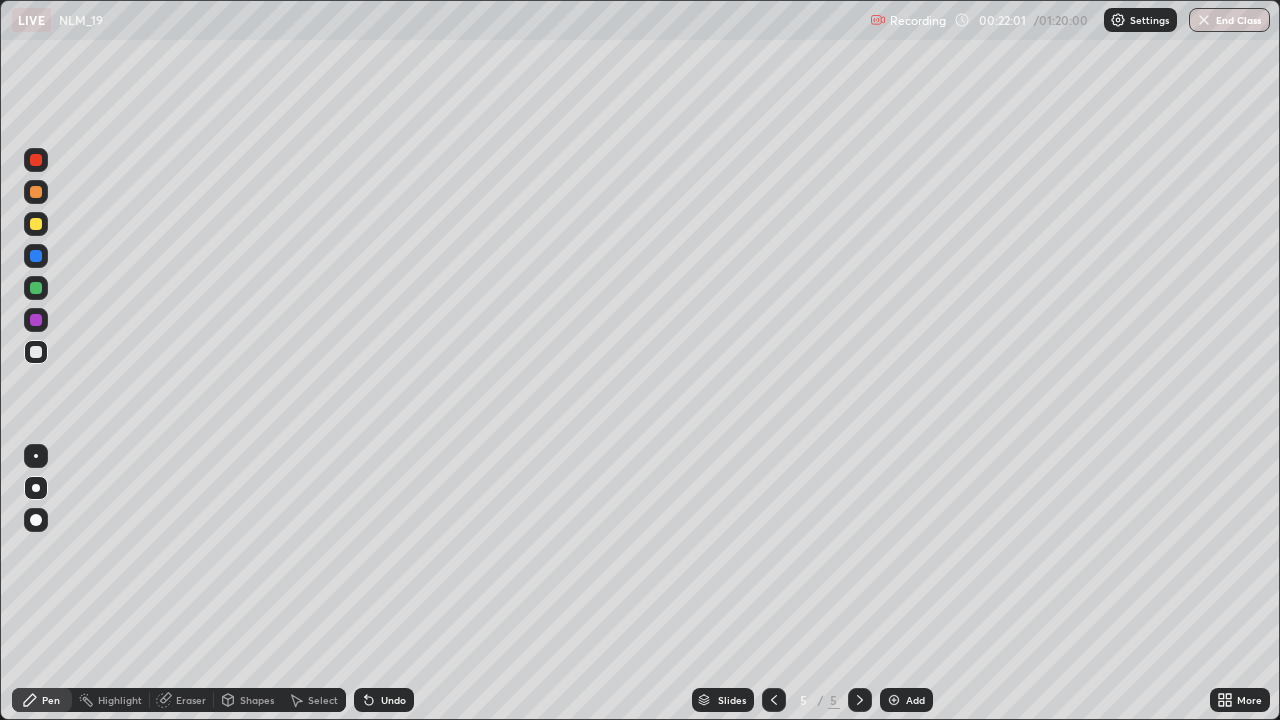 click on "Setting up your live class" at bounding box center [640, 360] 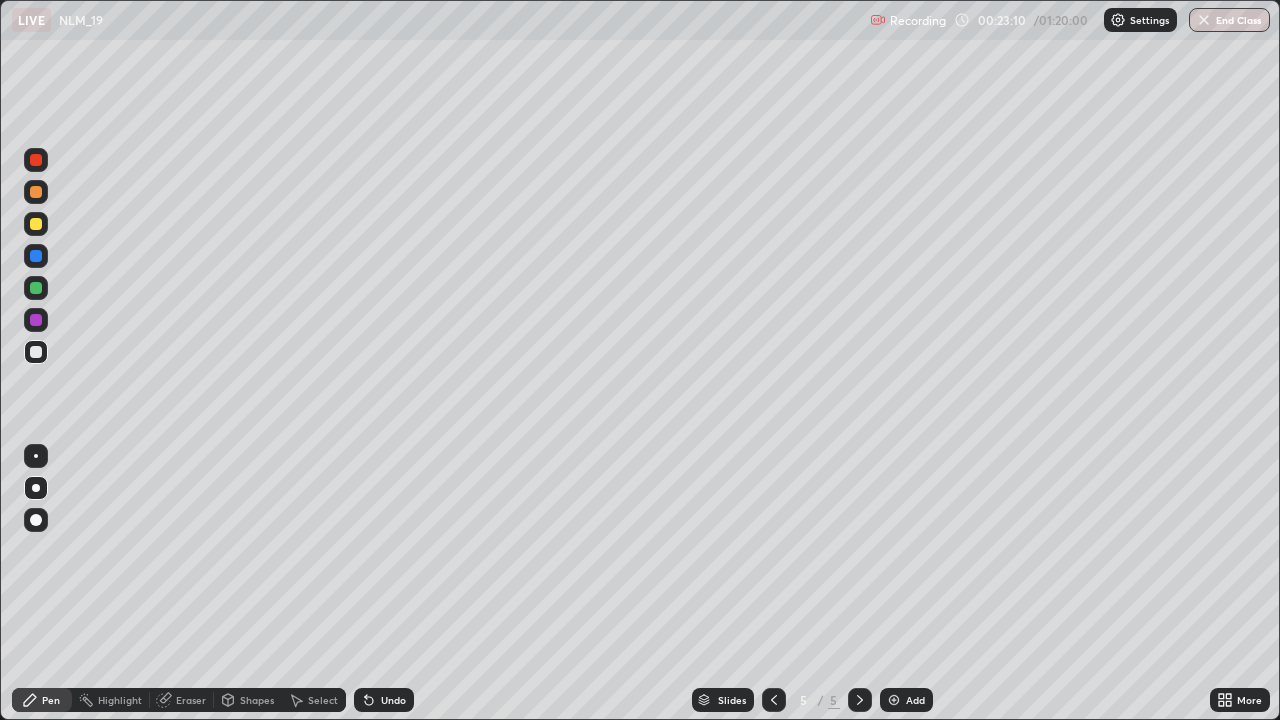 click on "Pen" at bounding box center [42, 700] 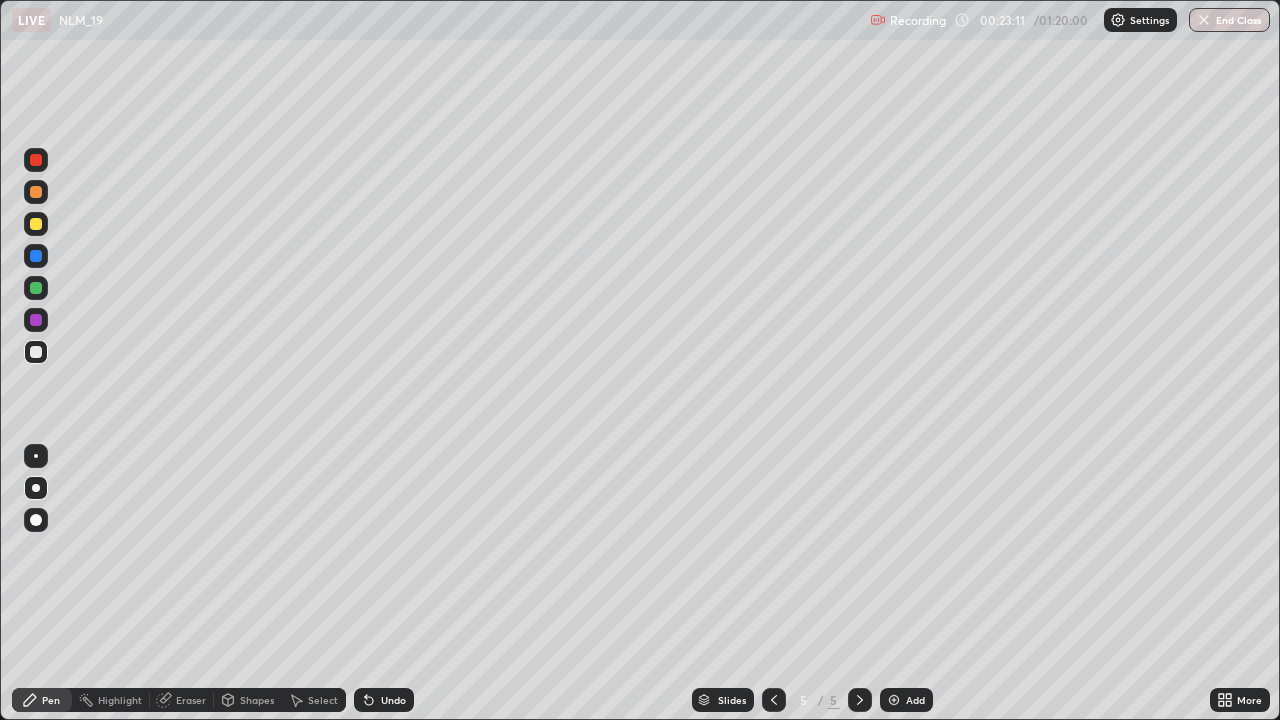 click at bounding box center (36, 224) 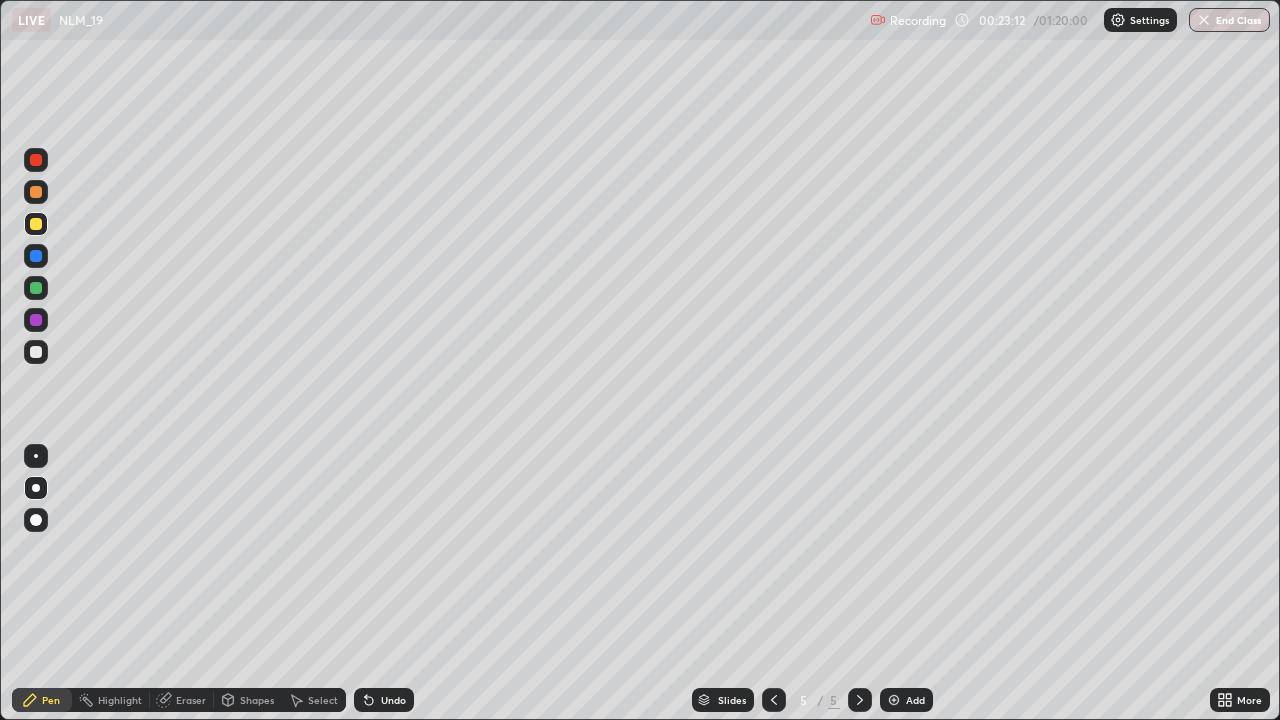 click on "Shapes" at bounding box center (257, 700) 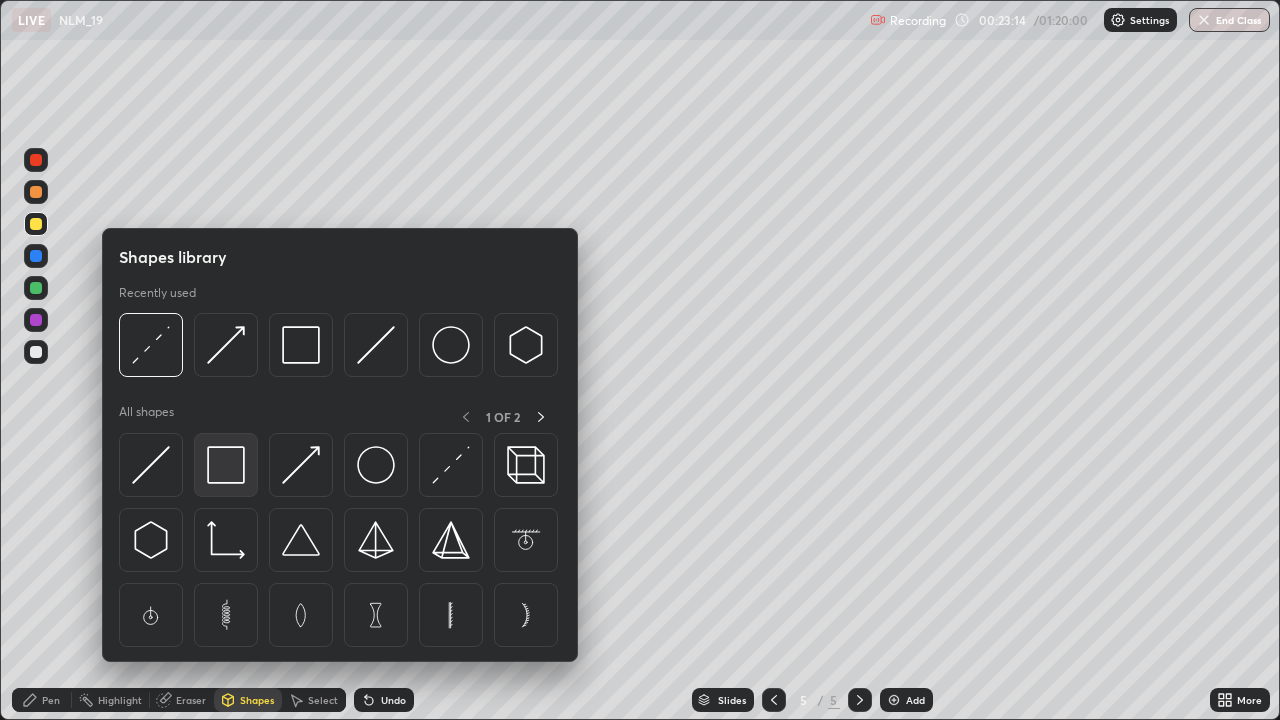 click at bounding box center (226, 465) 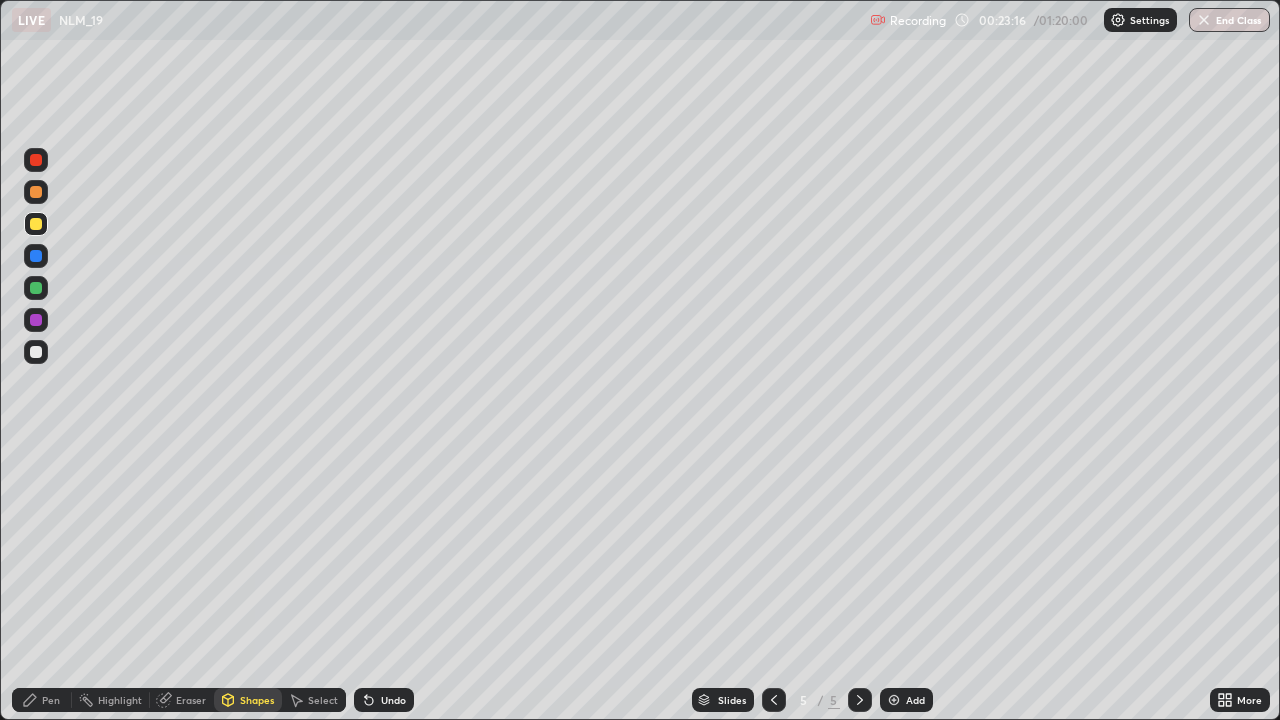 click on "Pen" at bounding box center [51, 700] 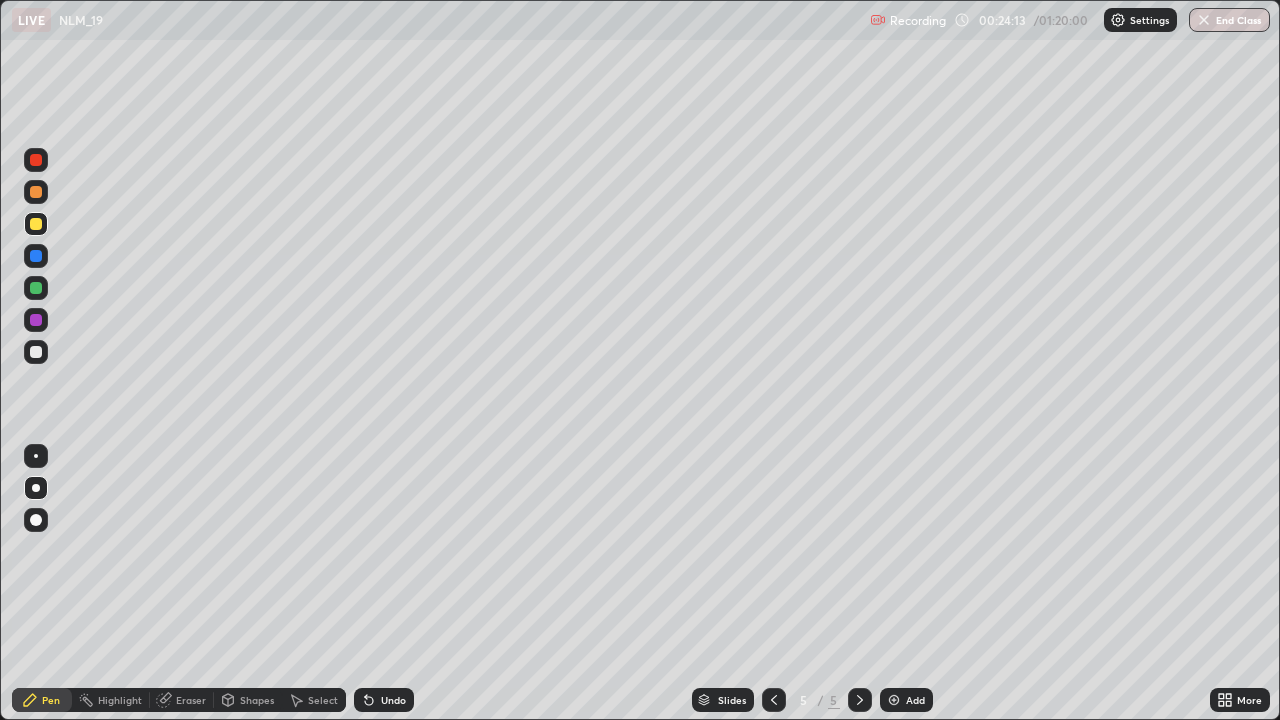 click at bounding box center (774, 700) 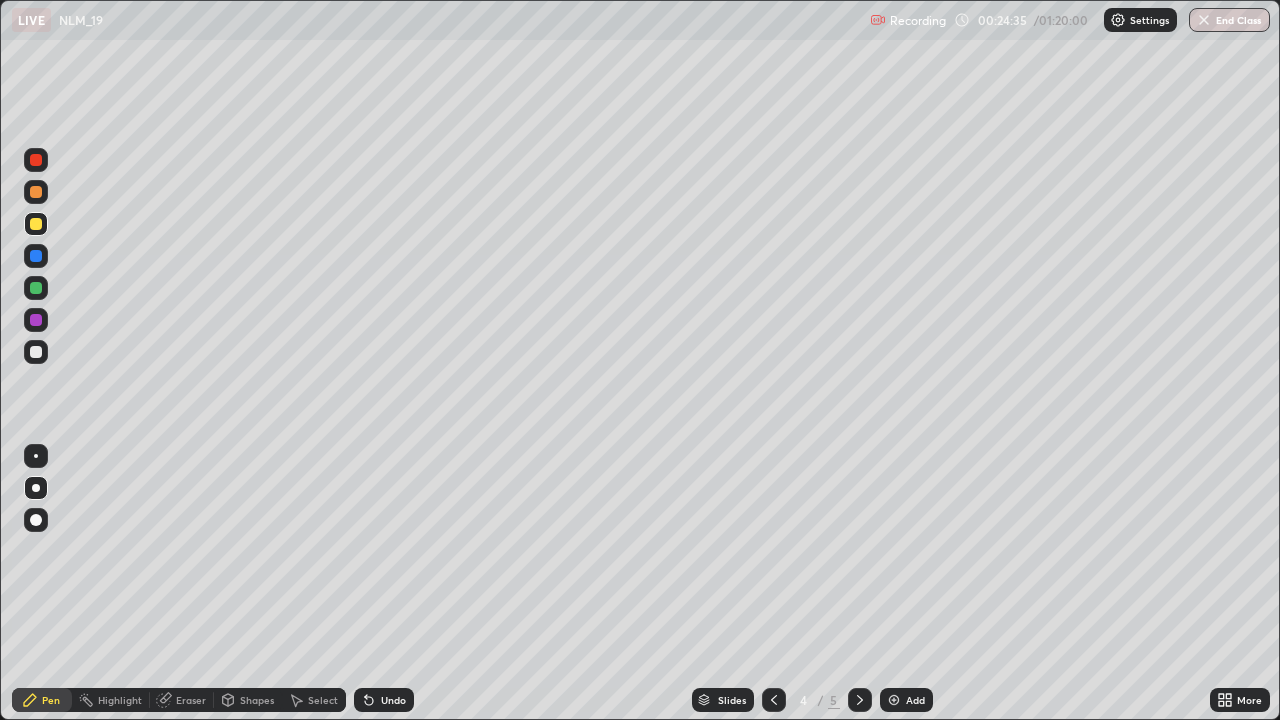 click 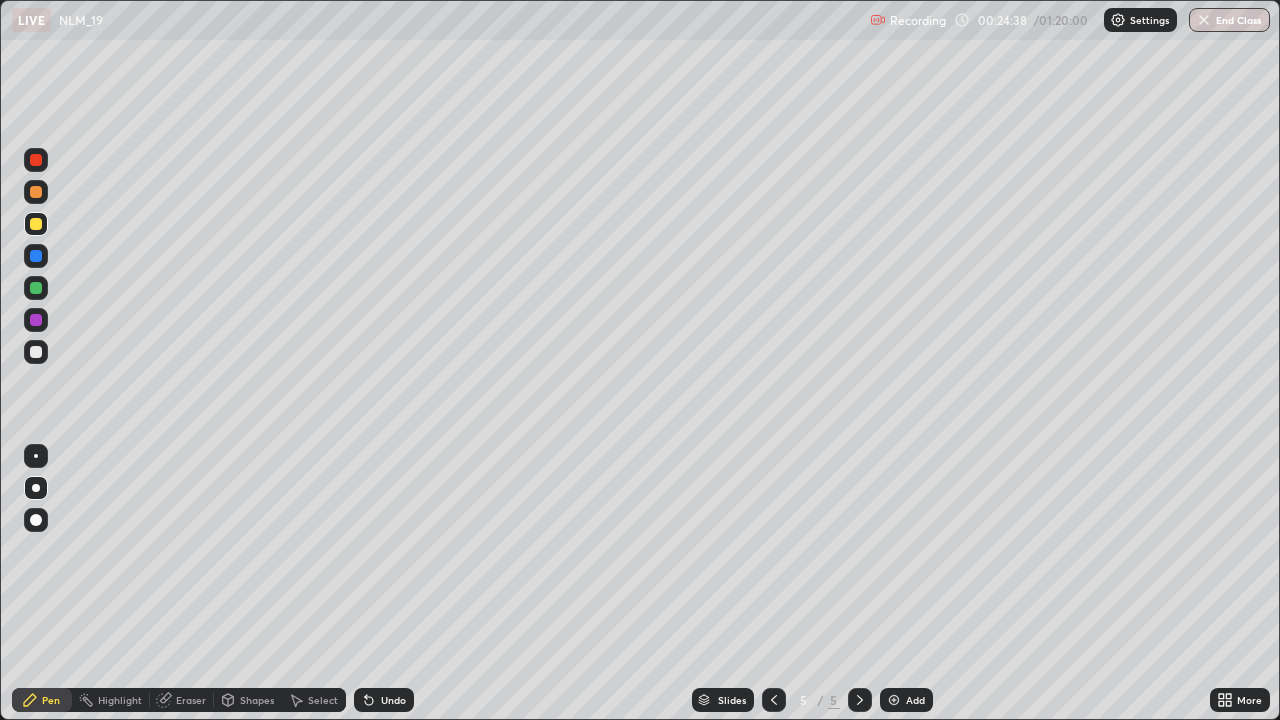 click 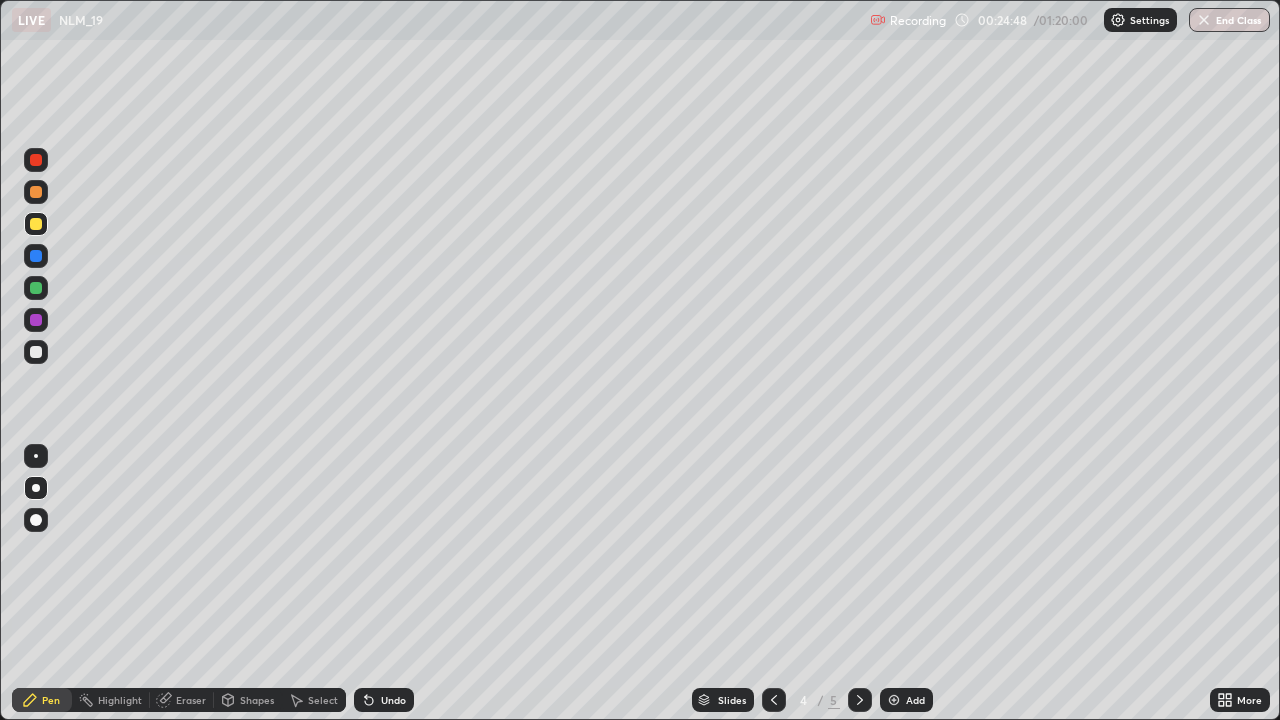 click 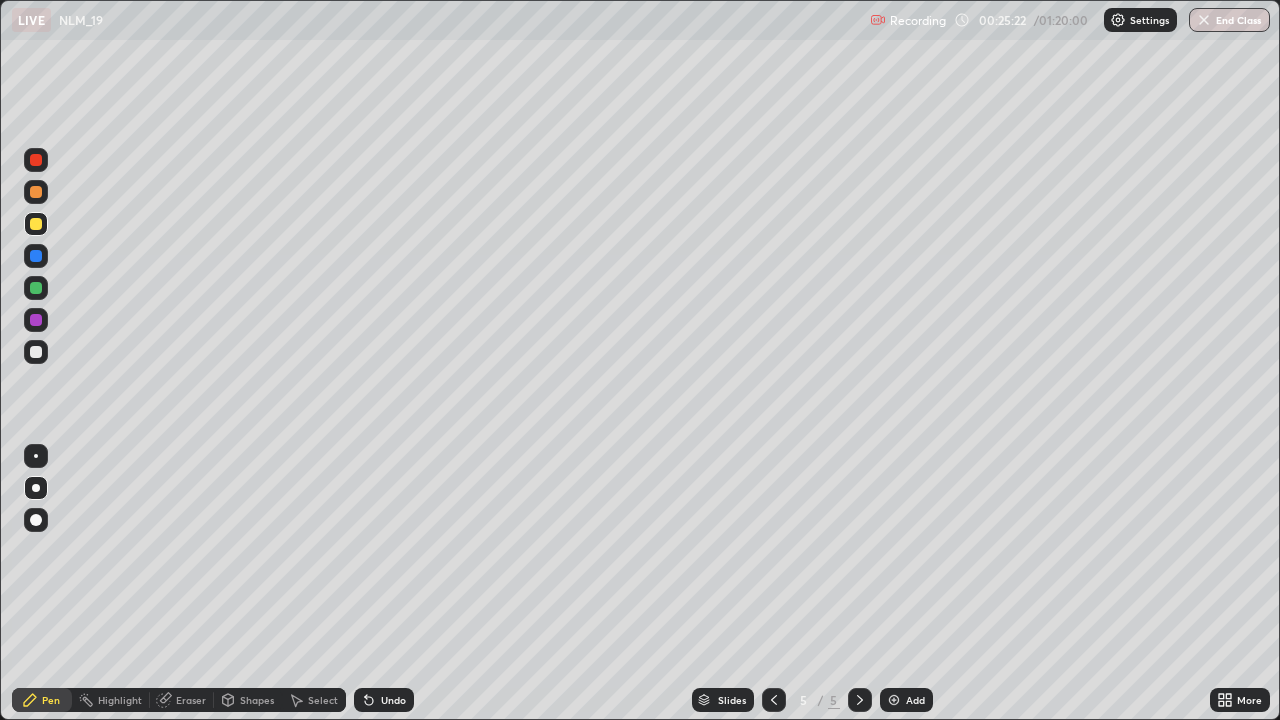 click 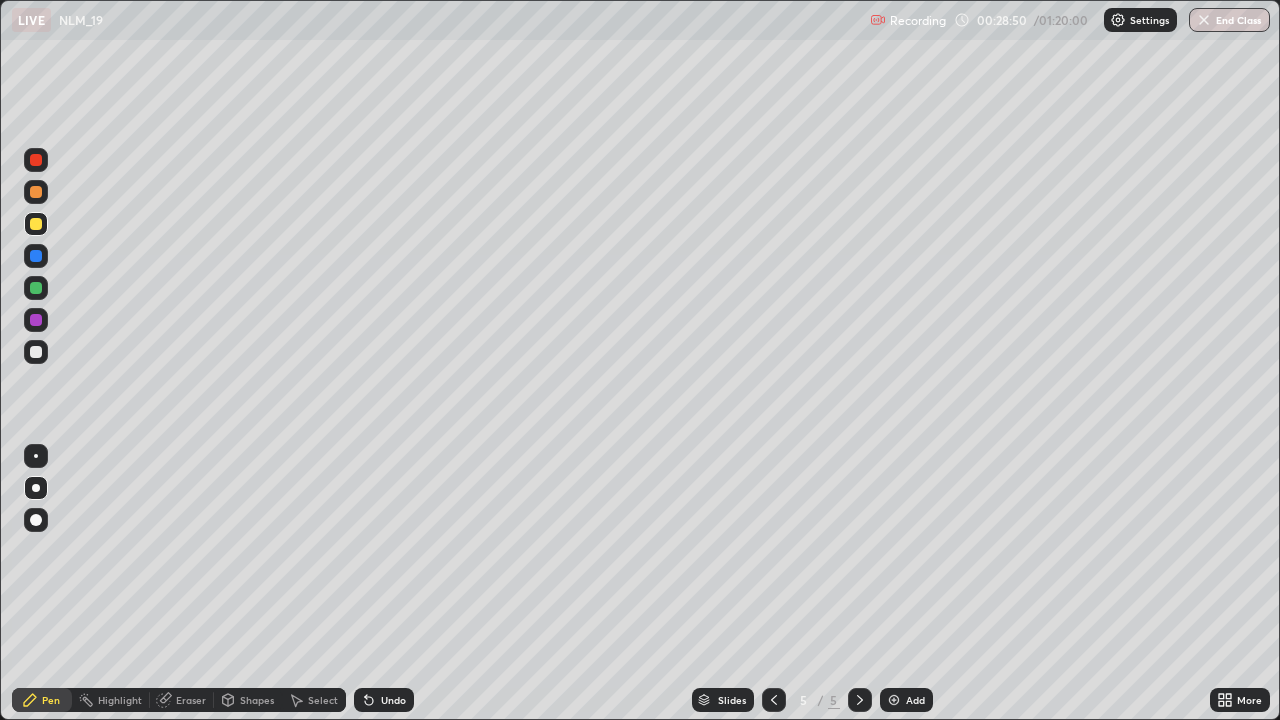 click at bounding box center [894, 700] 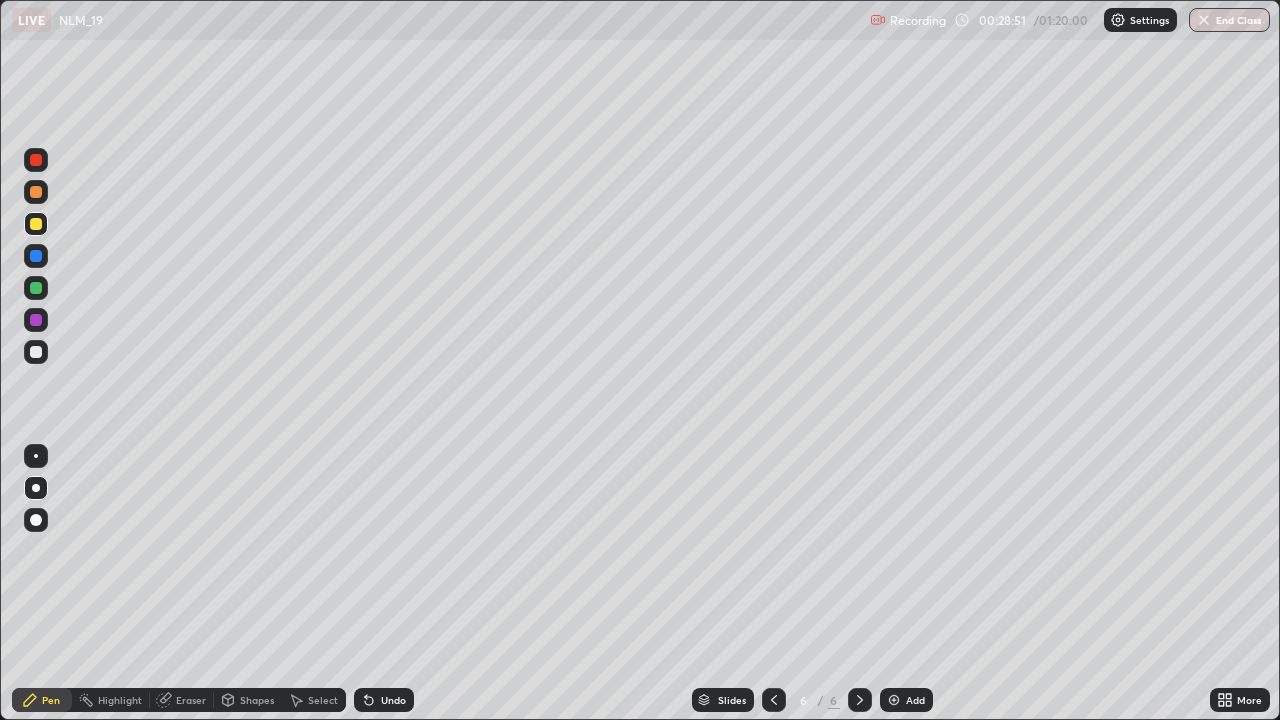 click at bounding box center (36, 224) 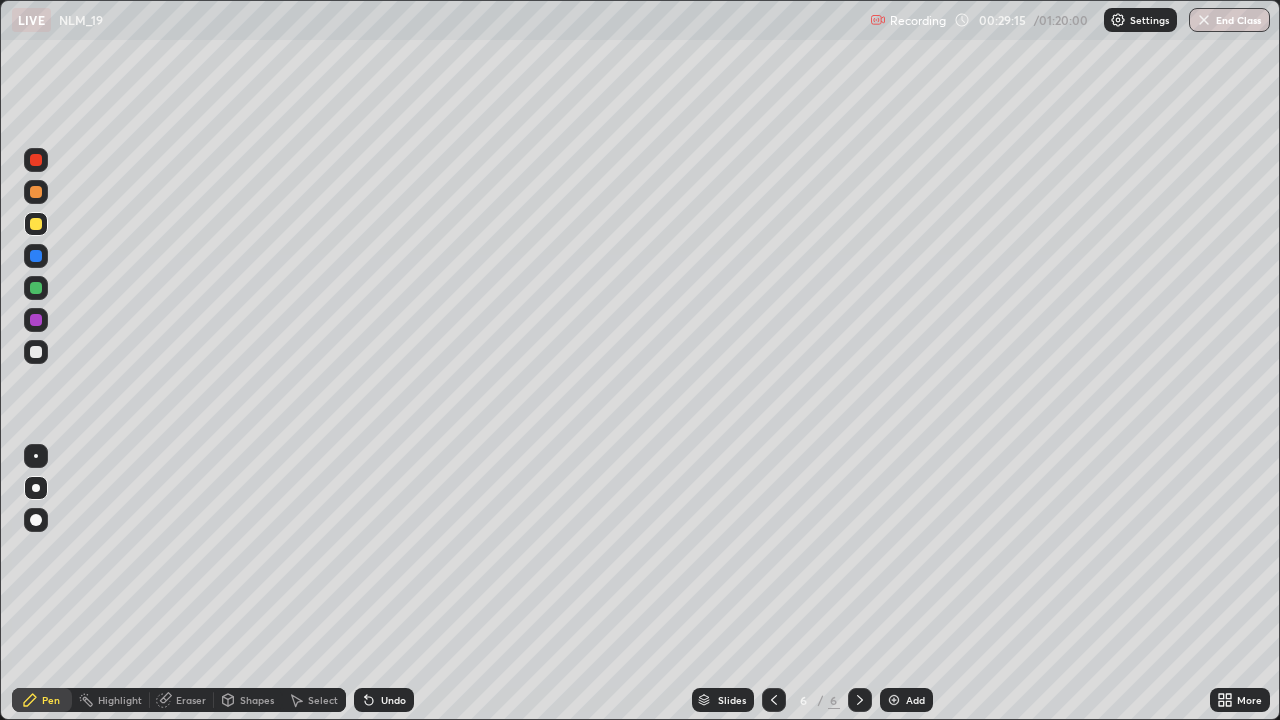 click at bounding box center (36, 352) 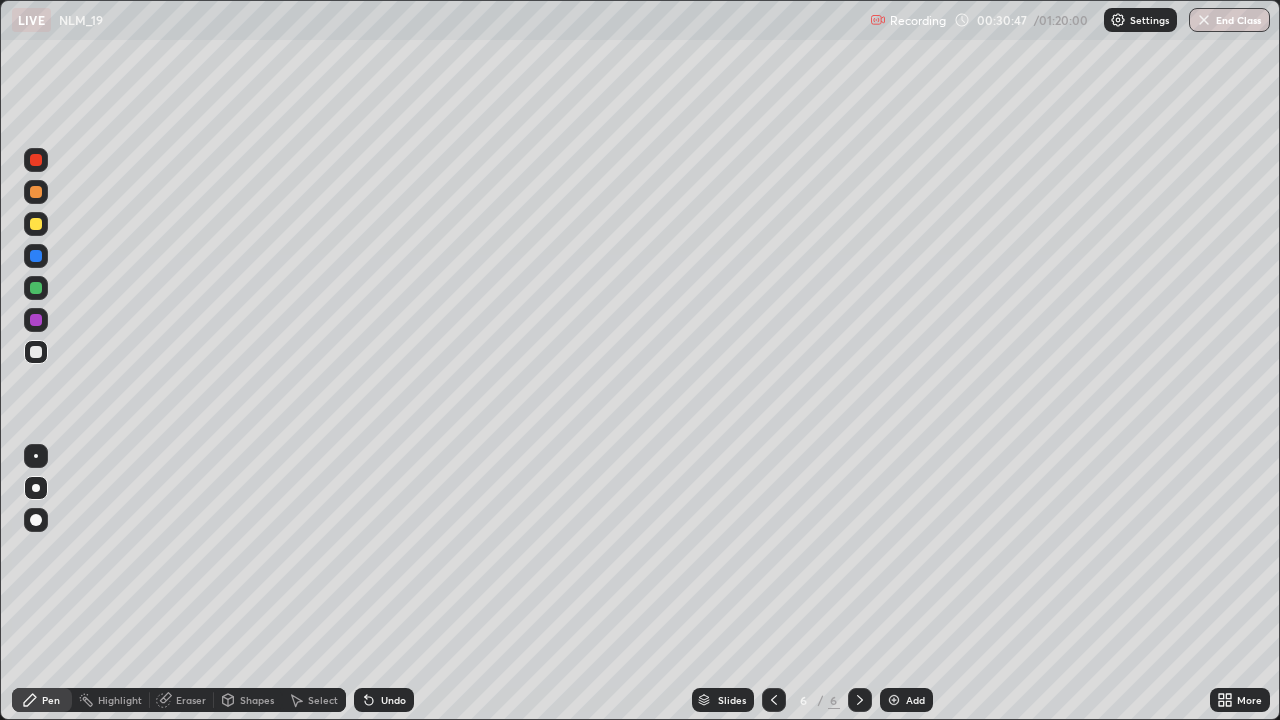 click on "Shapes" at bounding box center [257, 700] 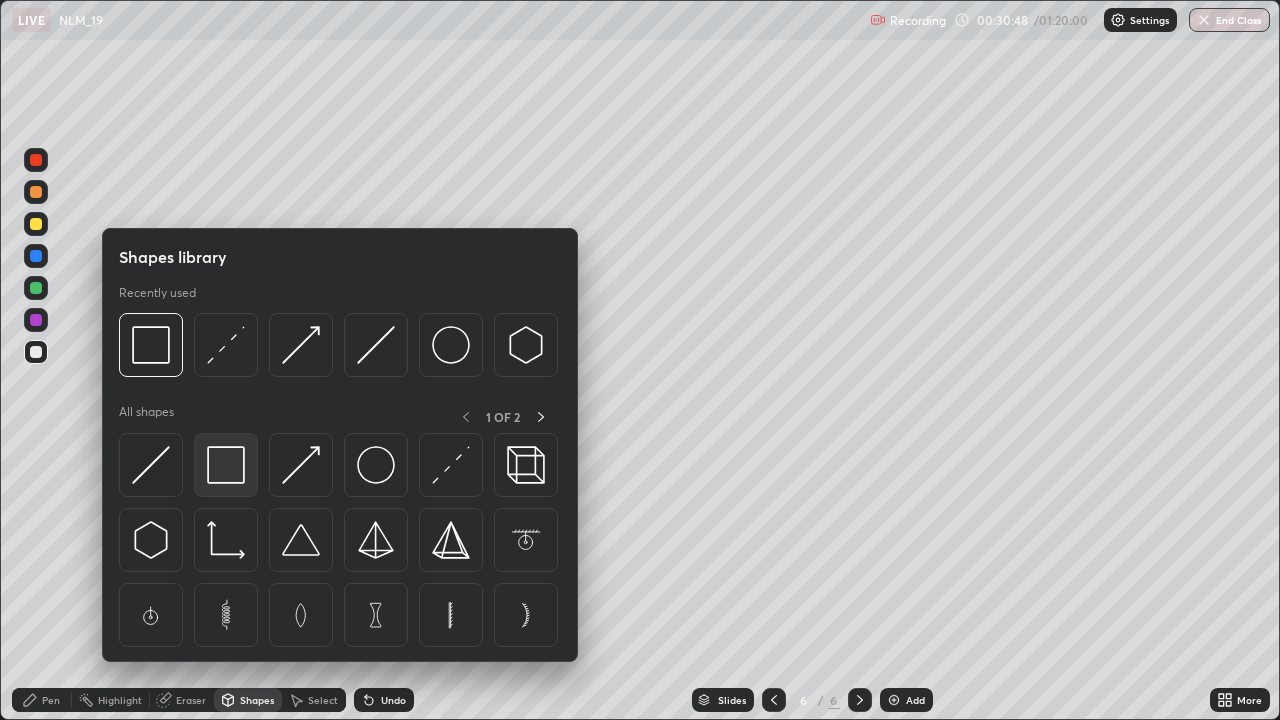 click at bounding box center [226, 465] 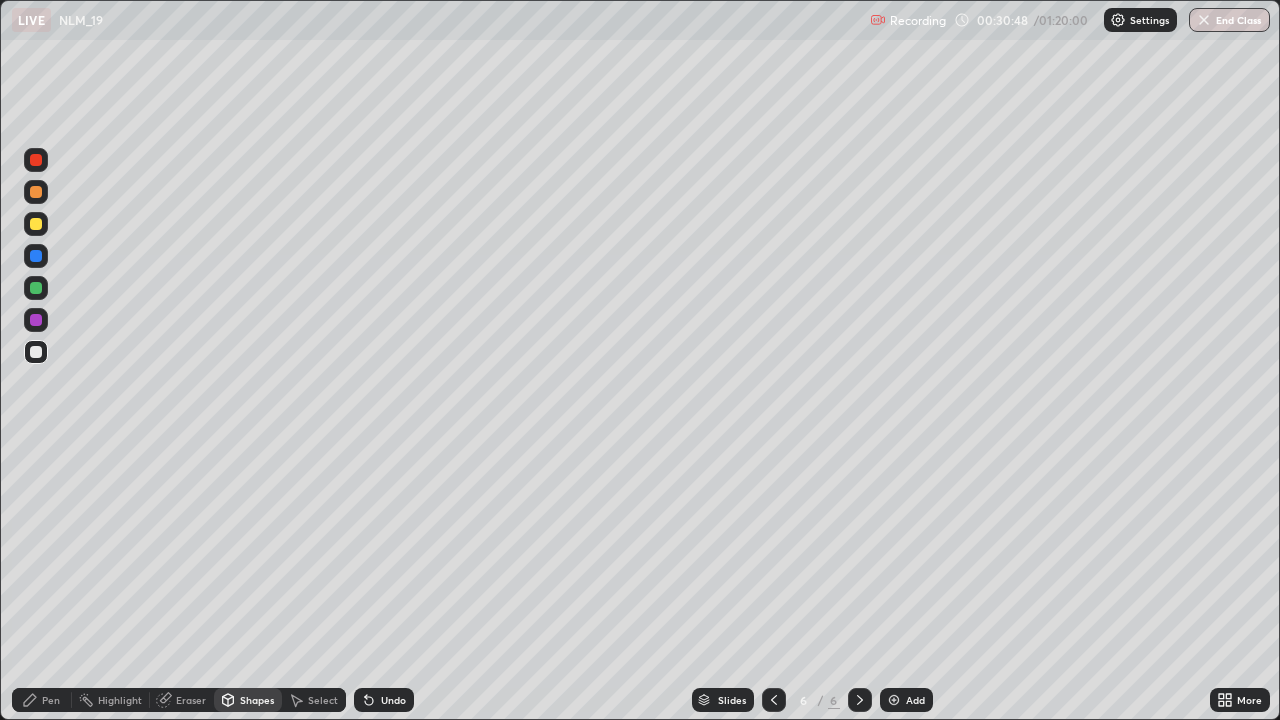 click at bounding box center (36, 224) 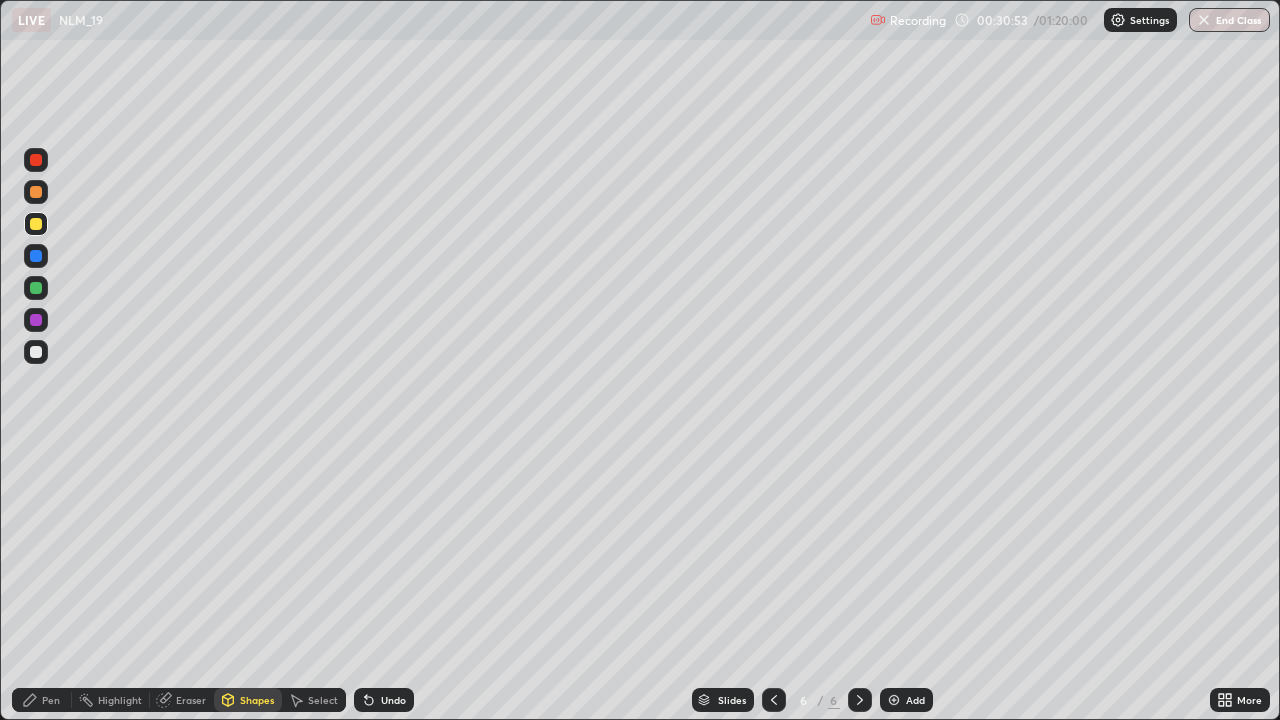 click on "Pen" at bounding box center (51, 700) 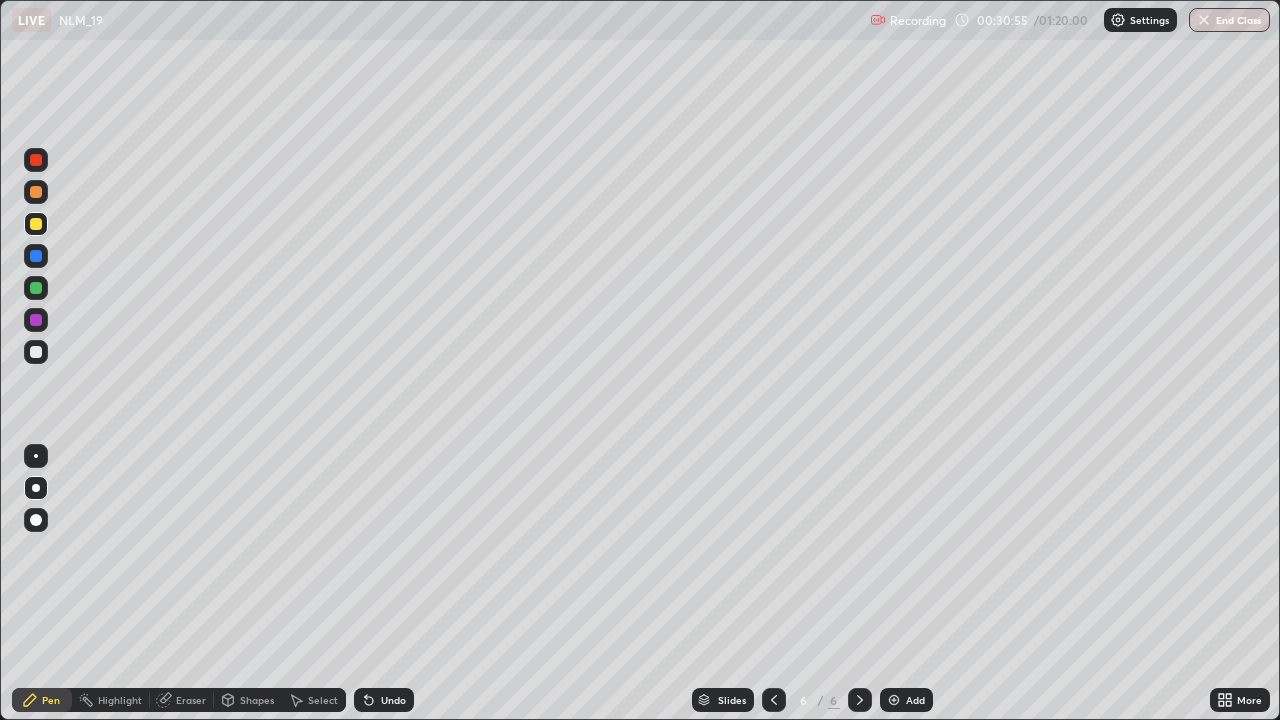 click at bounding box center (36, 352) 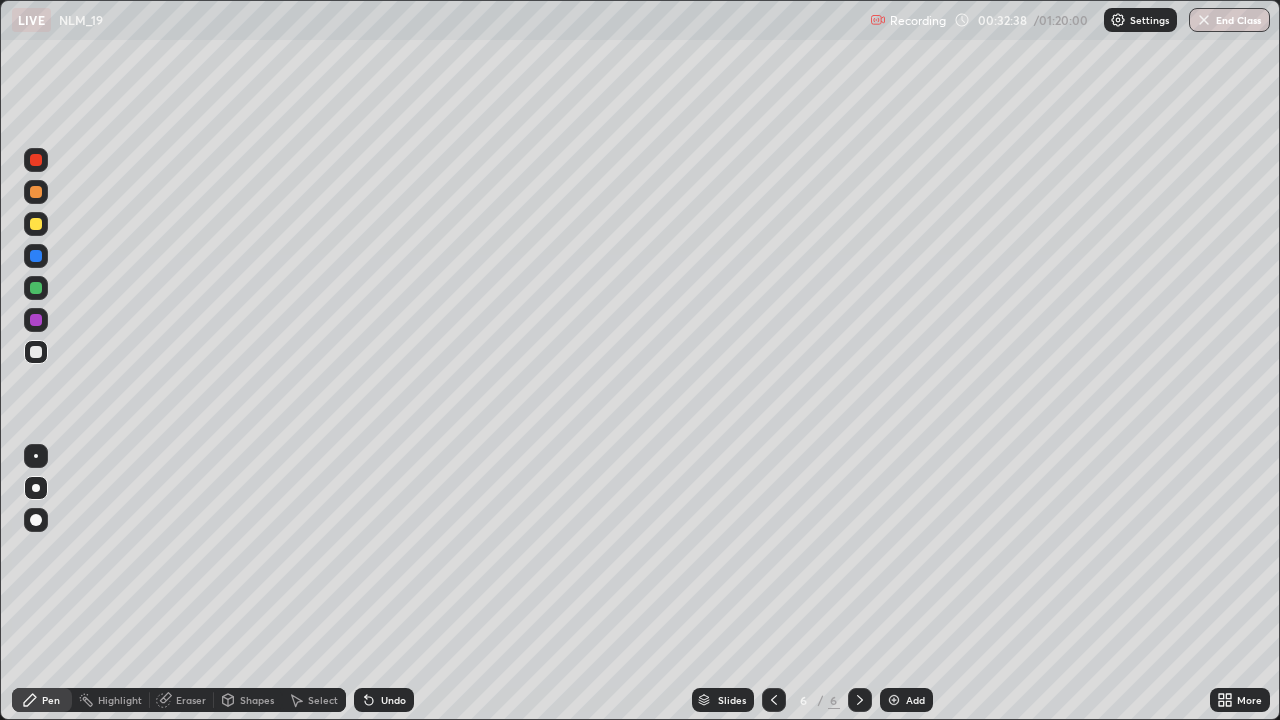 click 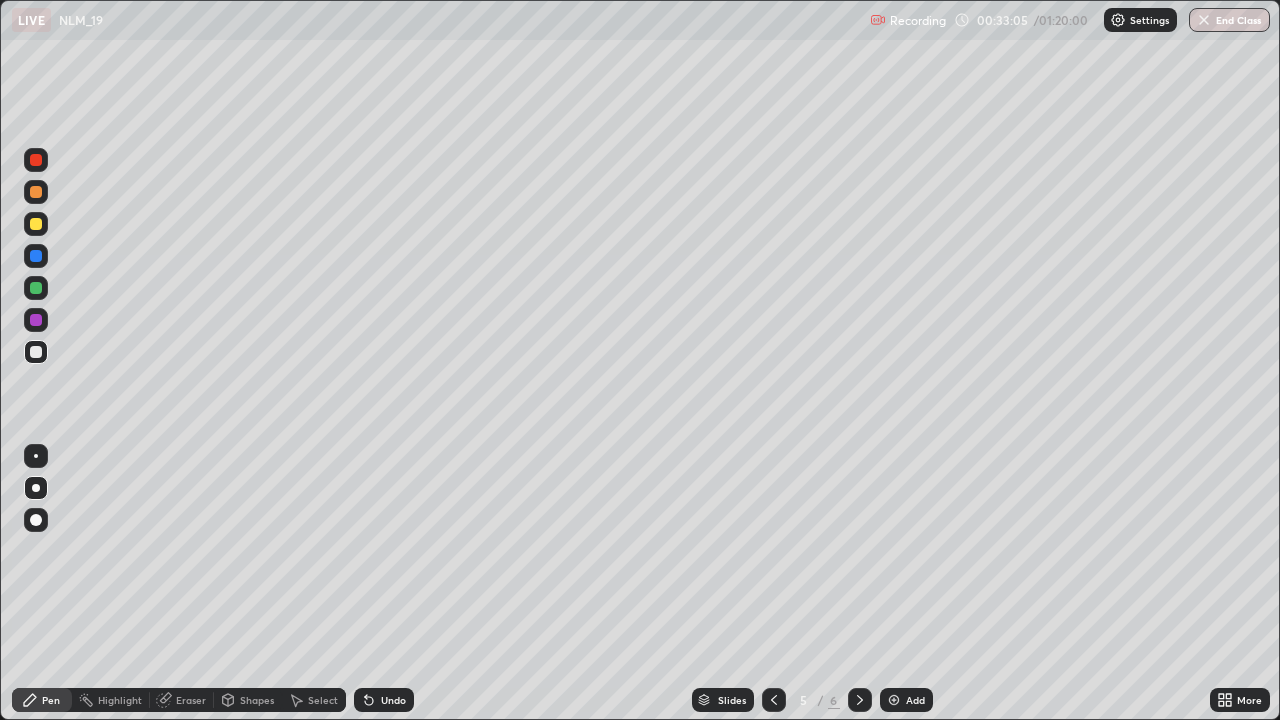 click on "Setting up your live class" at bounding box center (640, 360) 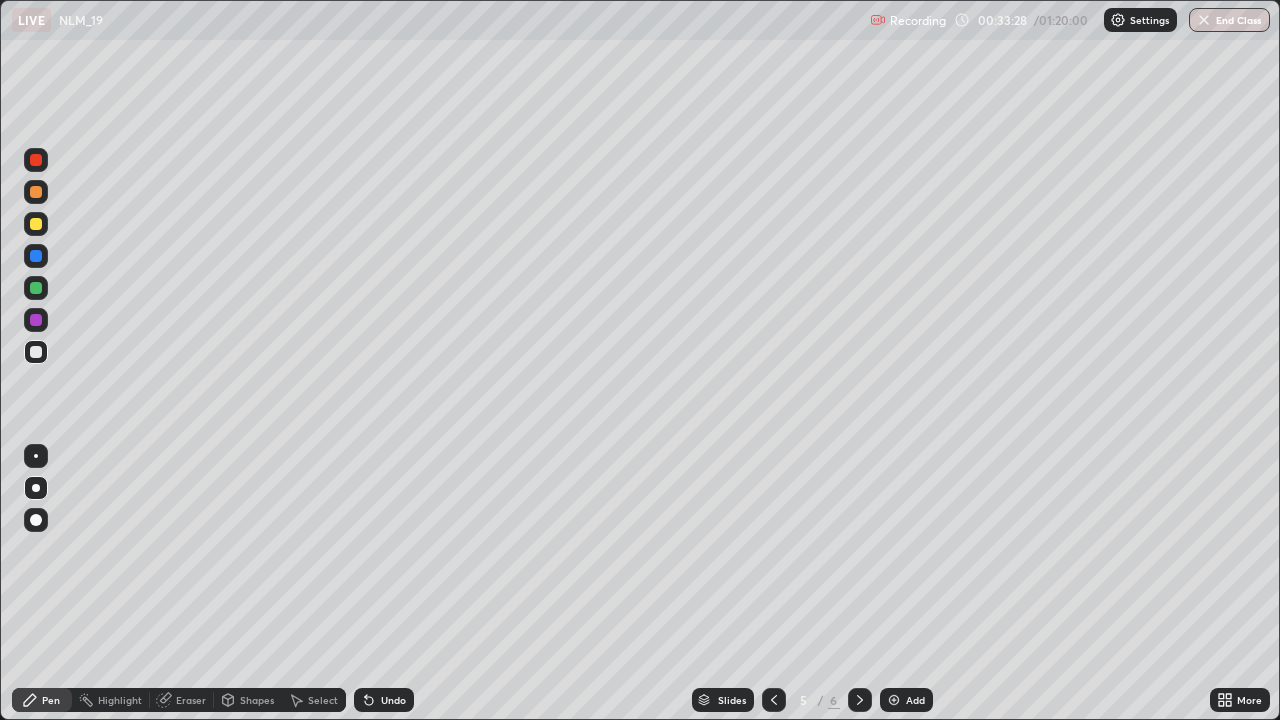 click 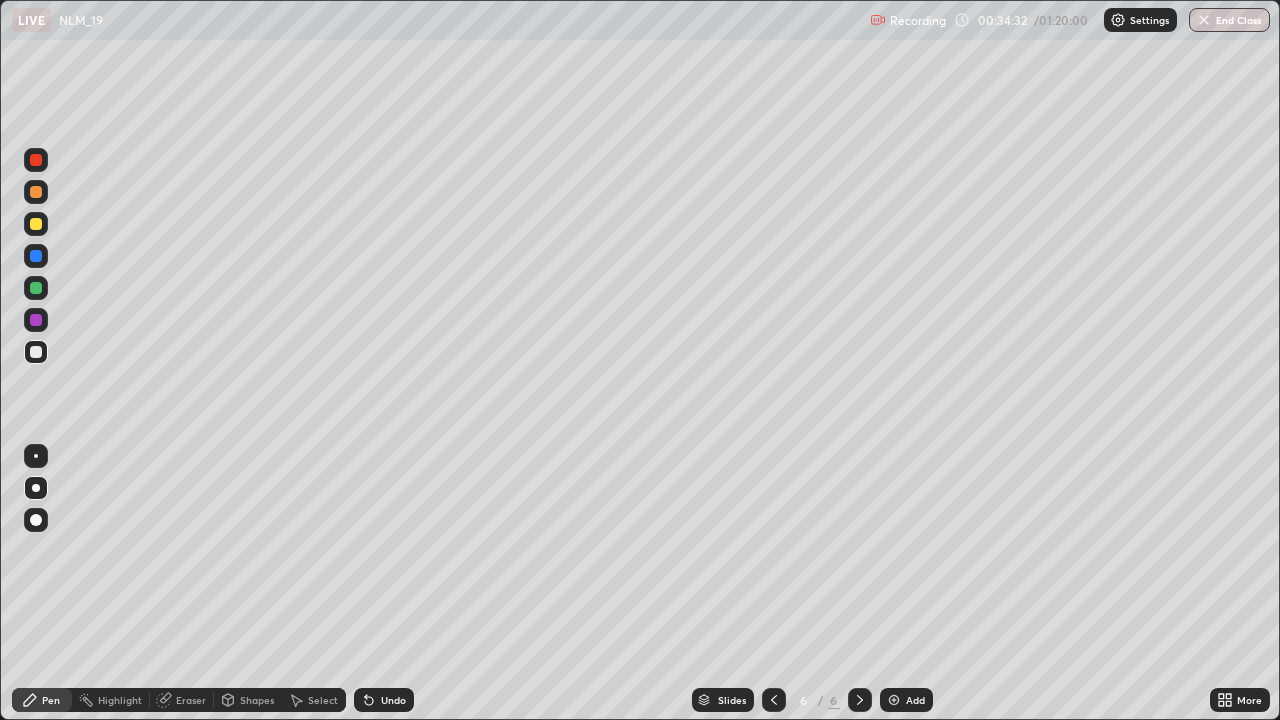 click at bounding box center (36, 224) 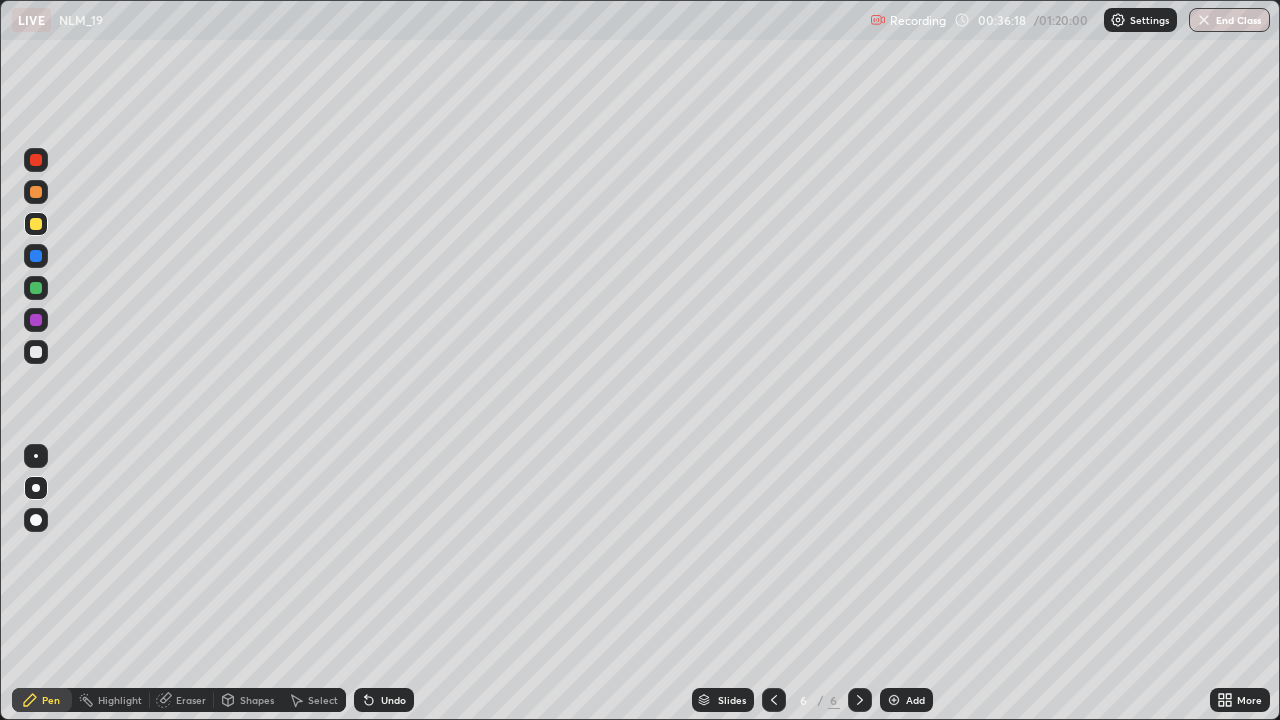 click at bounding box center [894, 700] 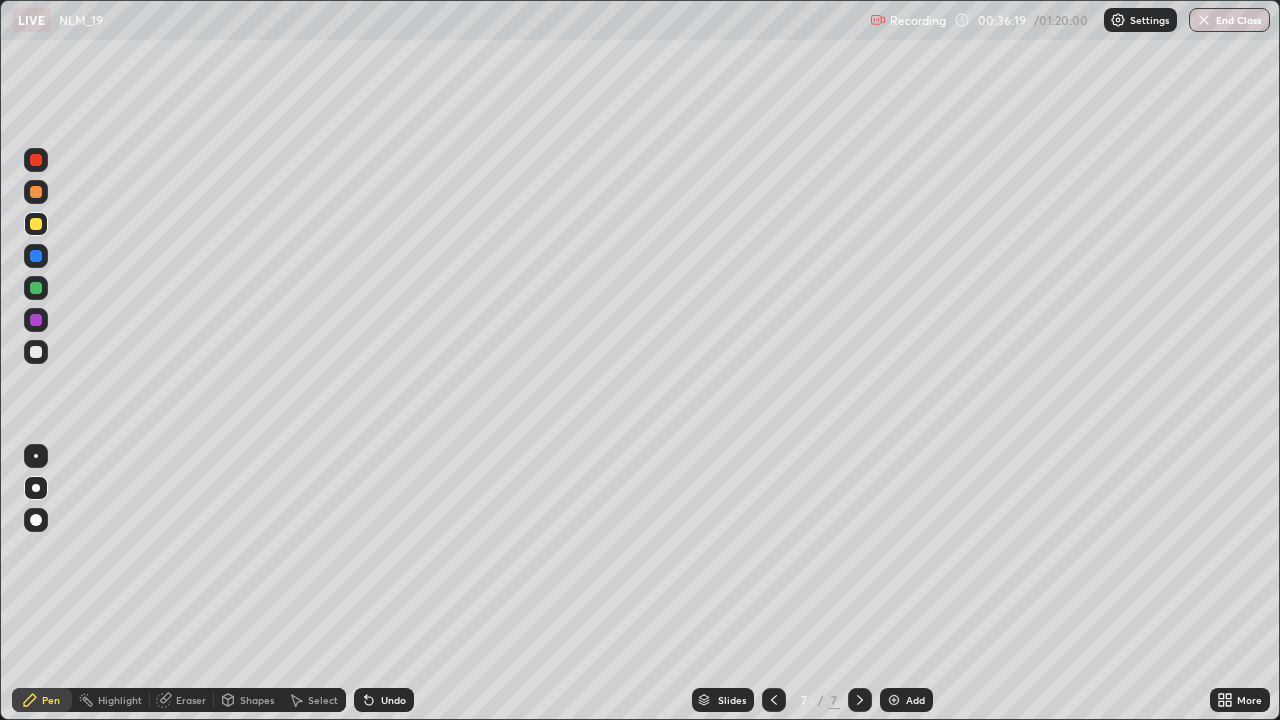 click at bounding box center [36, 224] 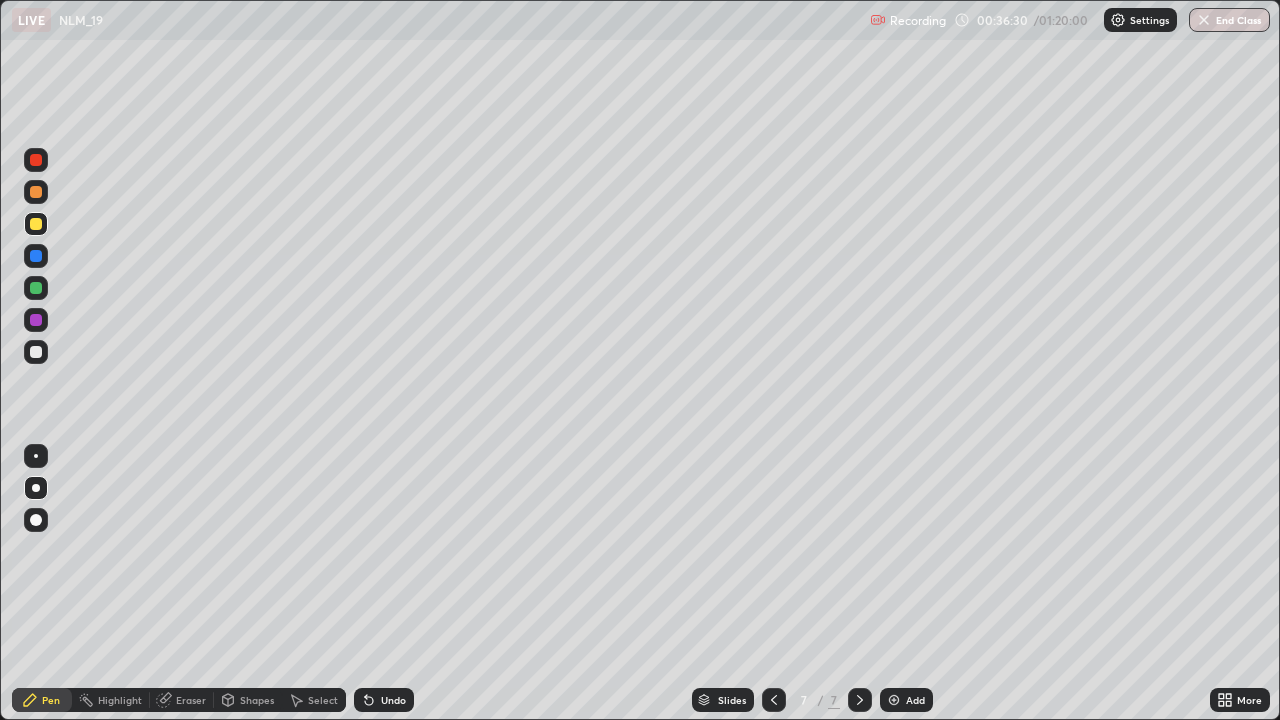 click on "Shapes" at bounding box center [257, 700] 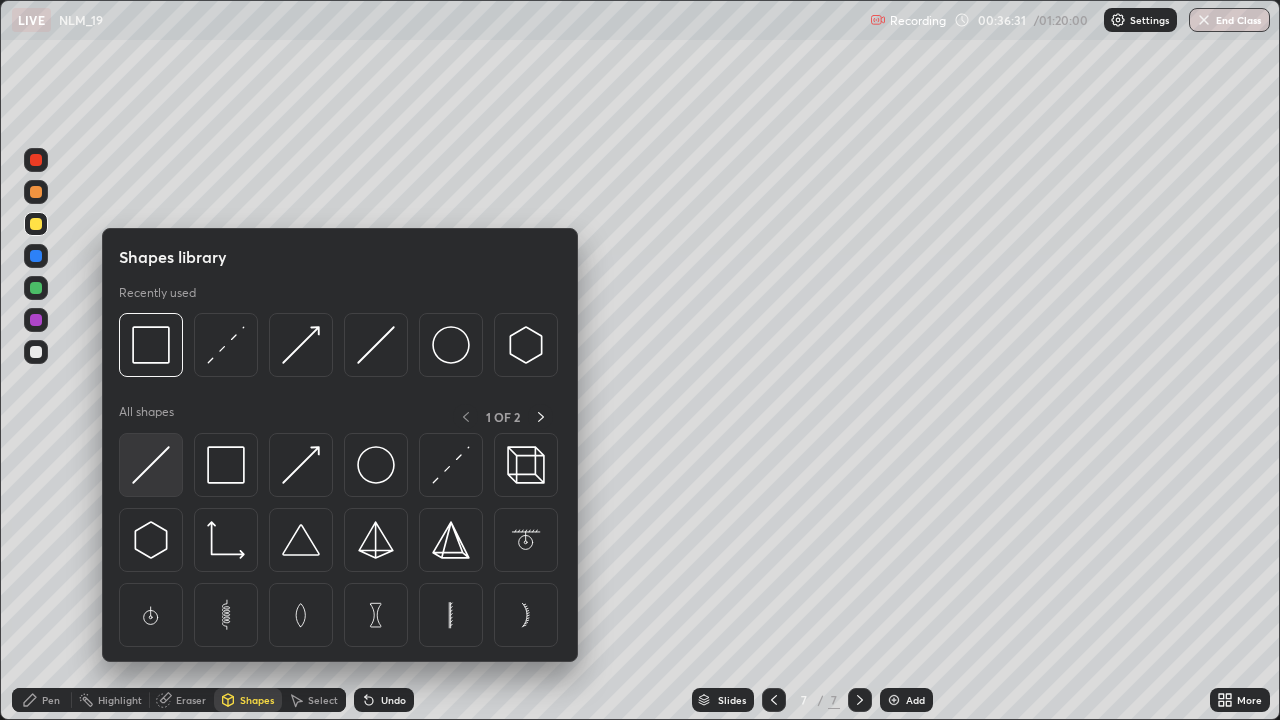 click at bounding box center (151, 465) 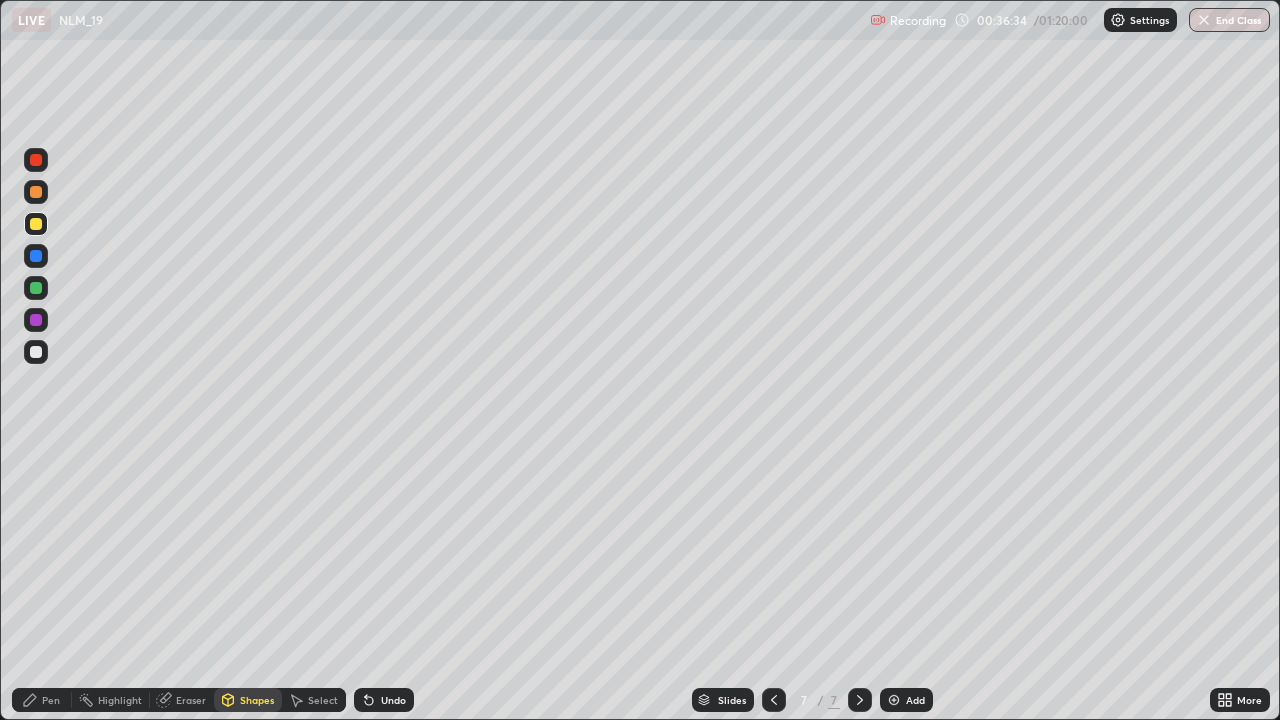 click on "Shapes" at bounding box center [257, 700] 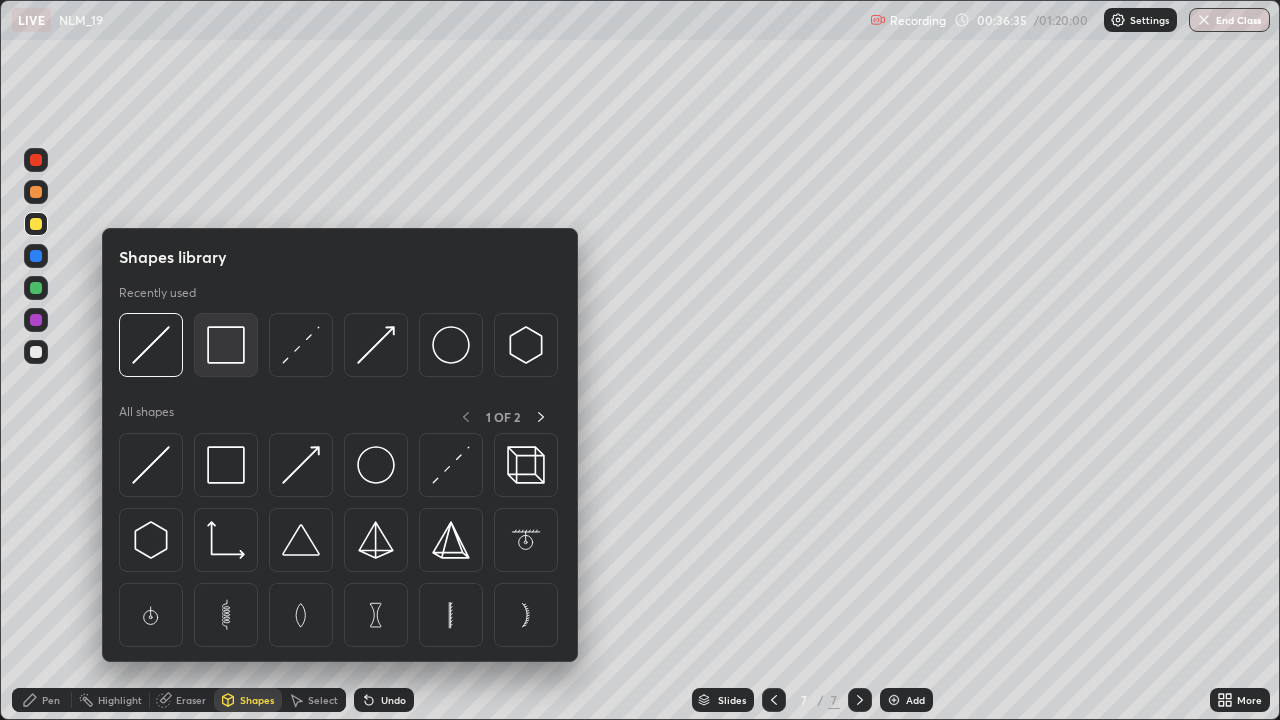 click at bounding box center (226, 345) 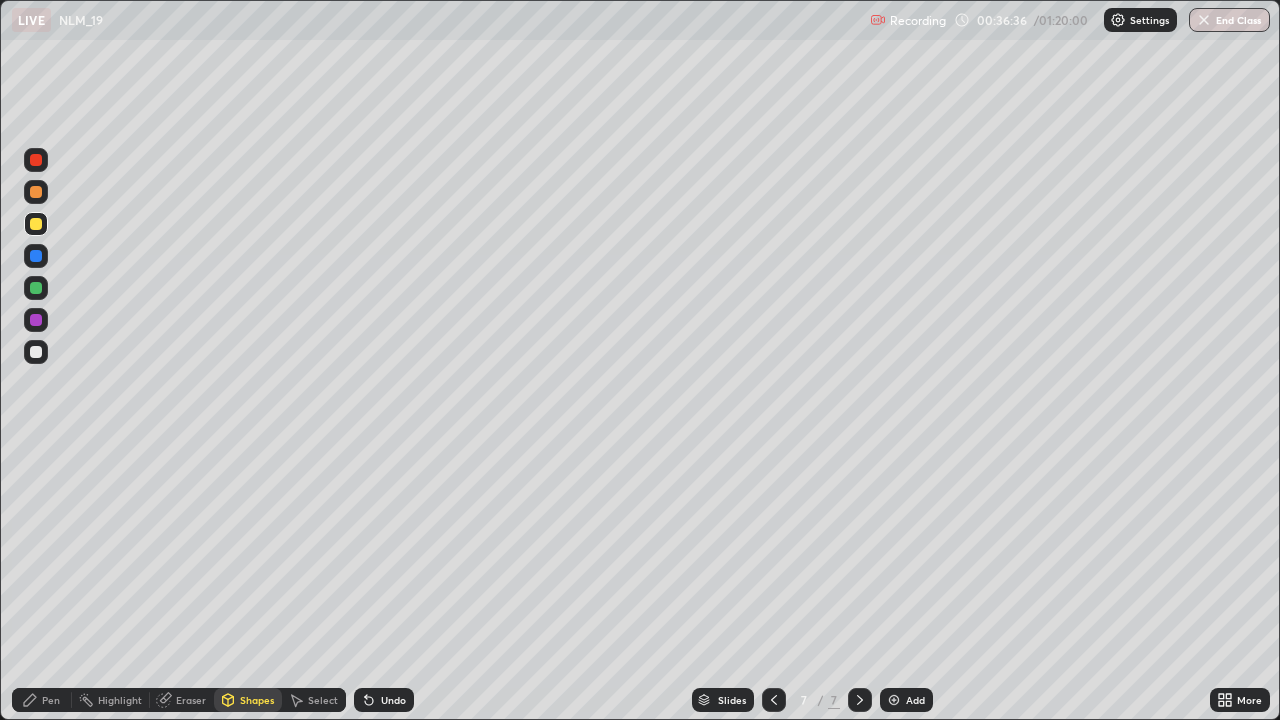 click at bounding box center (36, 352) 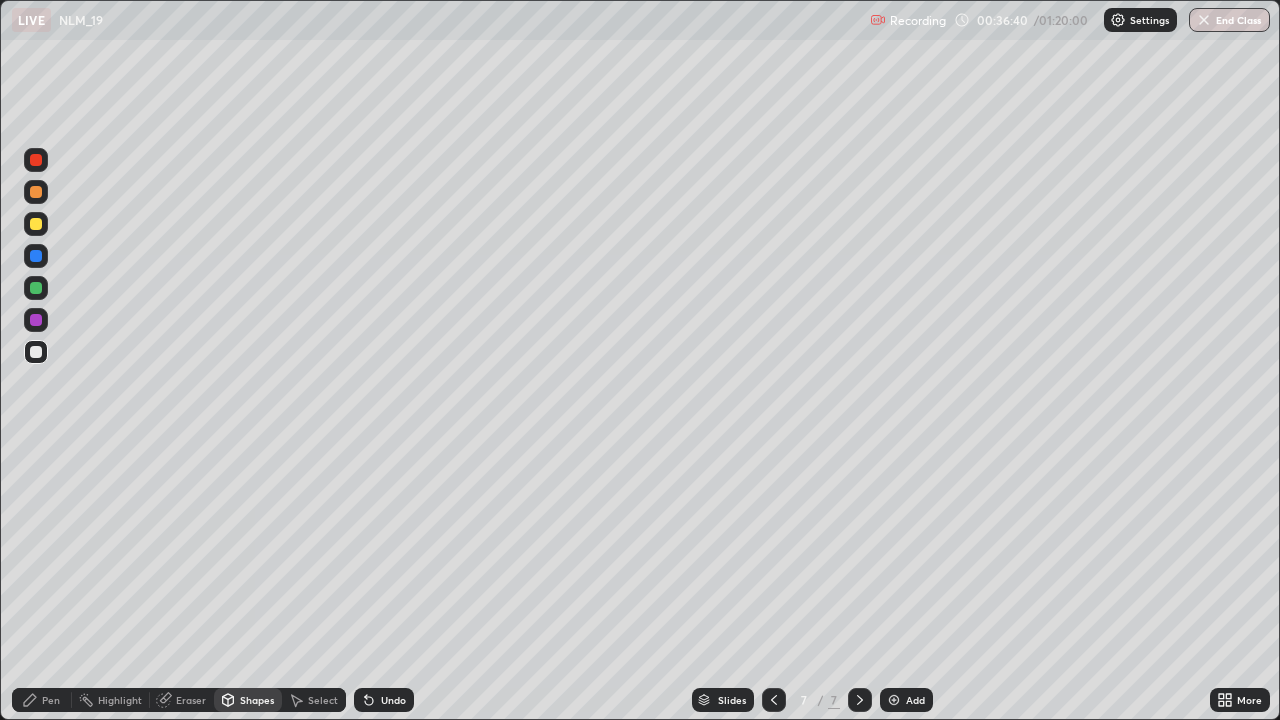 click on "Setting up your live class" at bounding box center [640, 360] 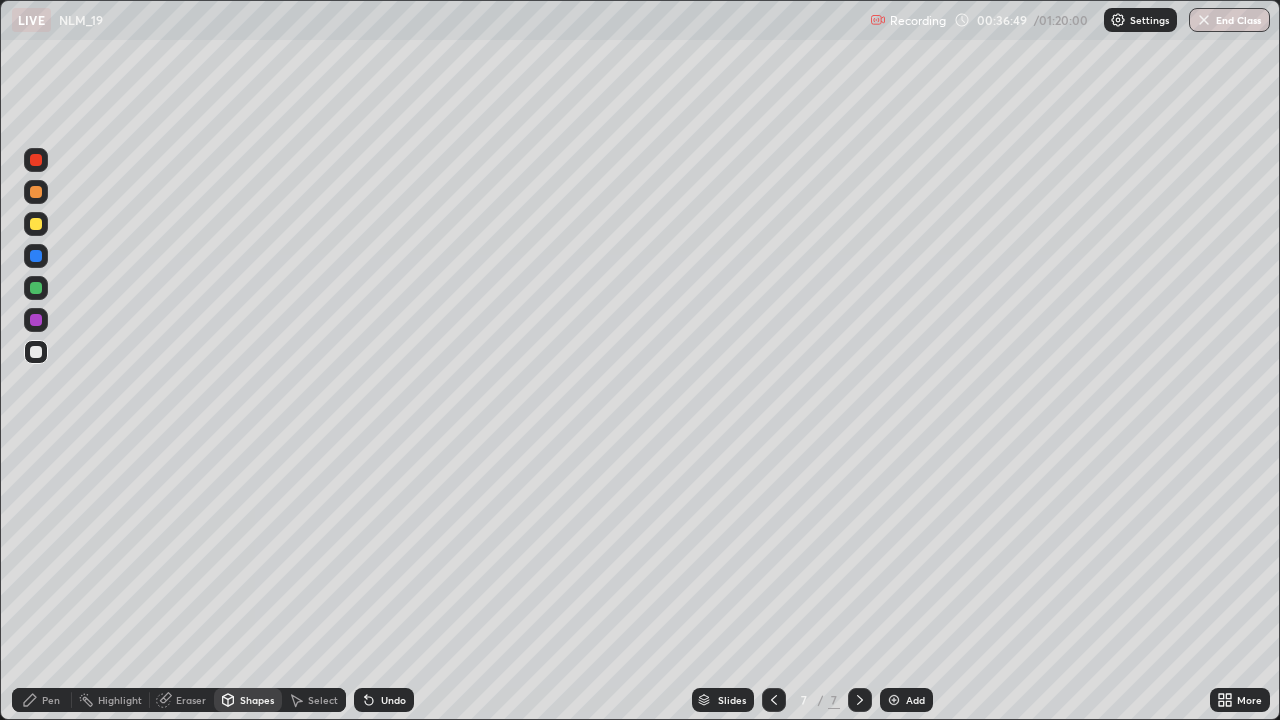 click at bounding box center (36, 160) 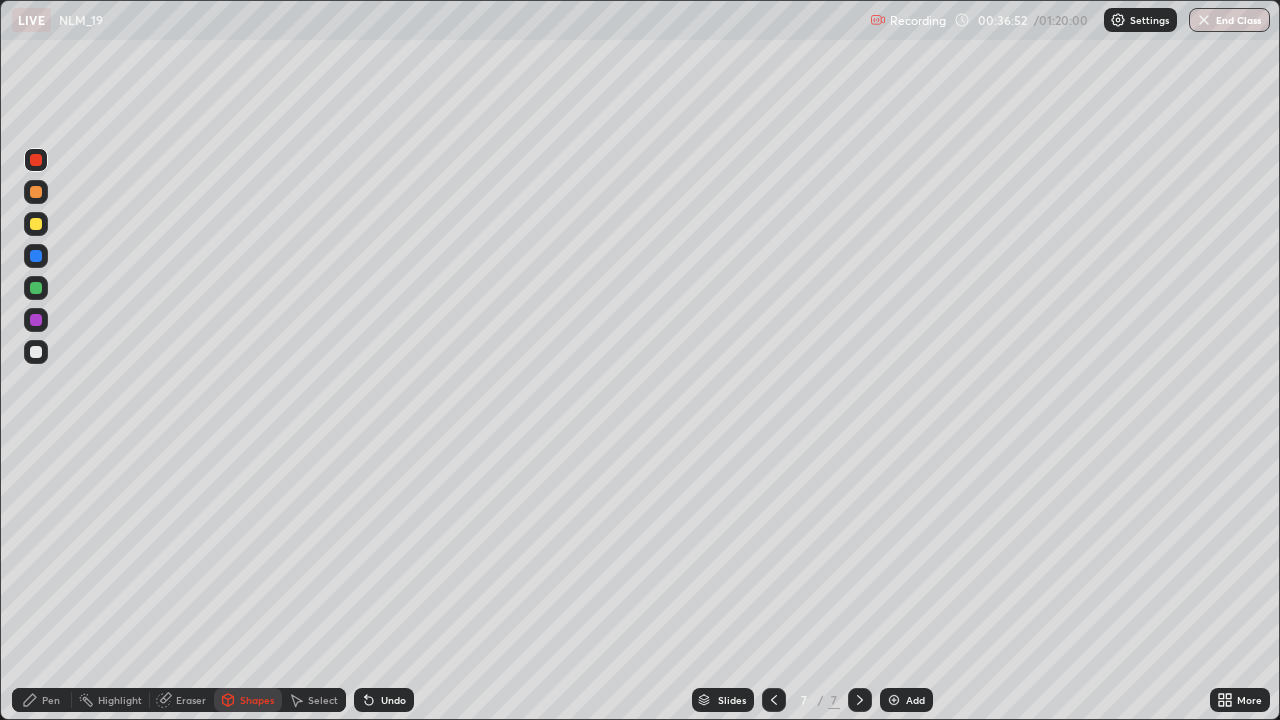 click on "Undo" at bounding box center (384, 700) 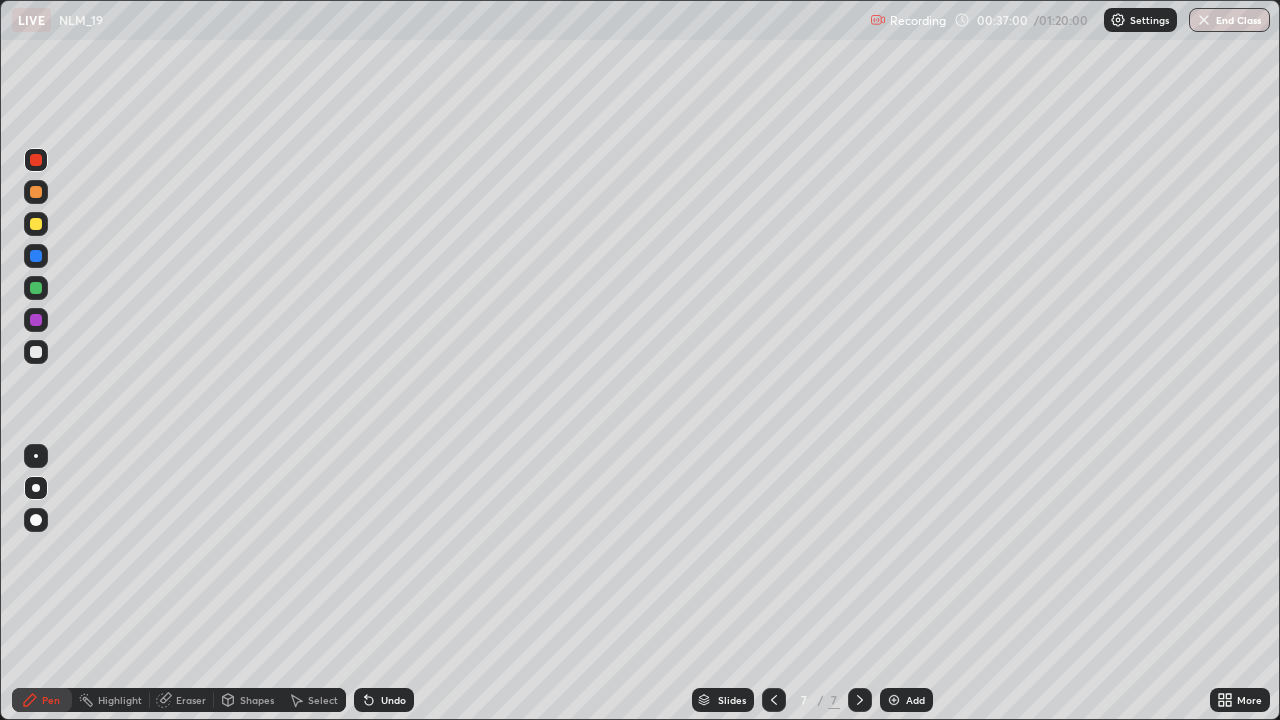 click at bounding box center [36, 352] 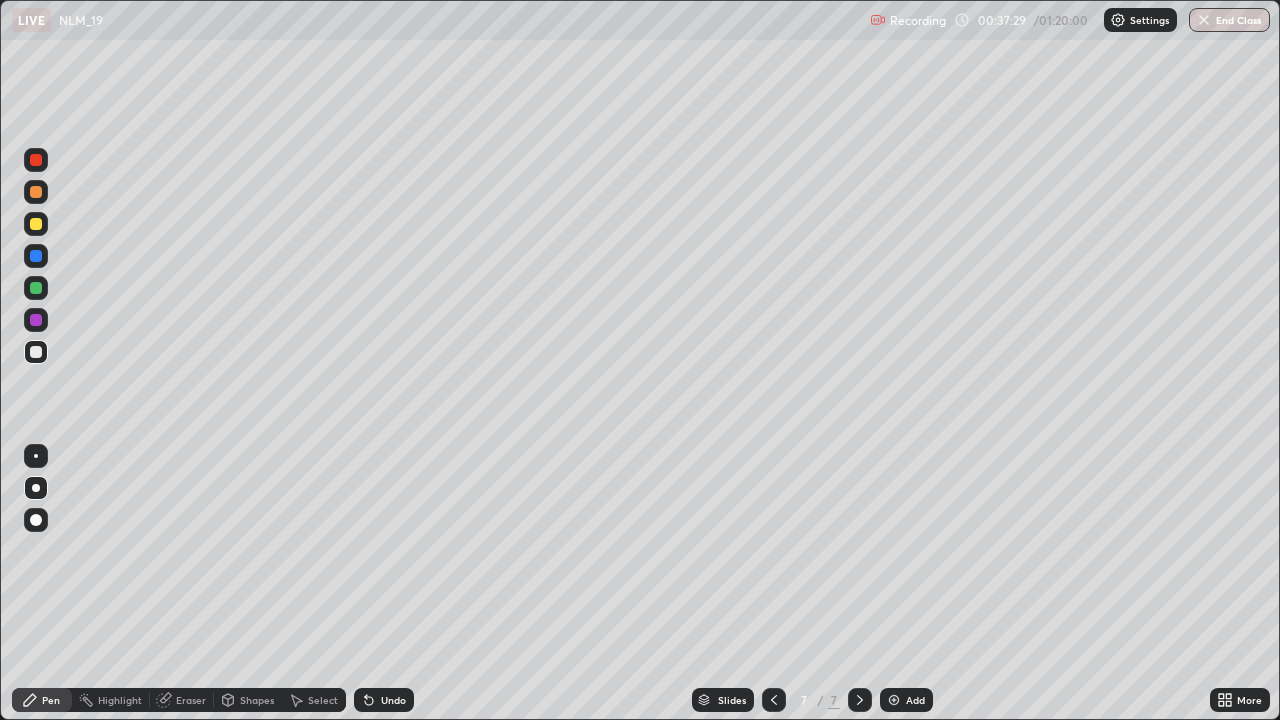 click at bounding box center (36, 352) 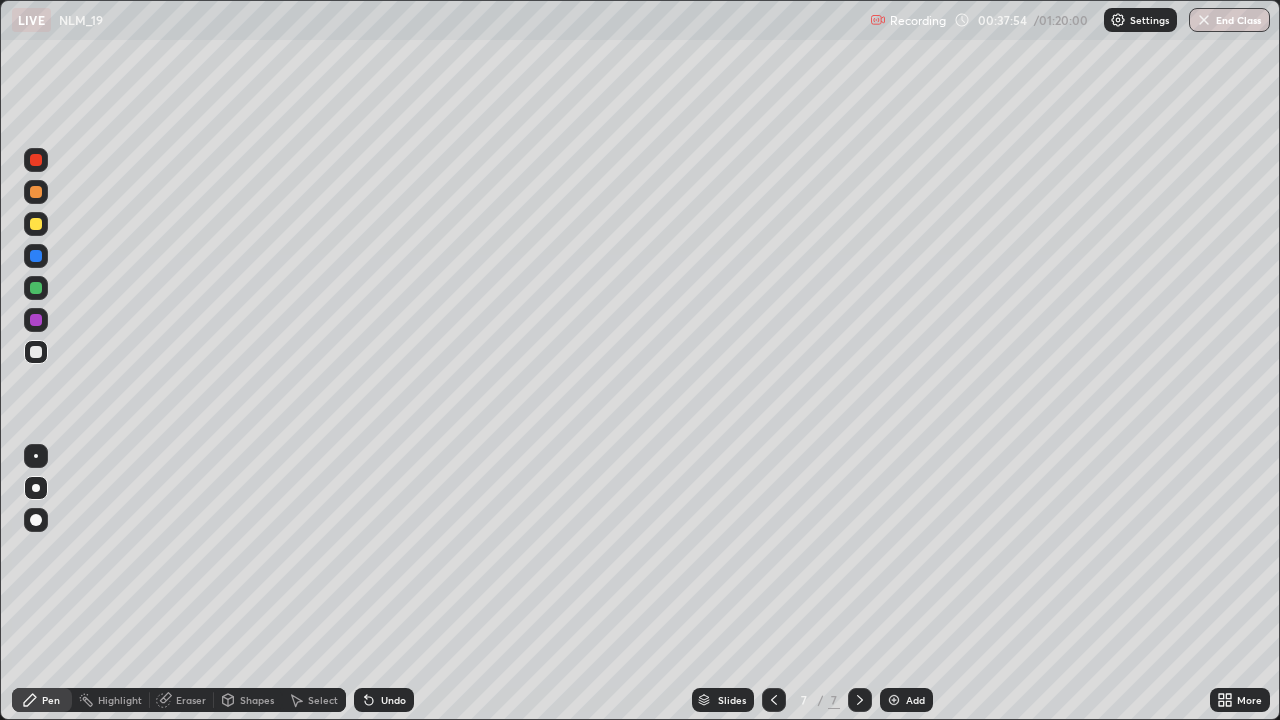 click at bounding box center [36, 352] 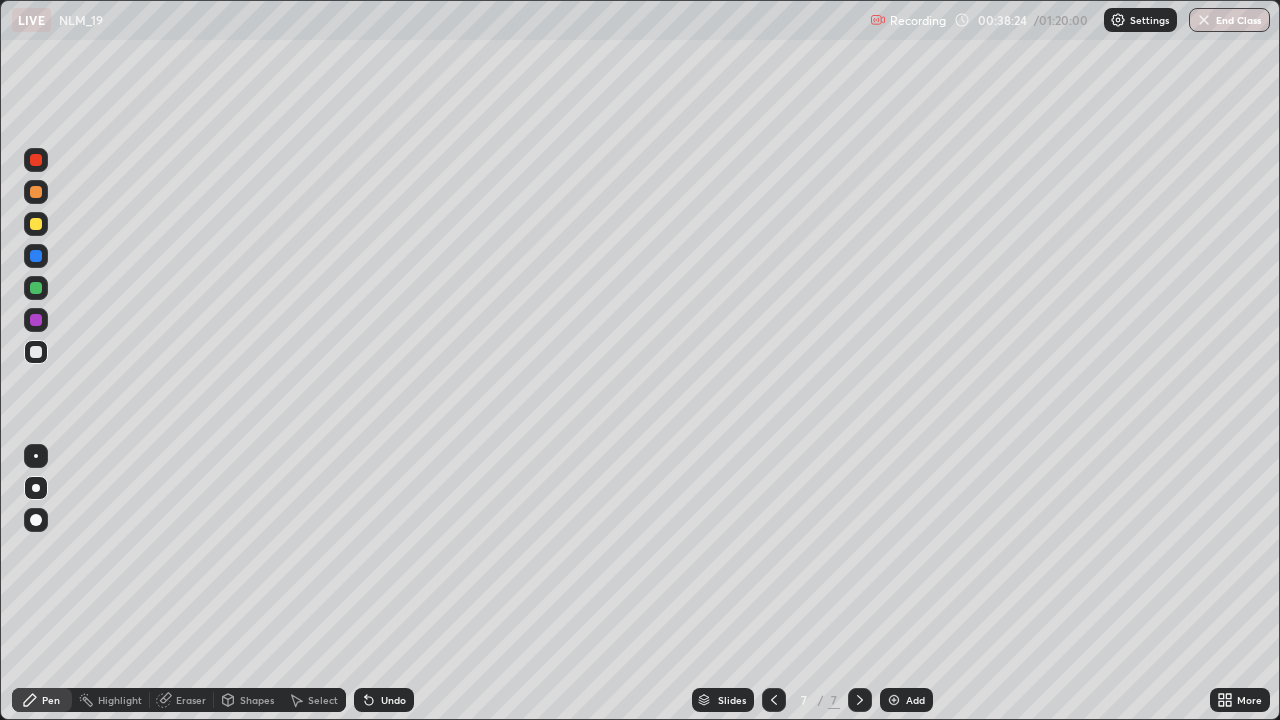 click on "Shapes" at bounding box center [257, 700] 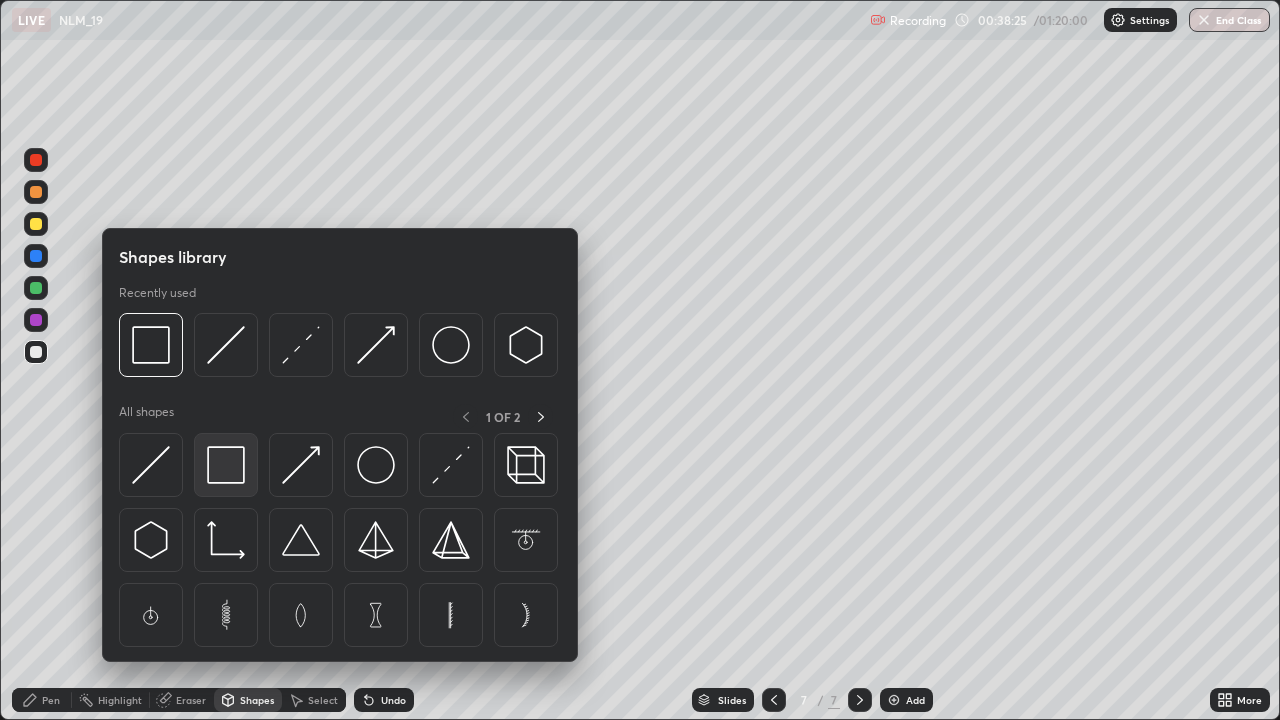 click at bounding box center [226, 465] 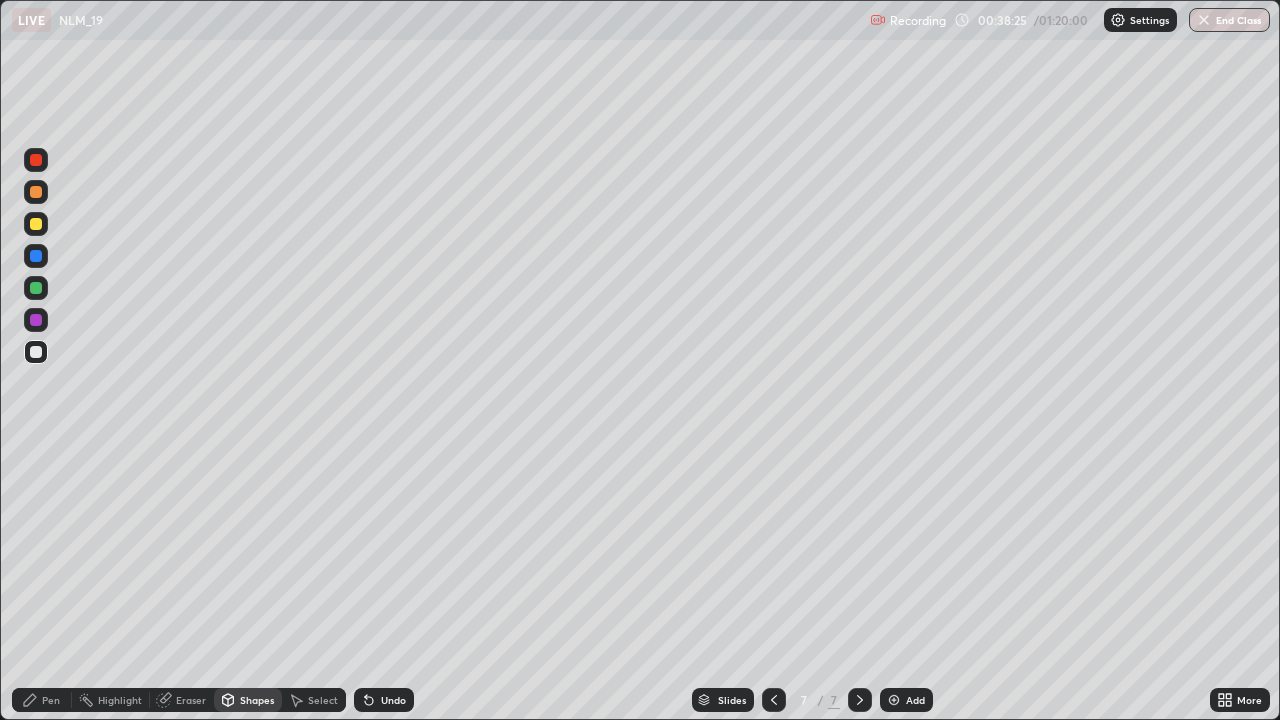 click at bounding box center [36, 224] 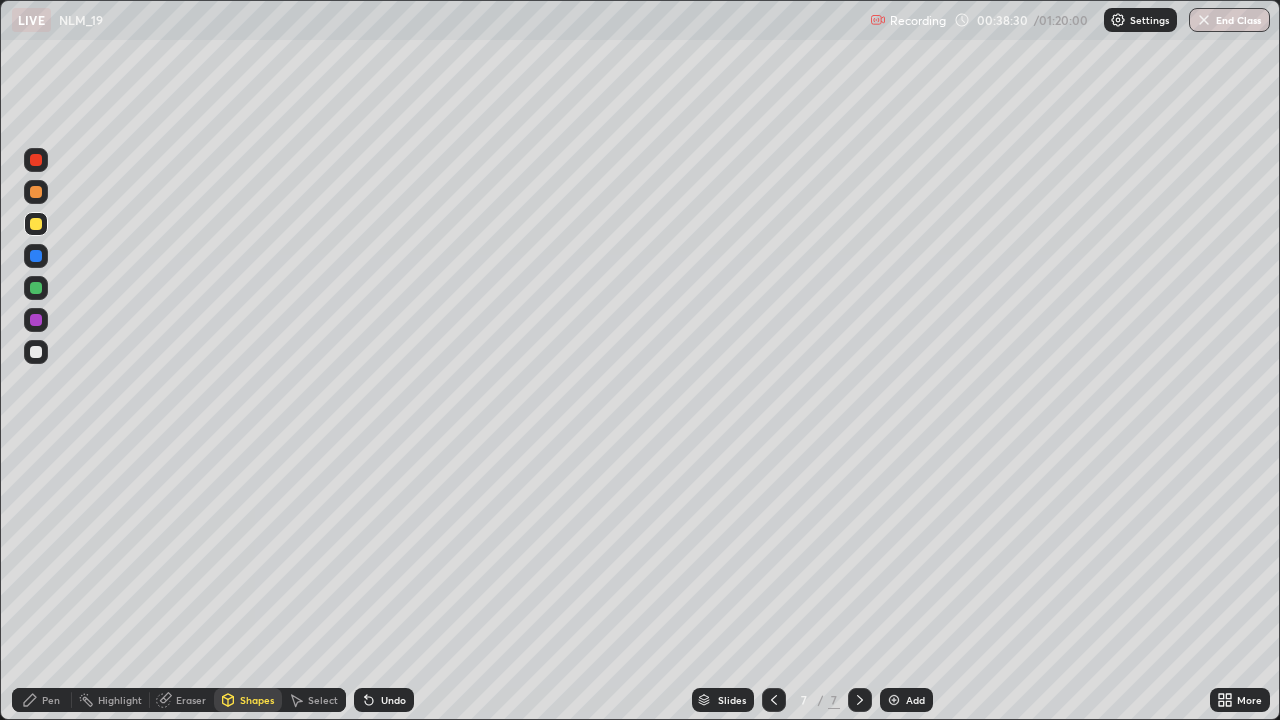 click on "Undo" at bounding box center [393, 700] 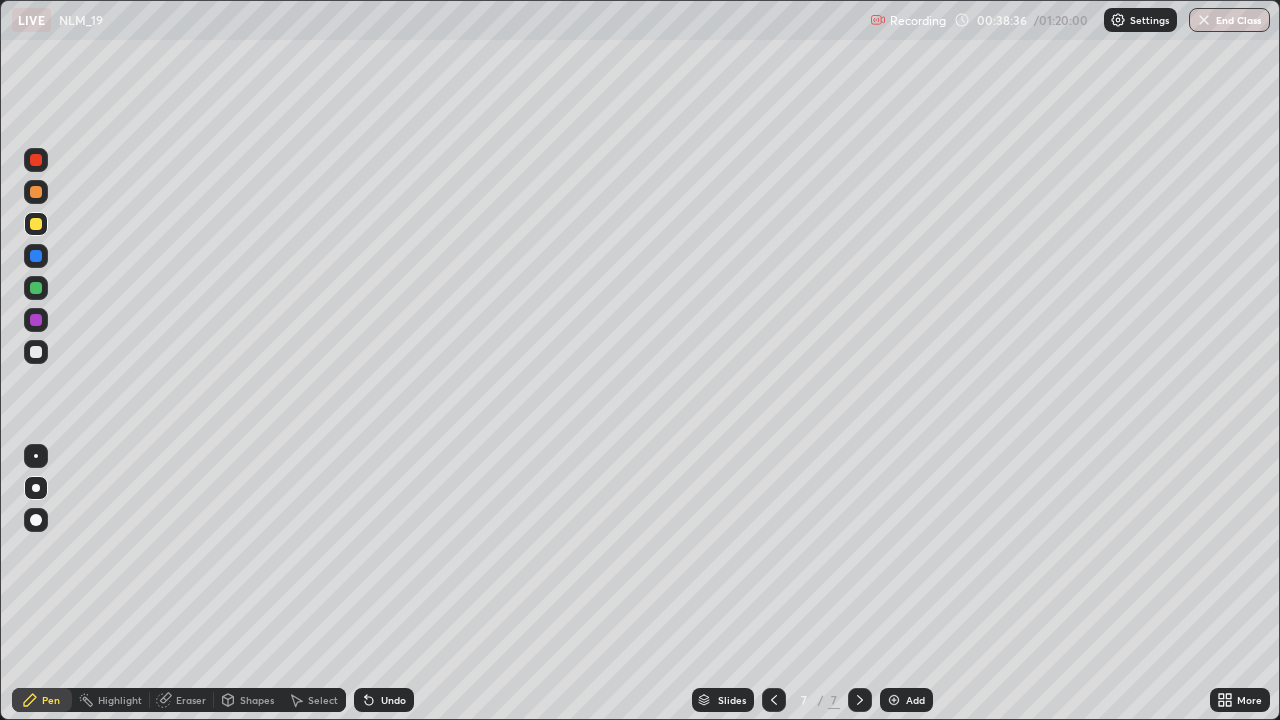 click at bounding box center [36, 352] 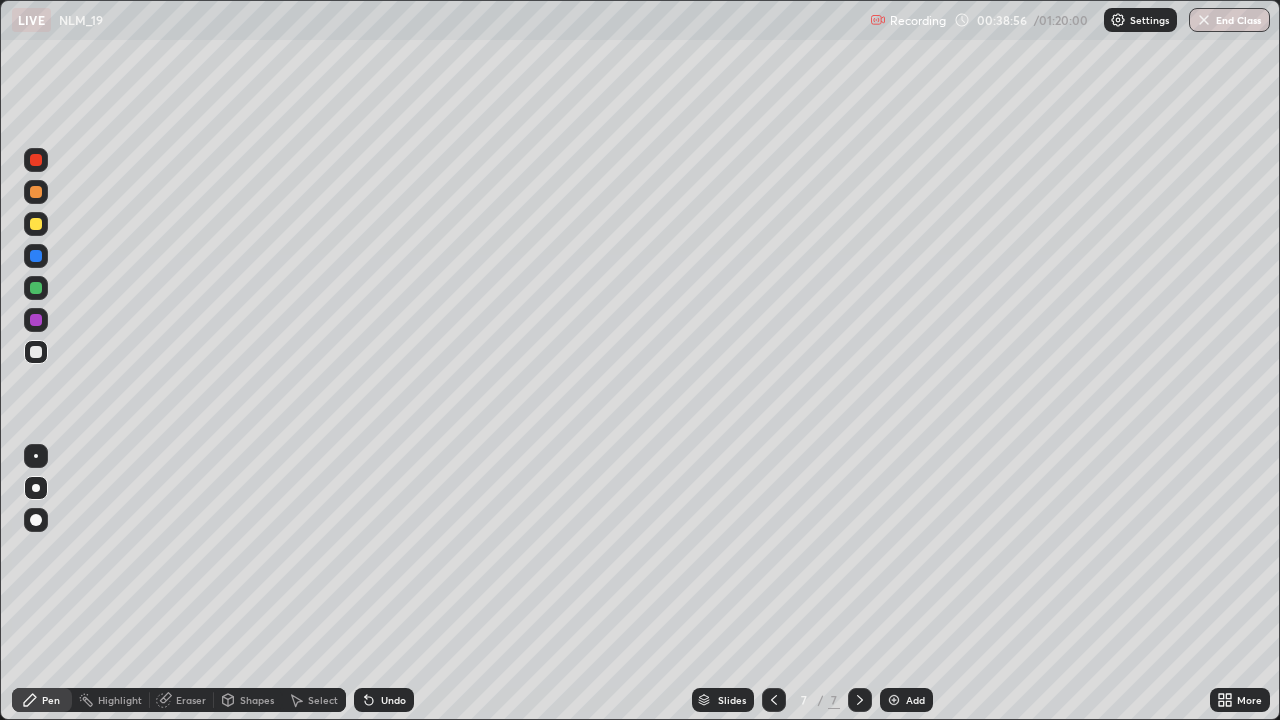click on "Shapes" at bounding box center [257, 700] 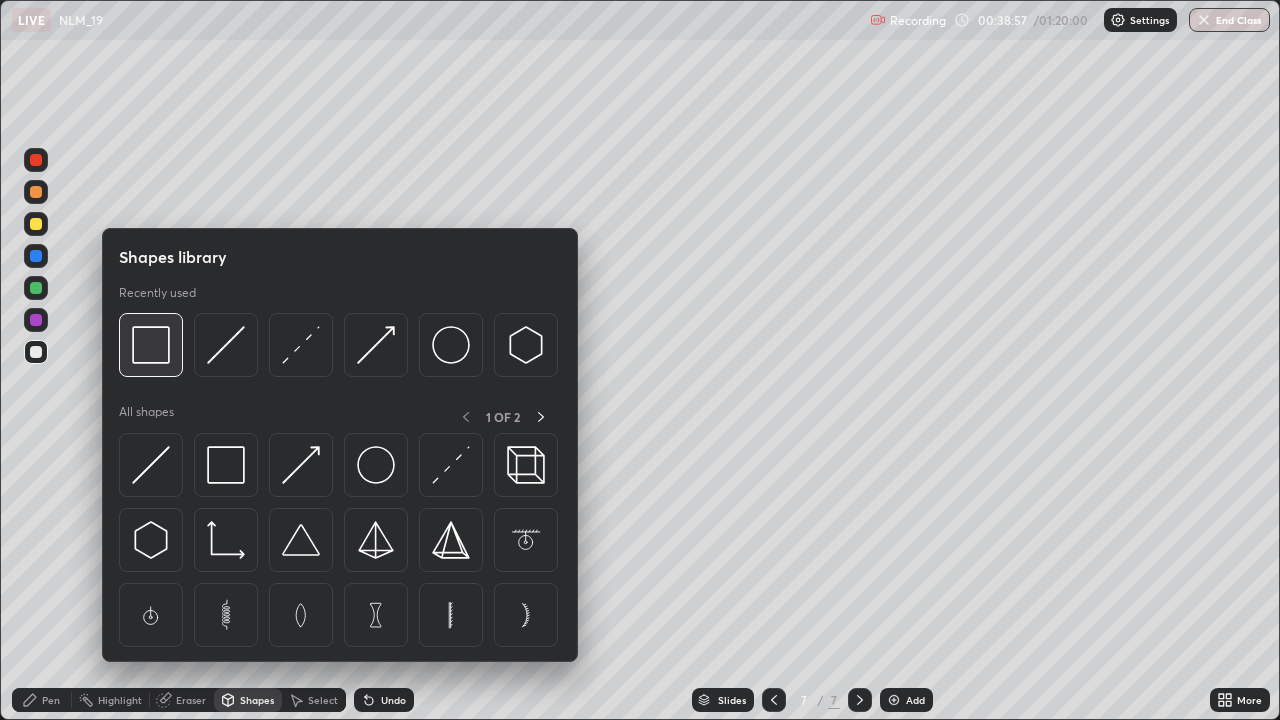 click at bounding box center (151, 345) 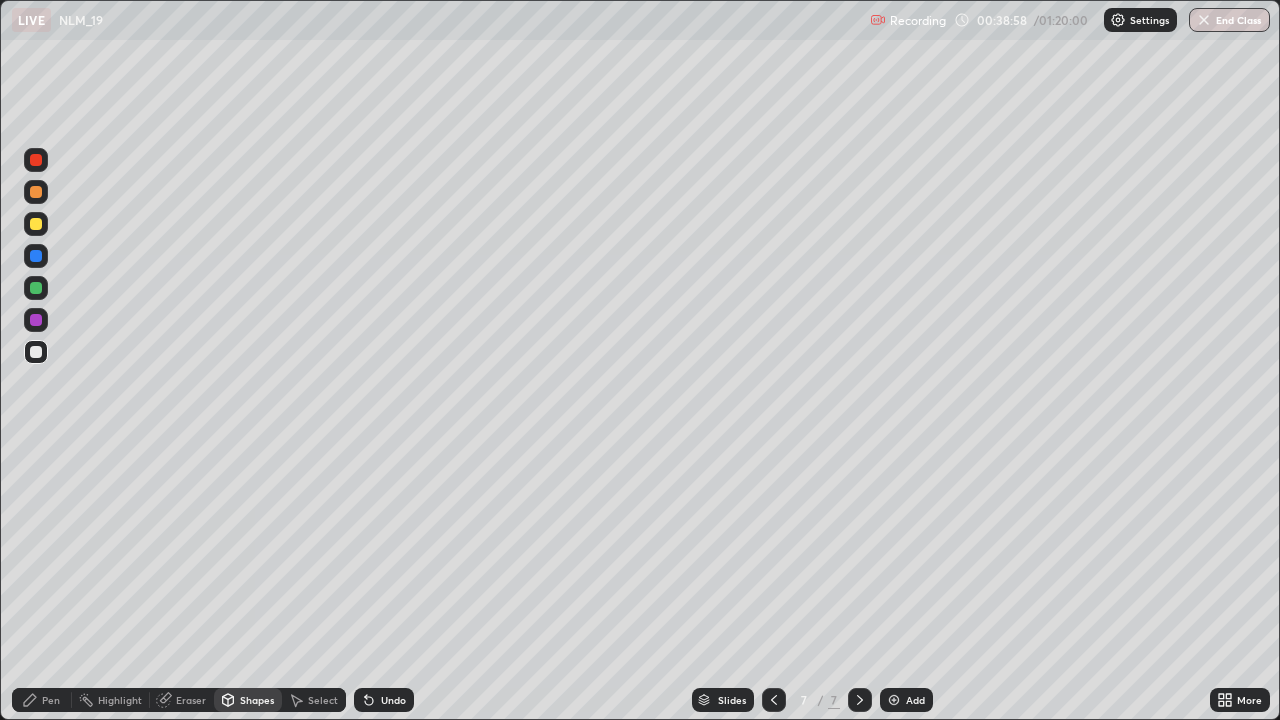 click at bounding box center [36, 224] 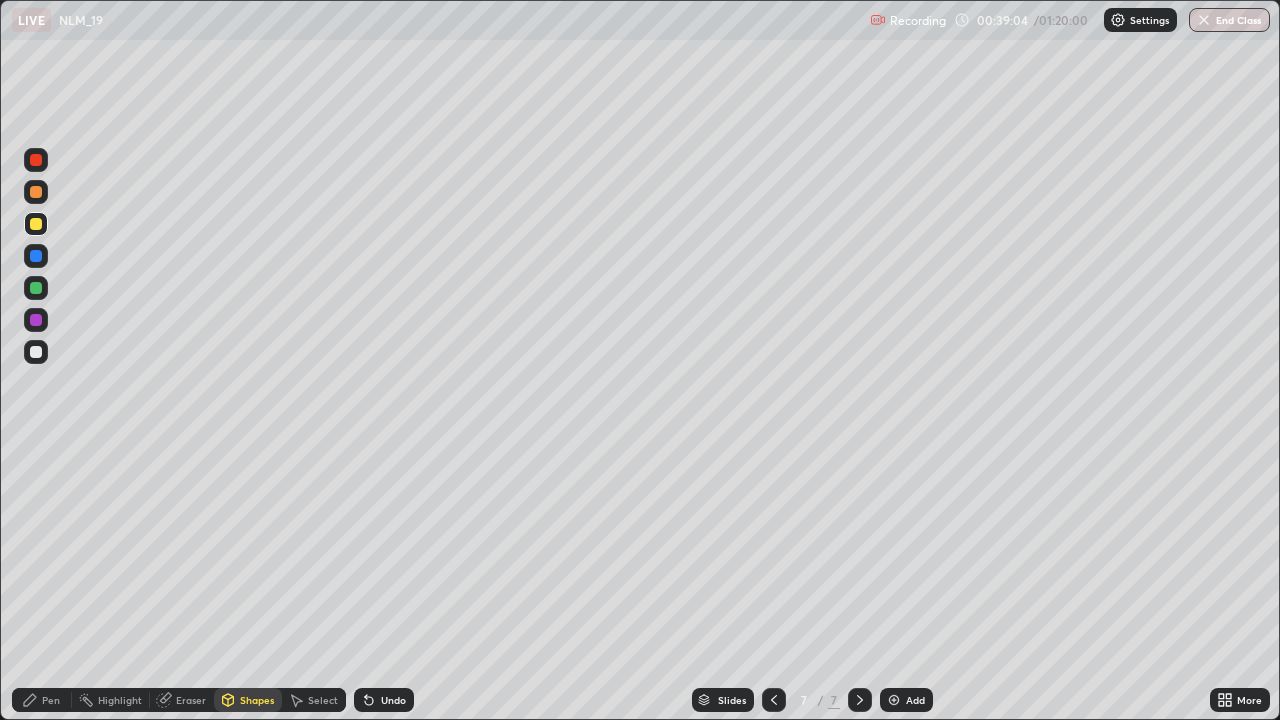 click at bounding box center (36, 224) 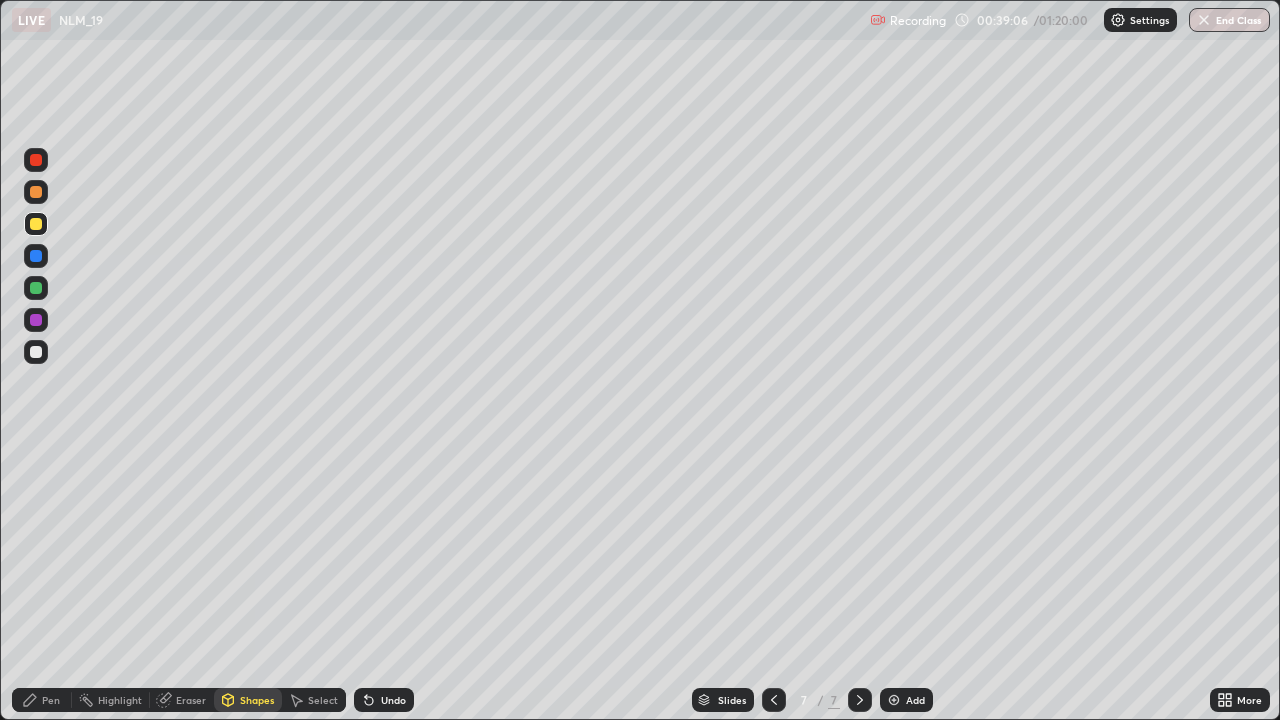 click on "Undo" at bounding box center (393, 700) 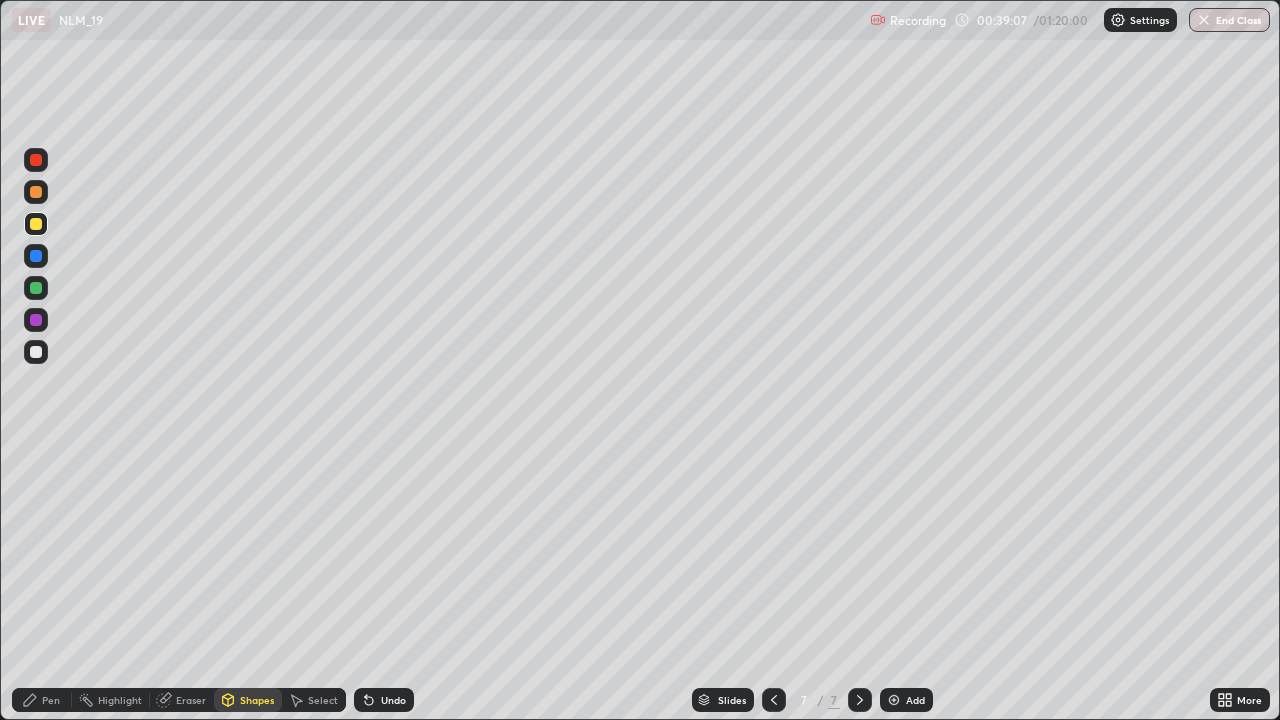 click on "Undo" at bounding box center [384, 700] 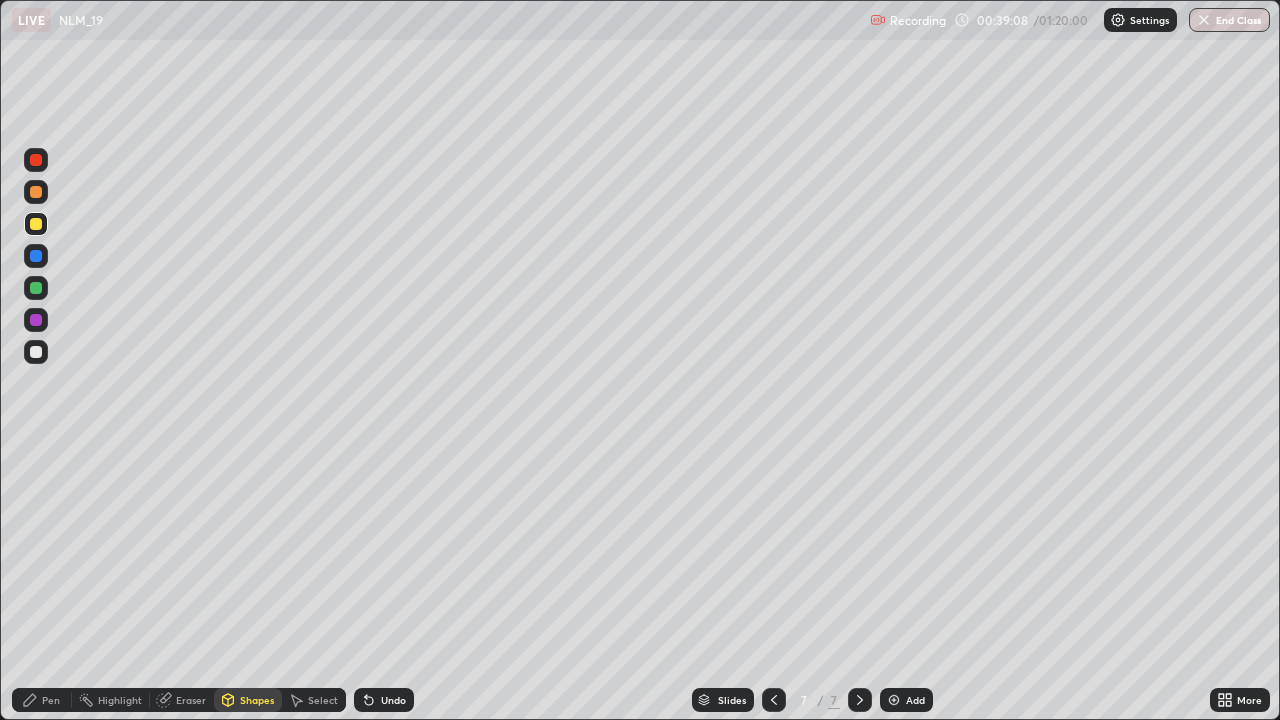 click on "Pen" at bounding box center [42, 700] 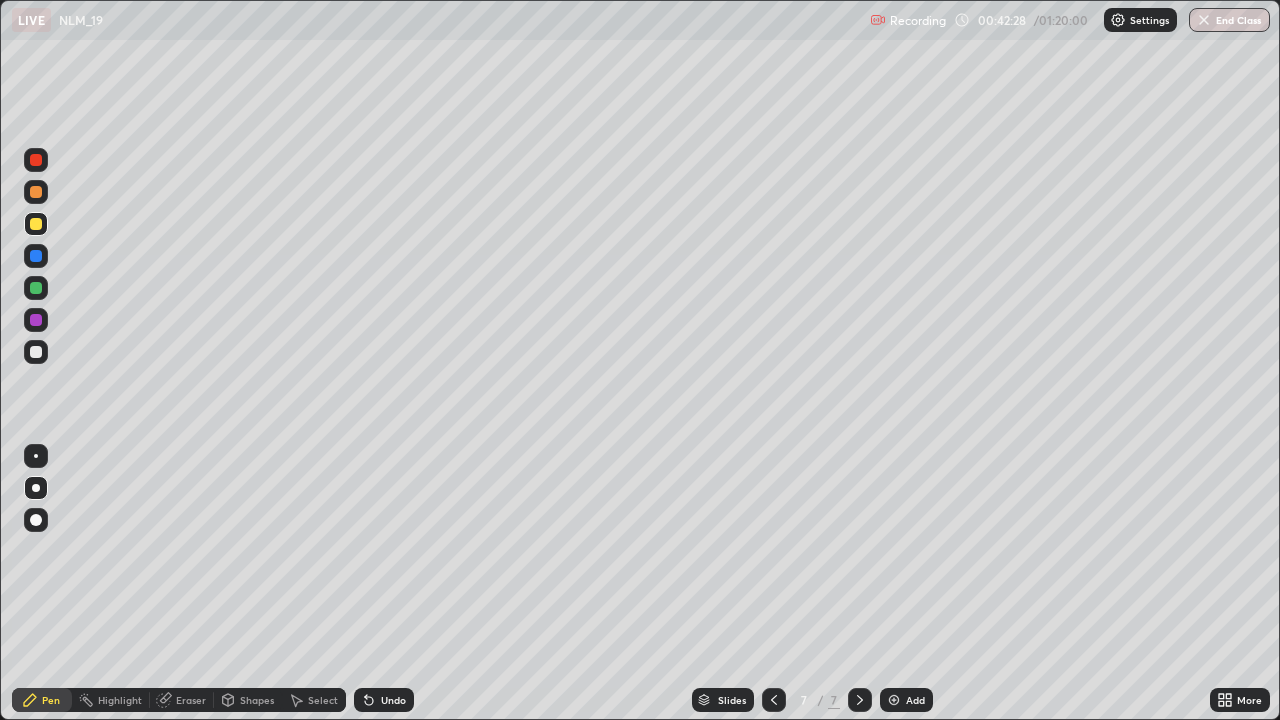 click on "Add" at bounding box center [906, 700] 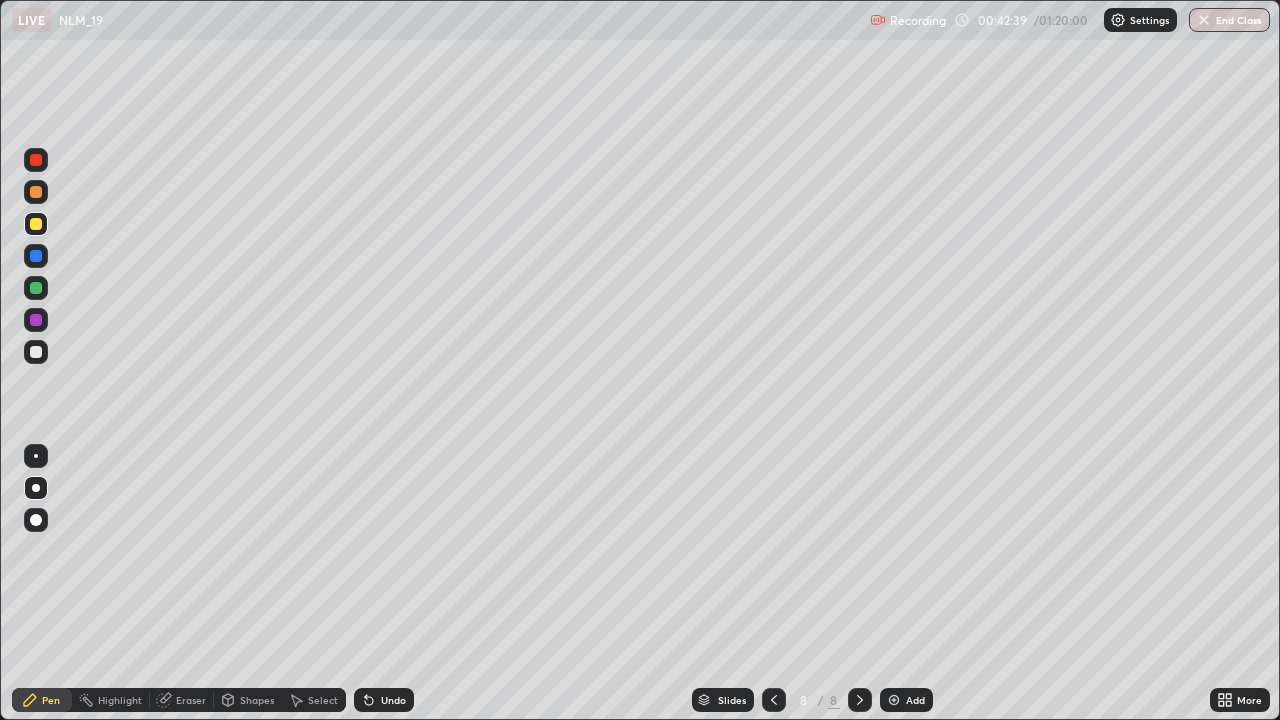 click at bounding box center (36, 224) 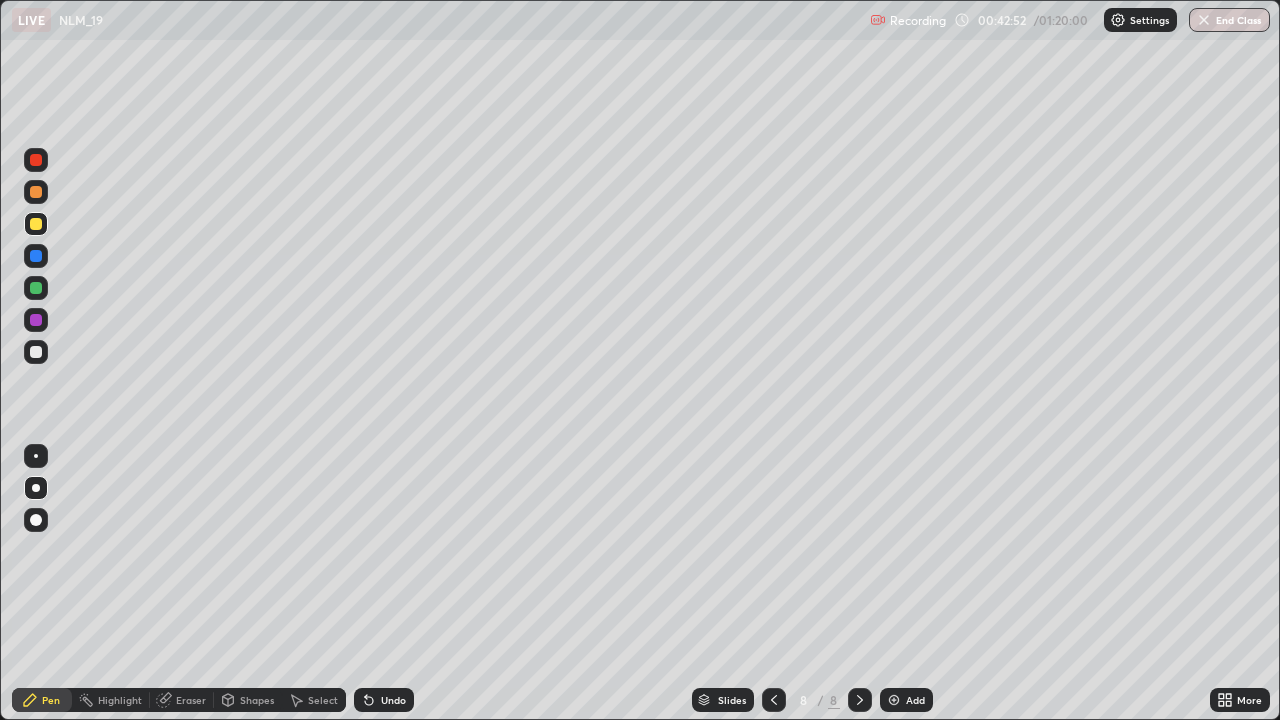 click at bounding box center [36, 352] 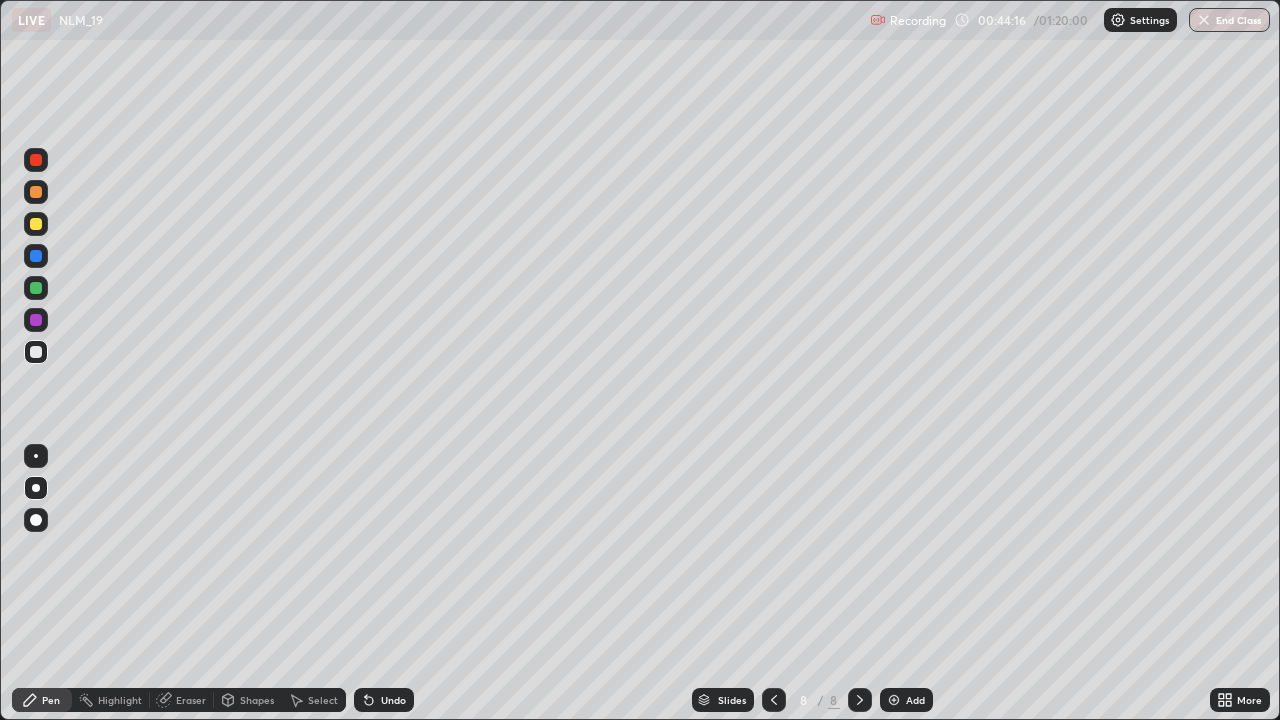 click on "Add" at bounding box center (906, 700) 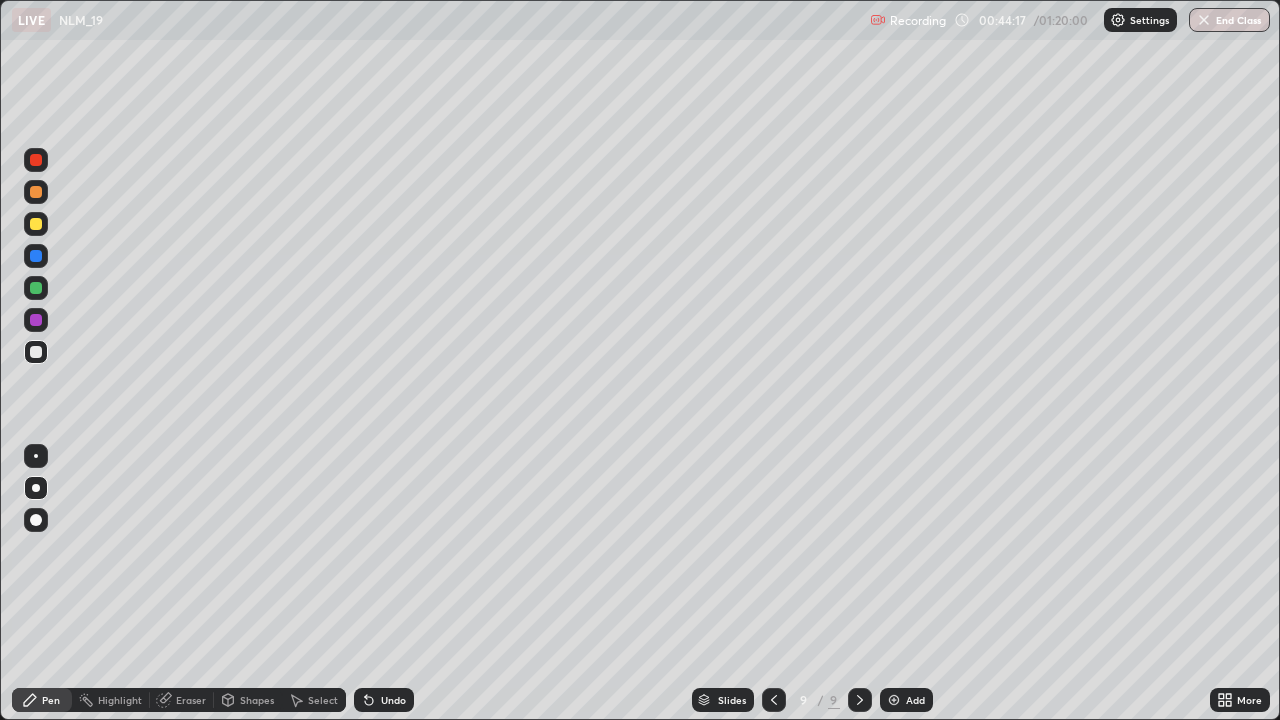 click at bounding box center [36, 224] 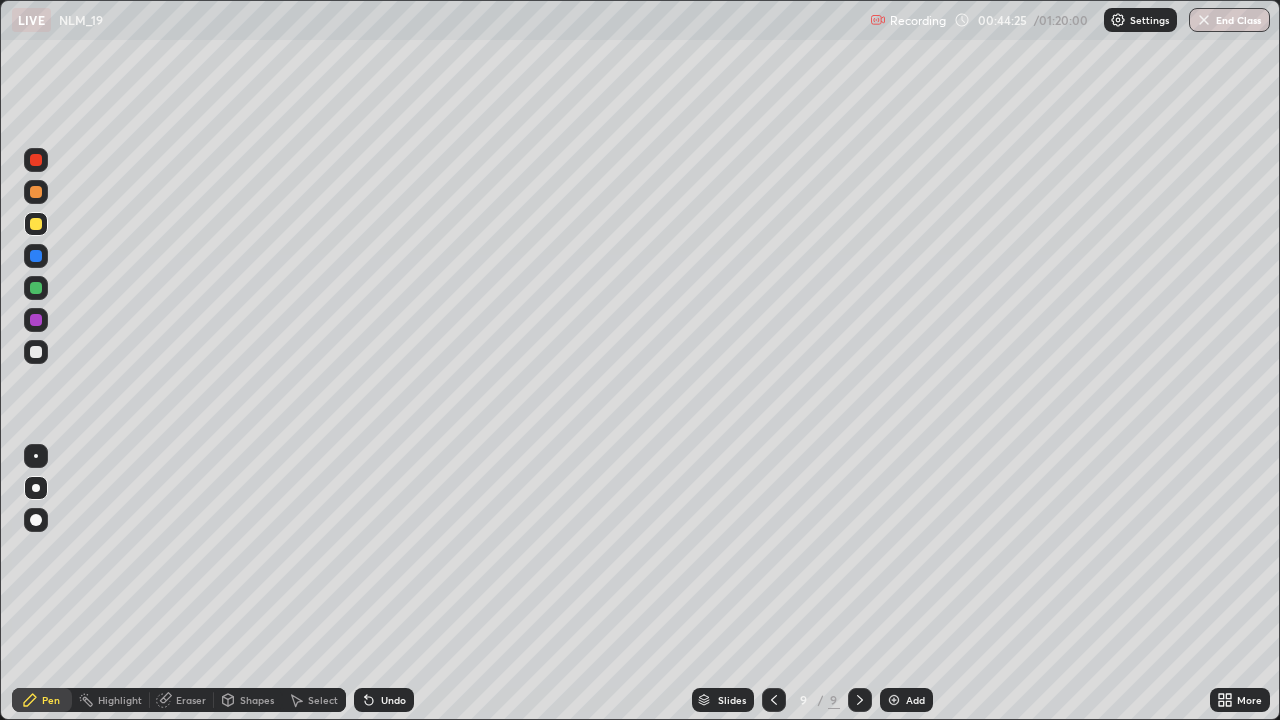click 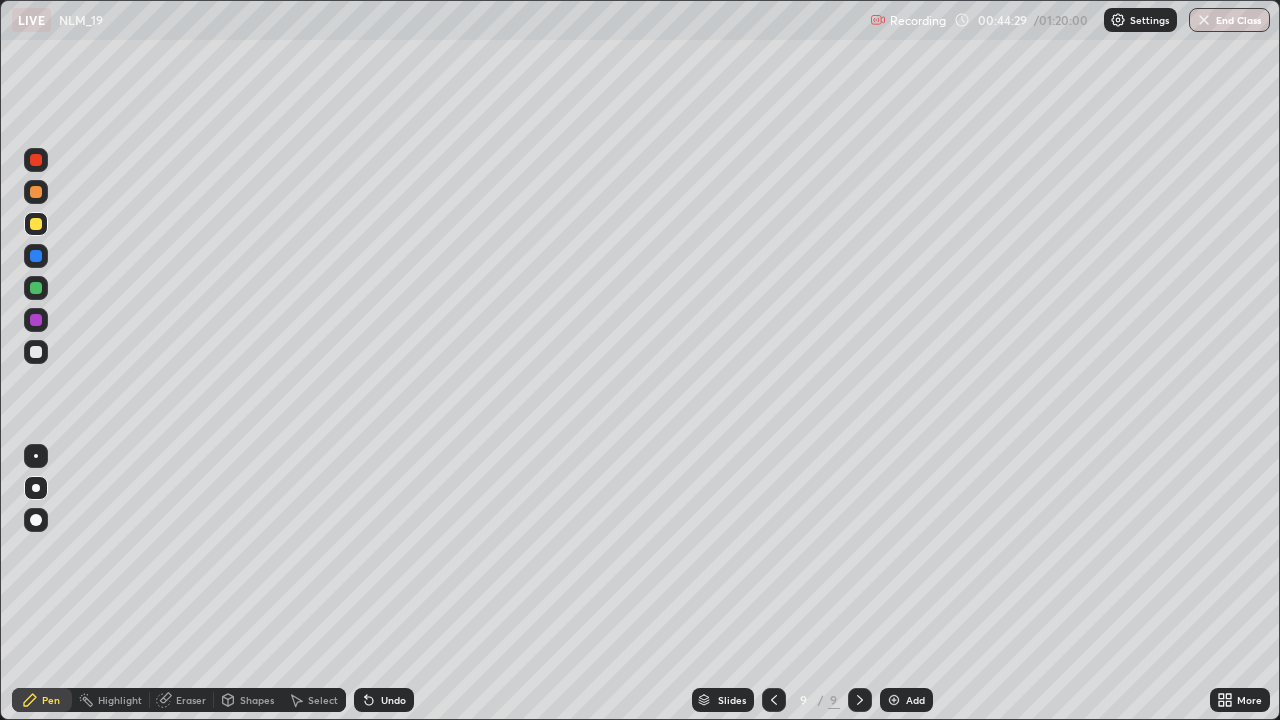 click at bounding box center [36, 352] 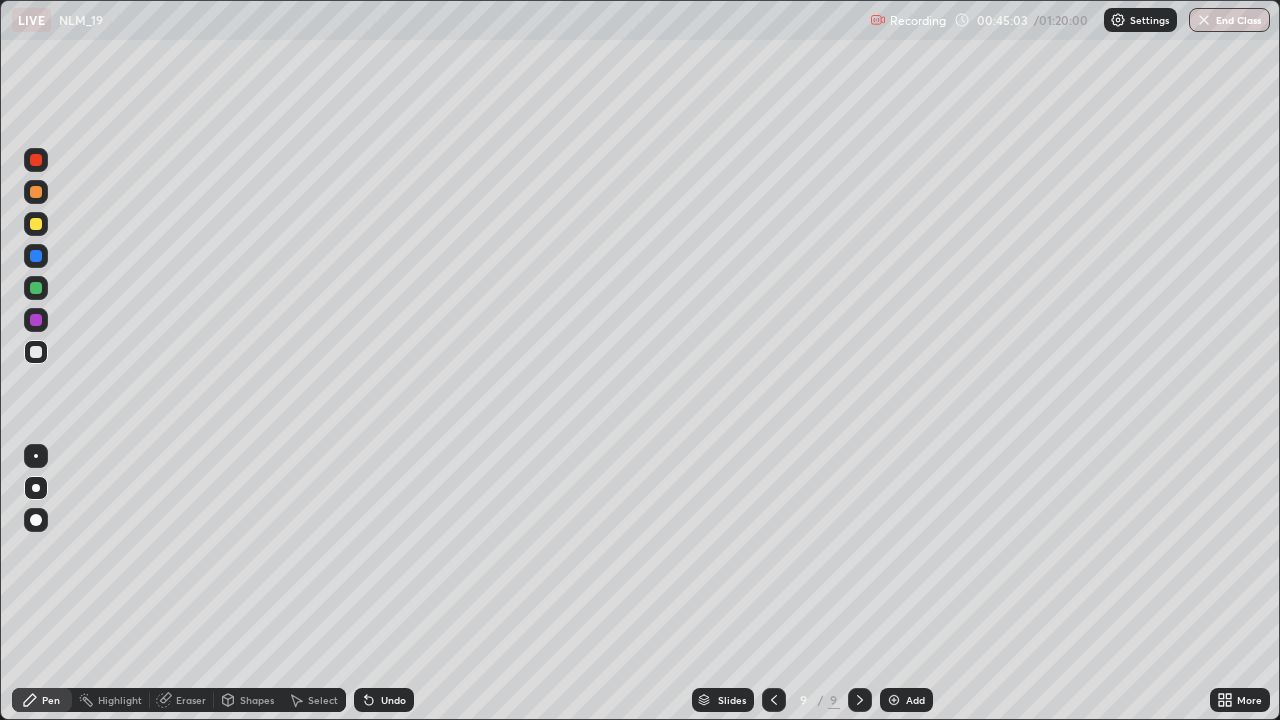 click at bounding box center (36, 224) 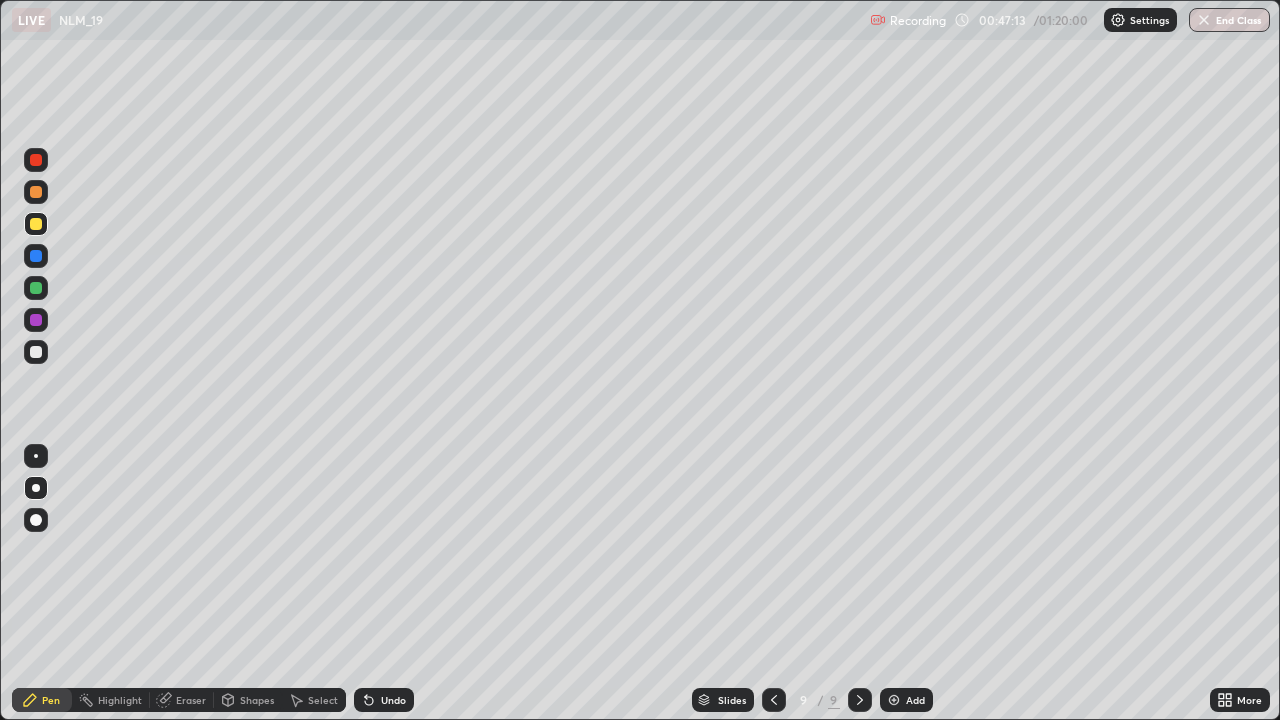 click at bounding box center (36, 192) 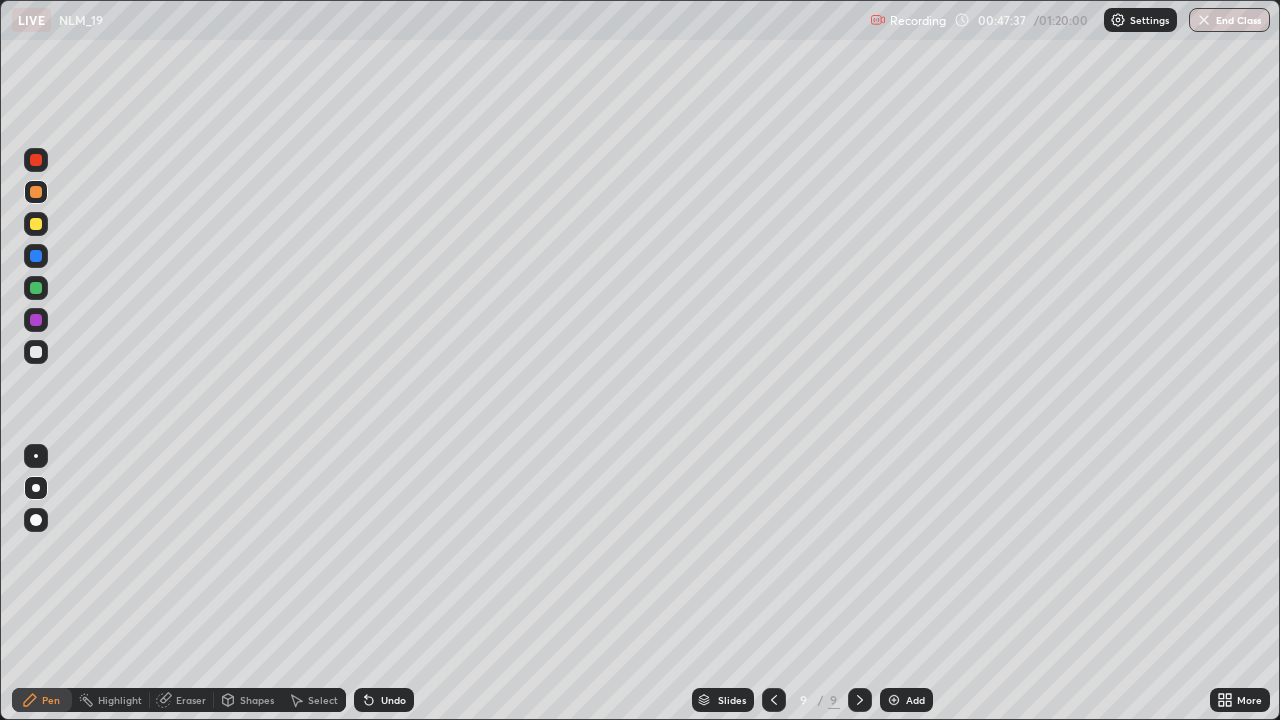 click at bounding box center (36, 352) 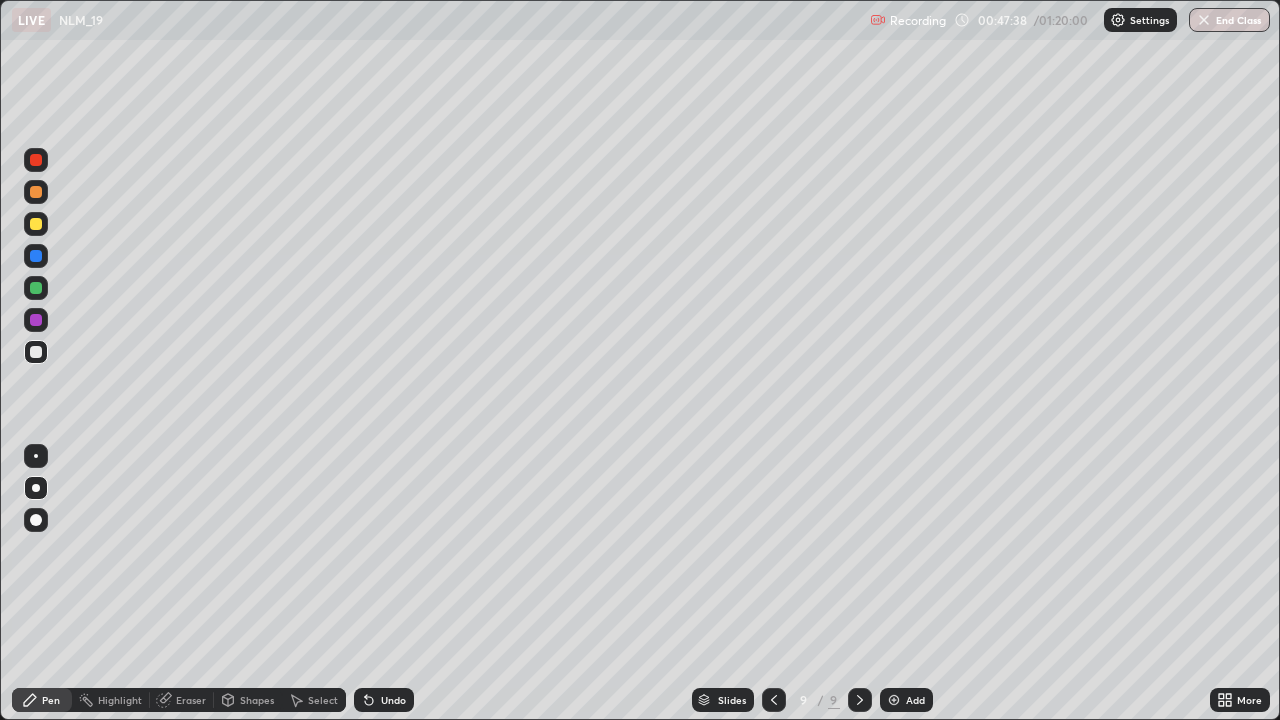 click at bounding box center (36, 160) 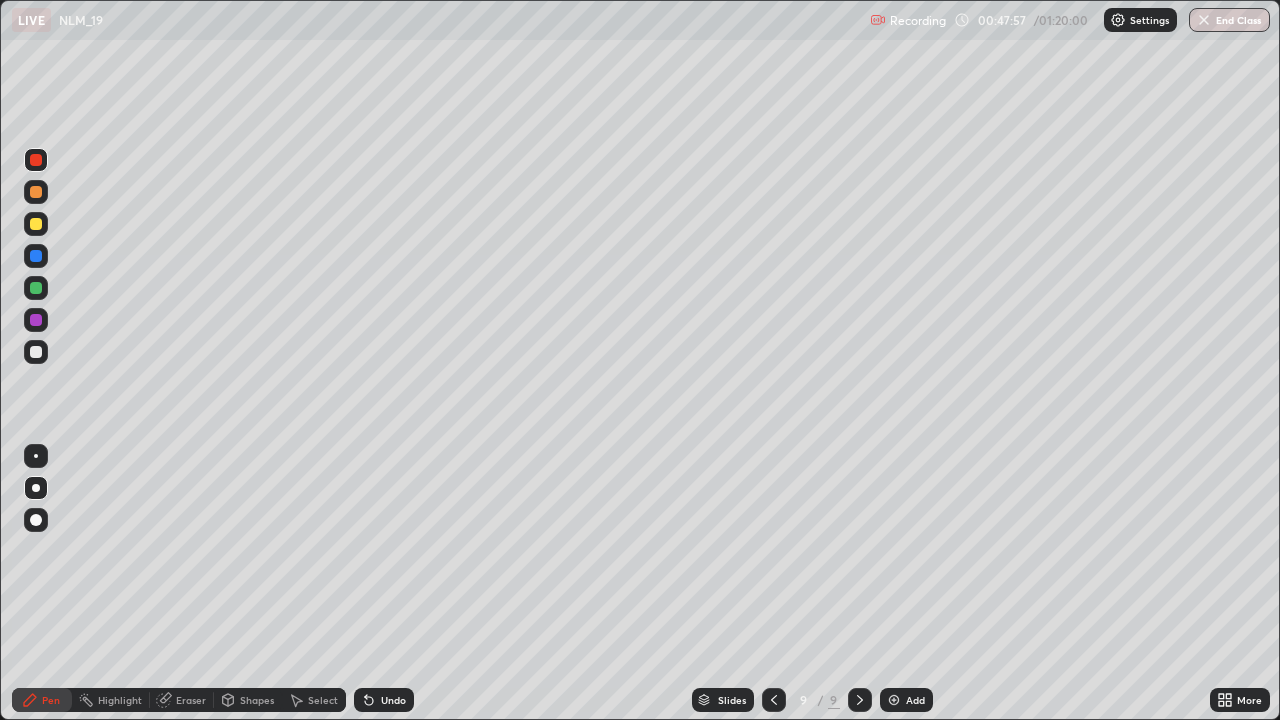 click at bounding box center (36, 352) 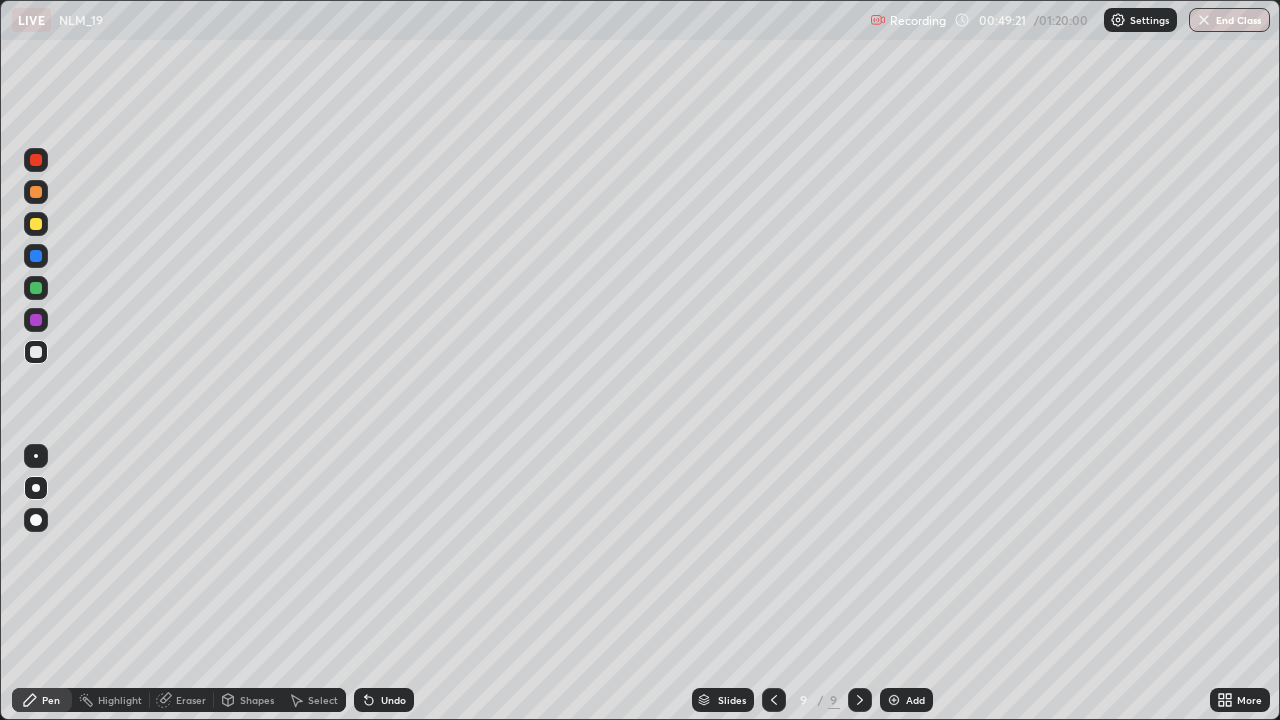 click on "Undo" at bounding box center [384, 700] 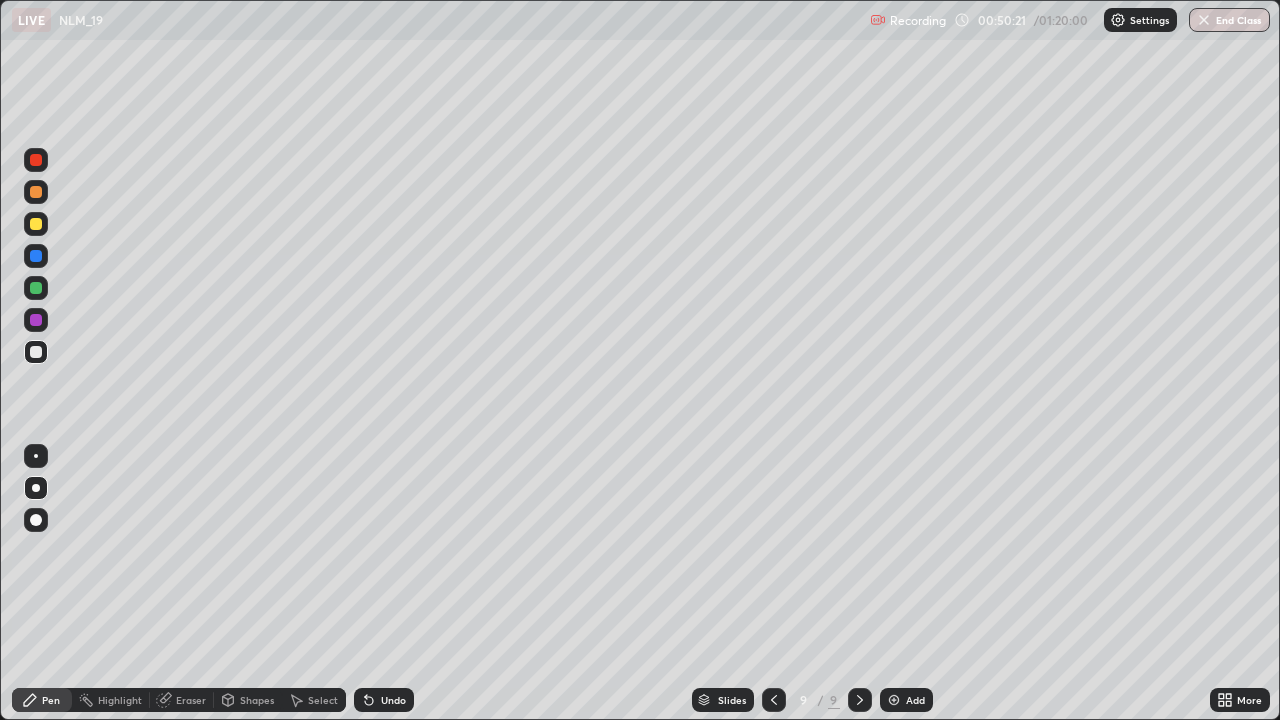 click at bounding box center (894, 700) 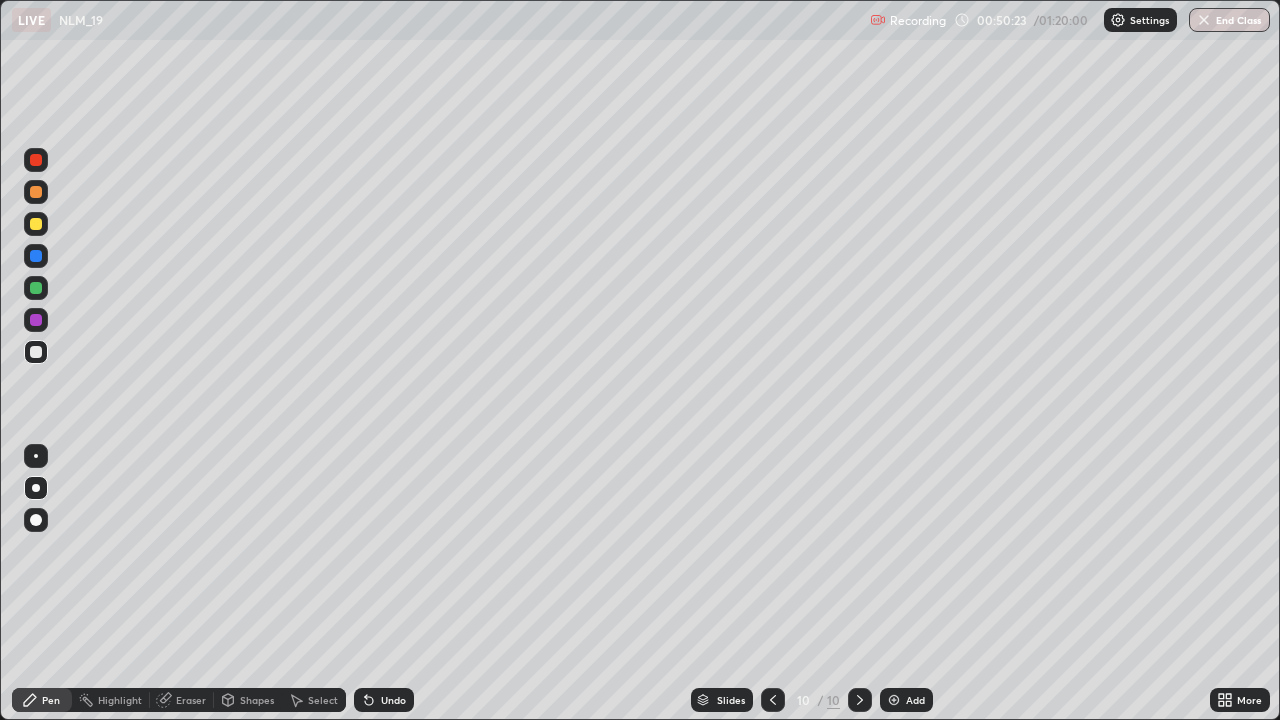 click at bounding box center [36, 224] 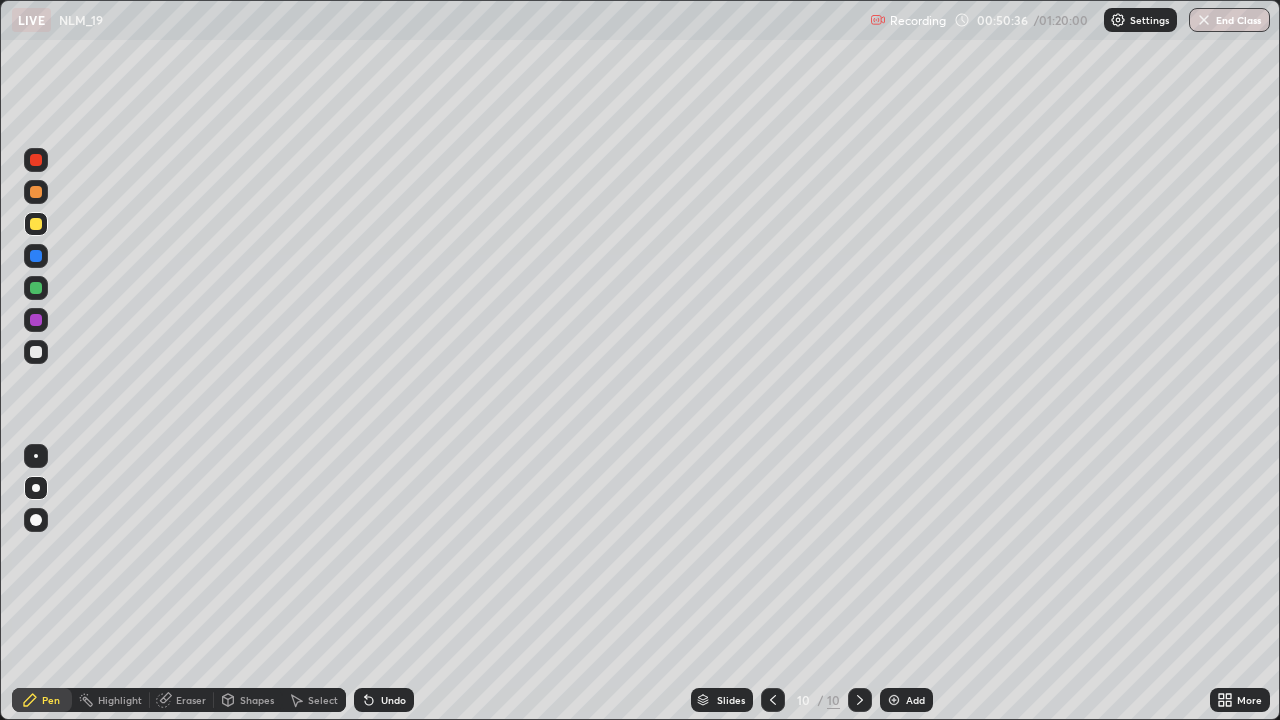click at bounding box center (36, 352) 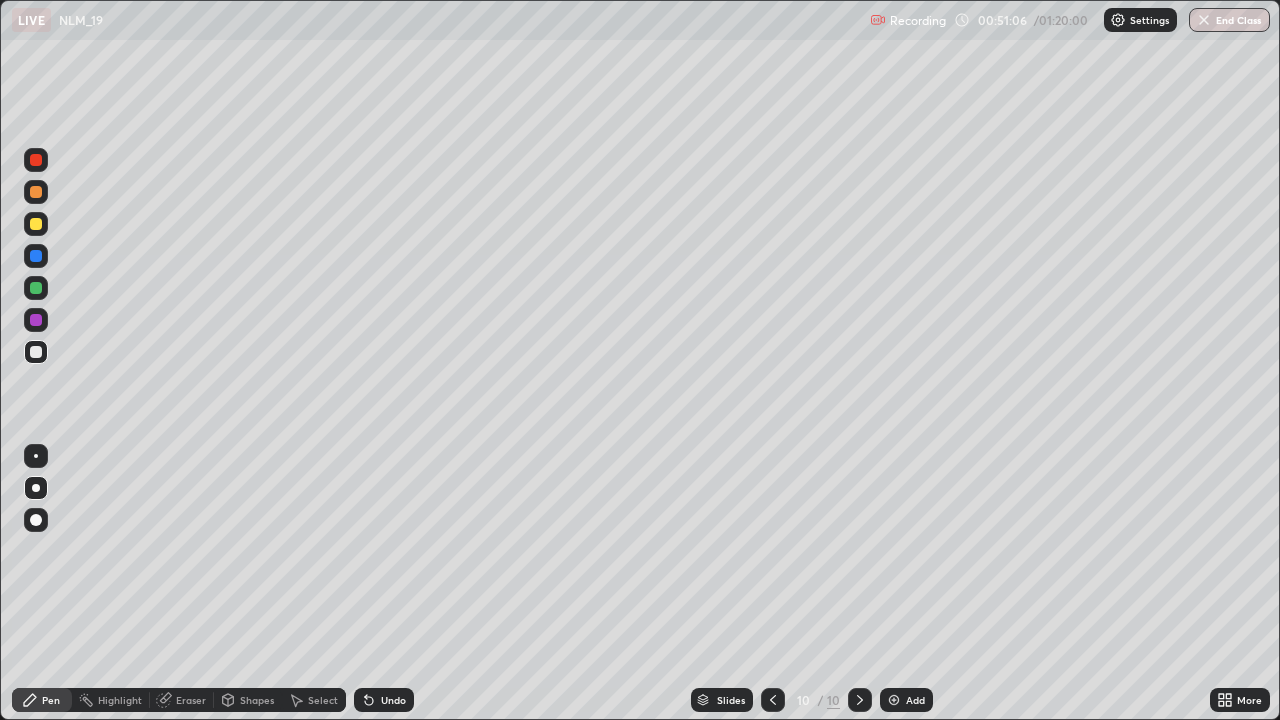 click on "Eraser" at bounding box center [191, 700] 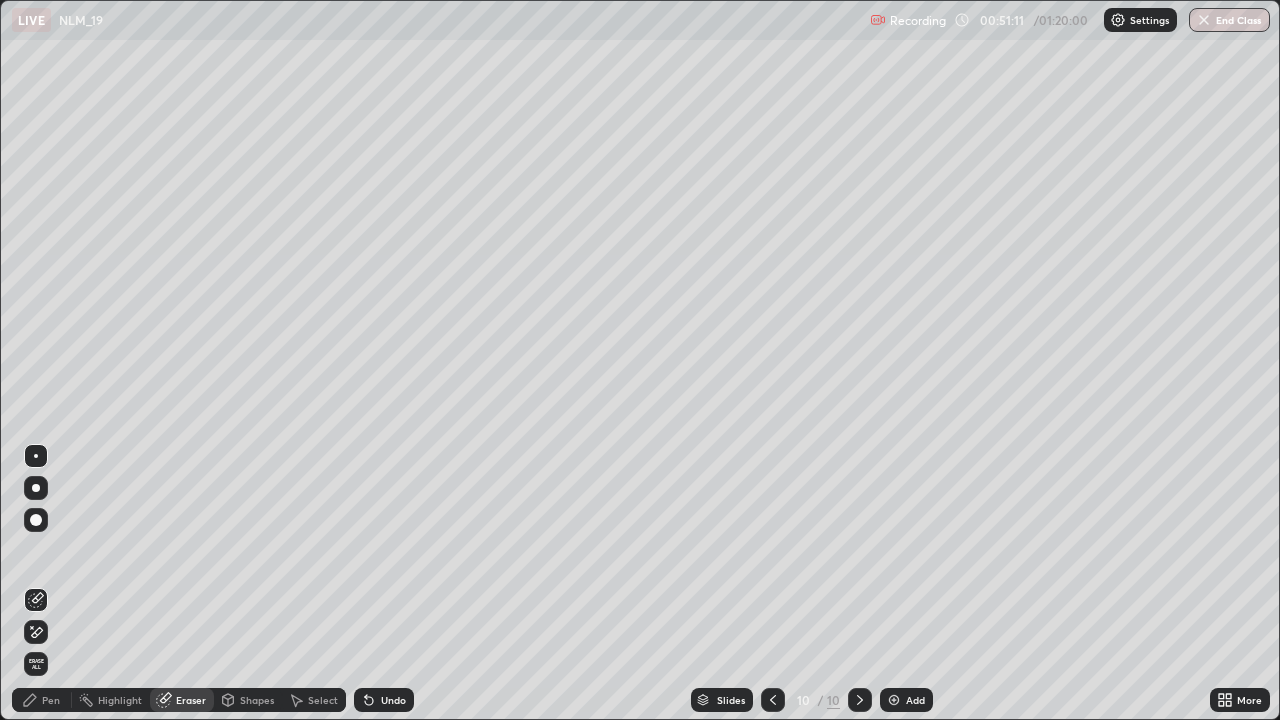 click on "Pen" at bounding box center [51, 700] 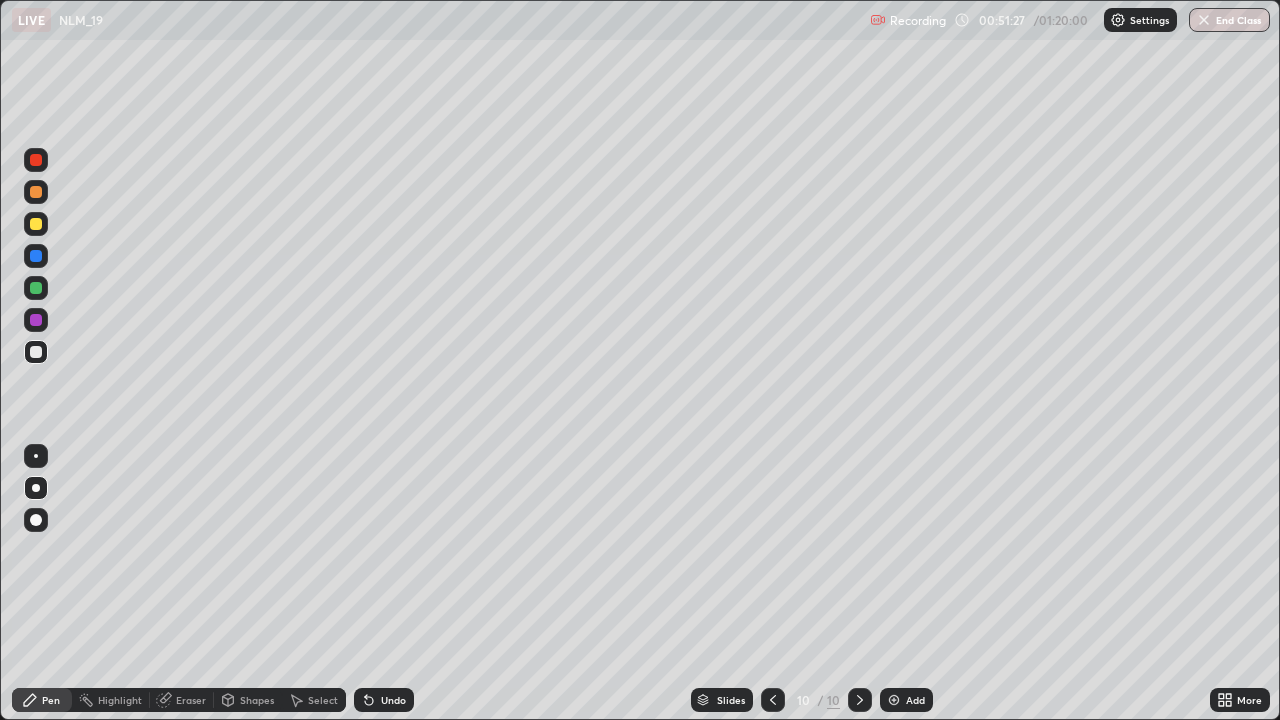 click on "Undo" at bounding box center [393, 700] 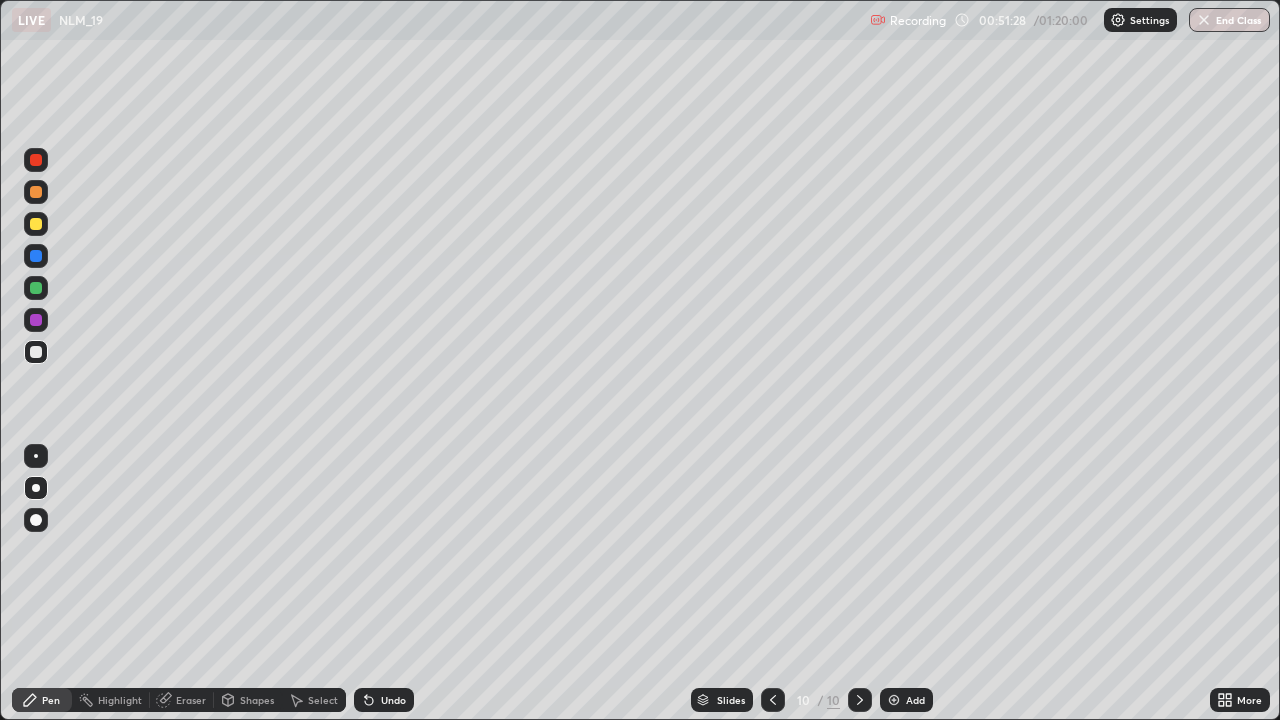 click at bounding box center [36, 288] 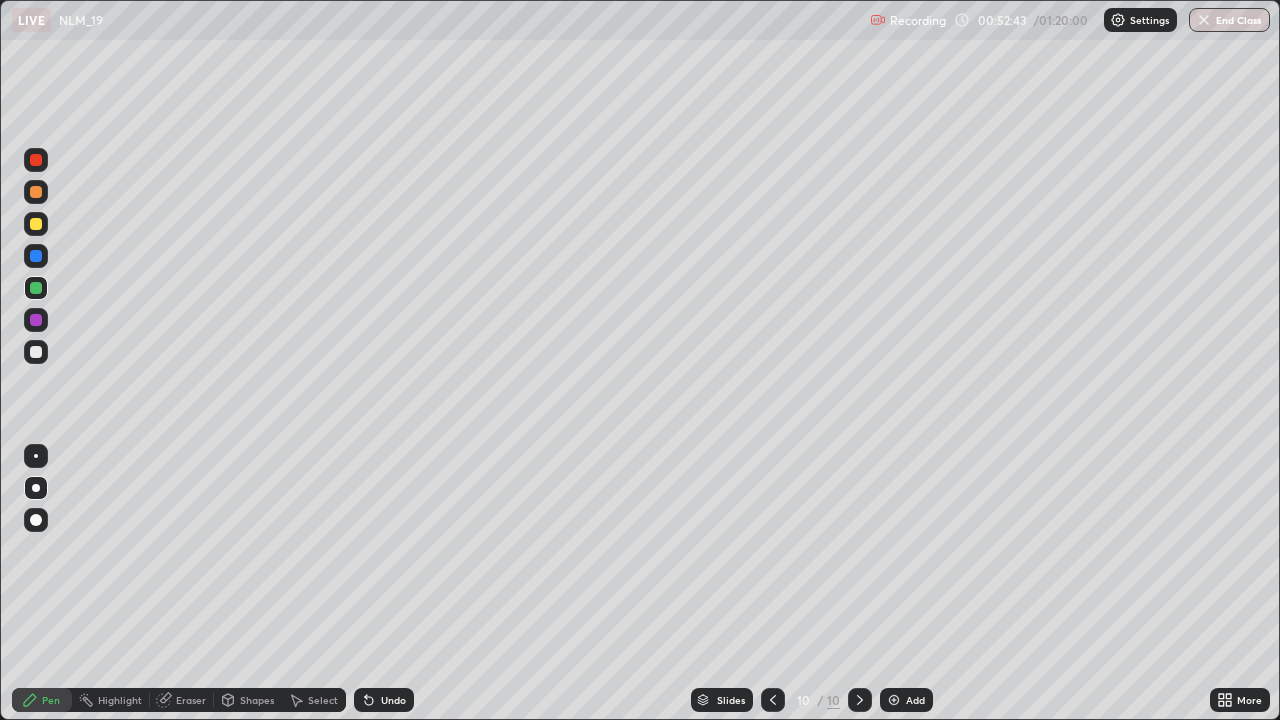 click at bounding box center [36, 192] 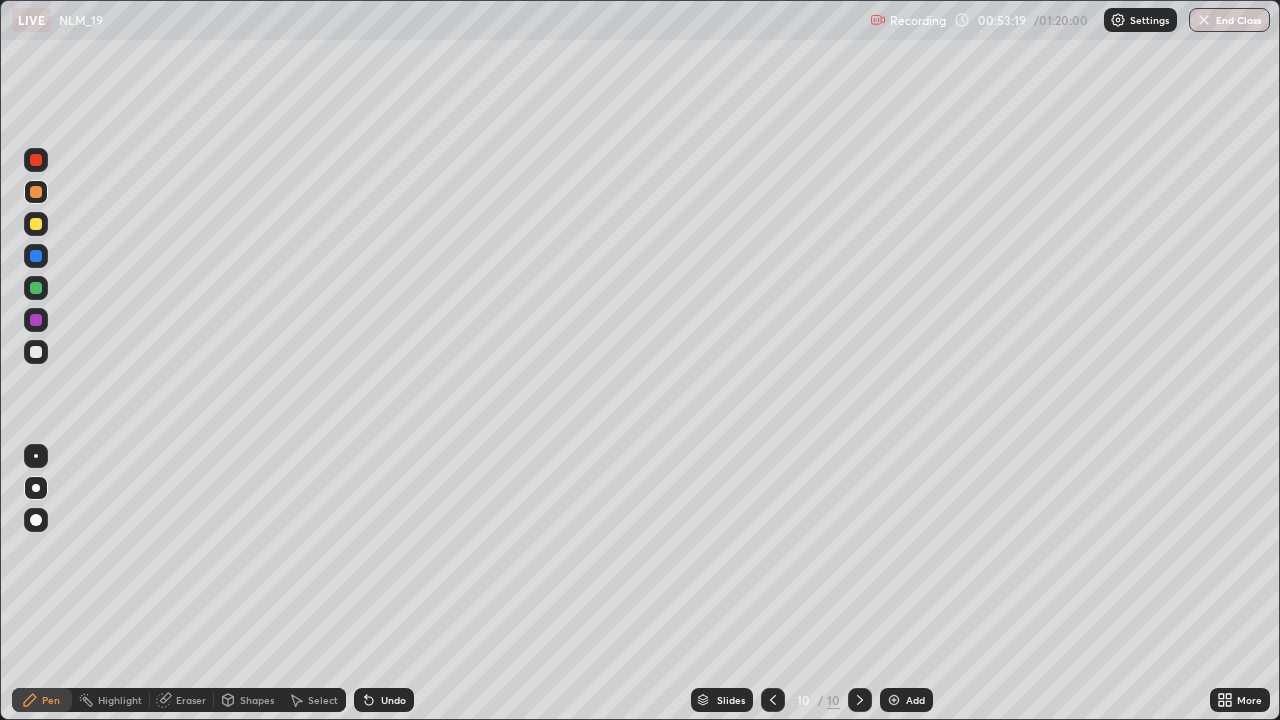 click 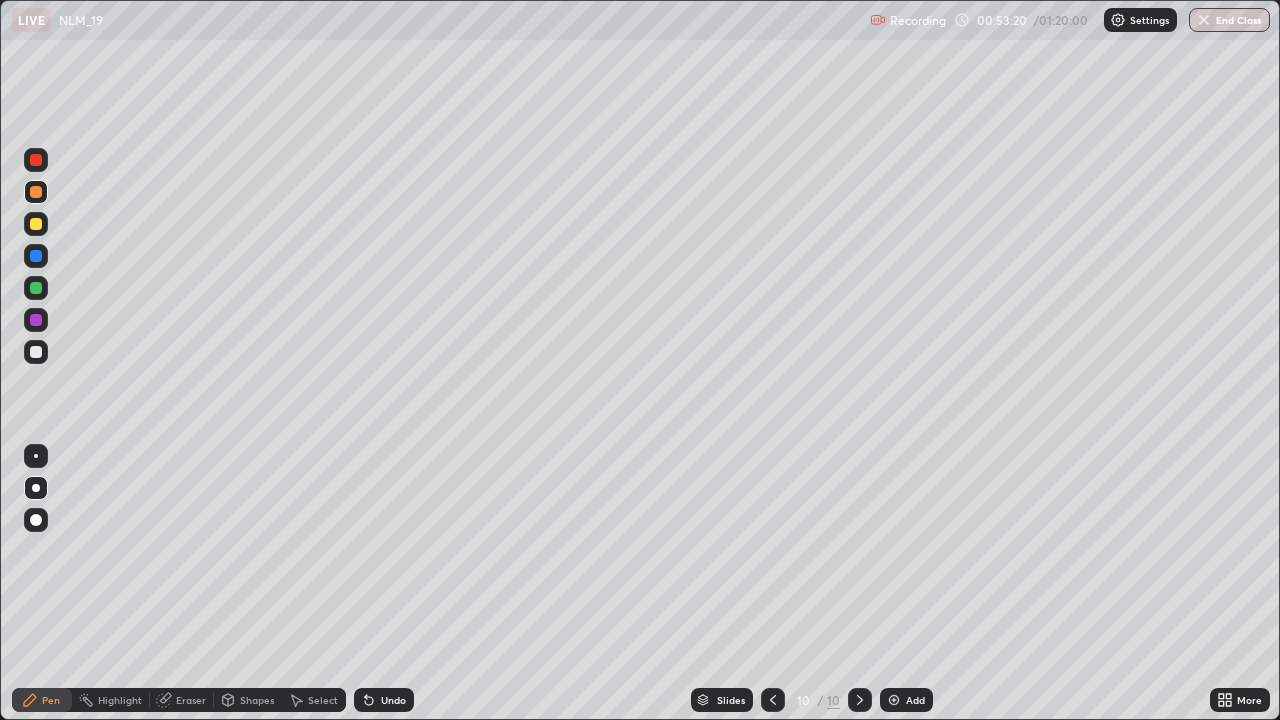 click at bounding box center [36, 160] 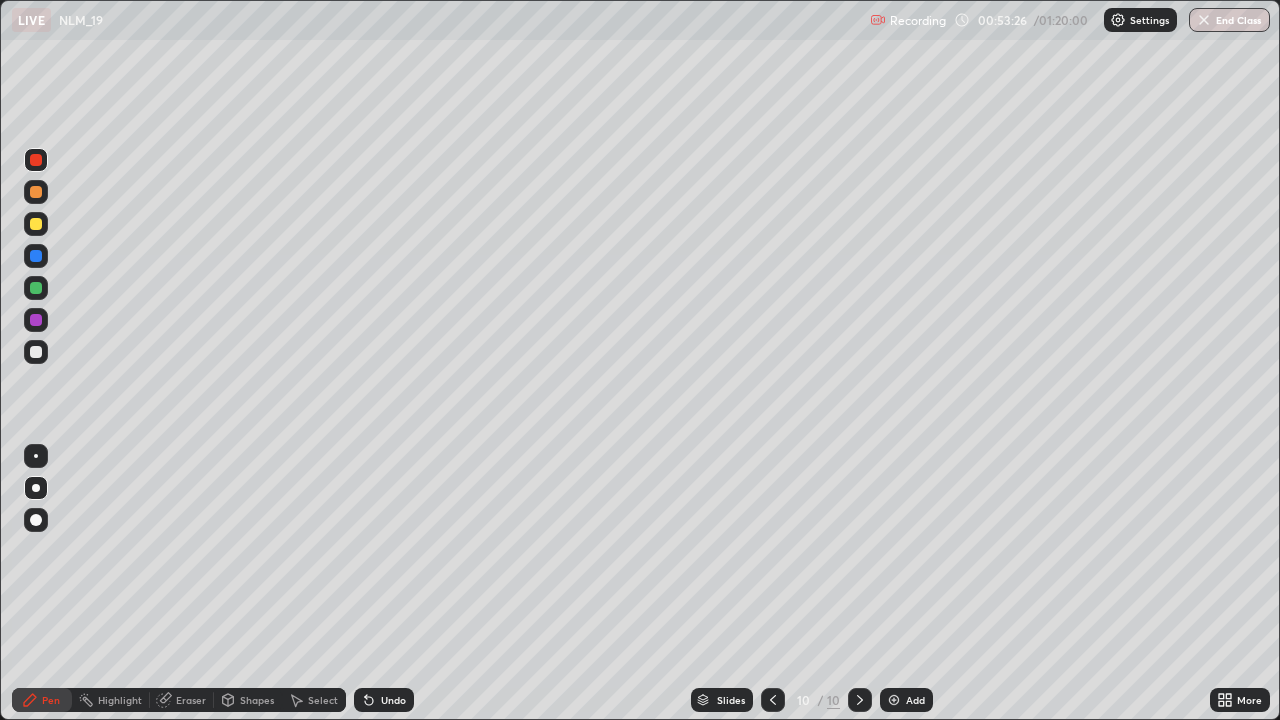 click on "Setting up your live class" at bounding box center (640, 360) 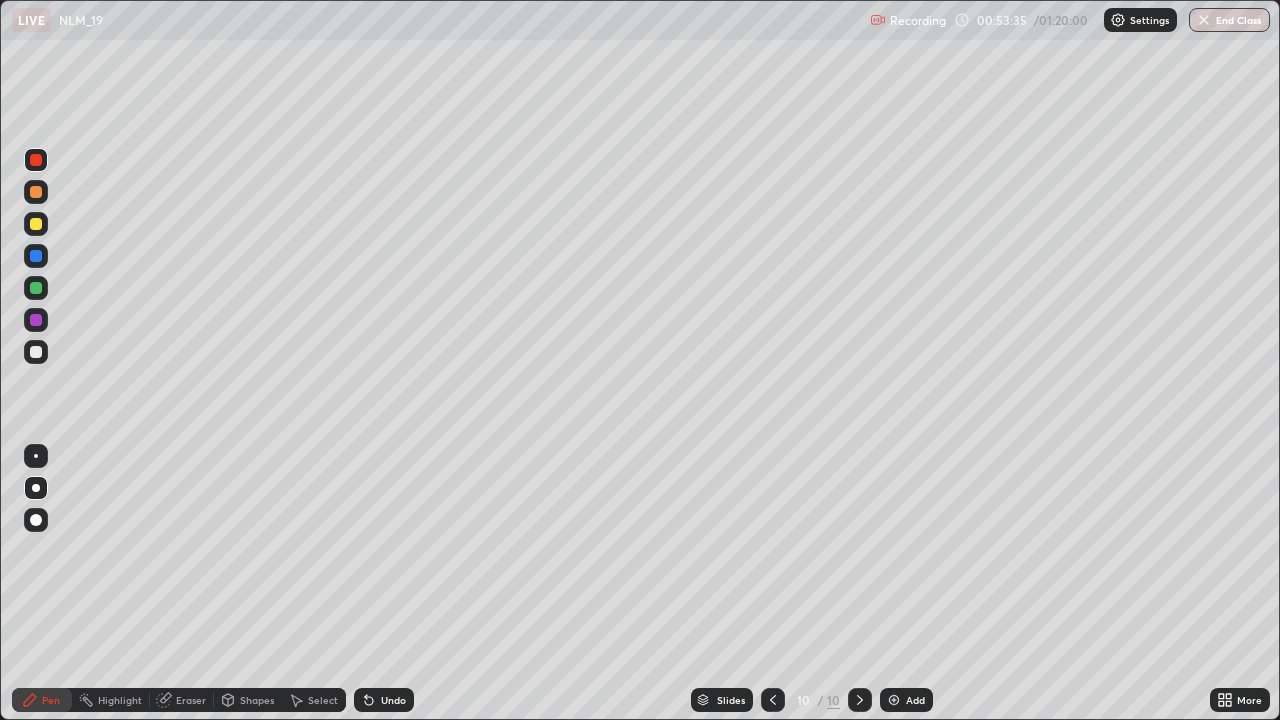click on "Undo" at bounding box center (393, 700) 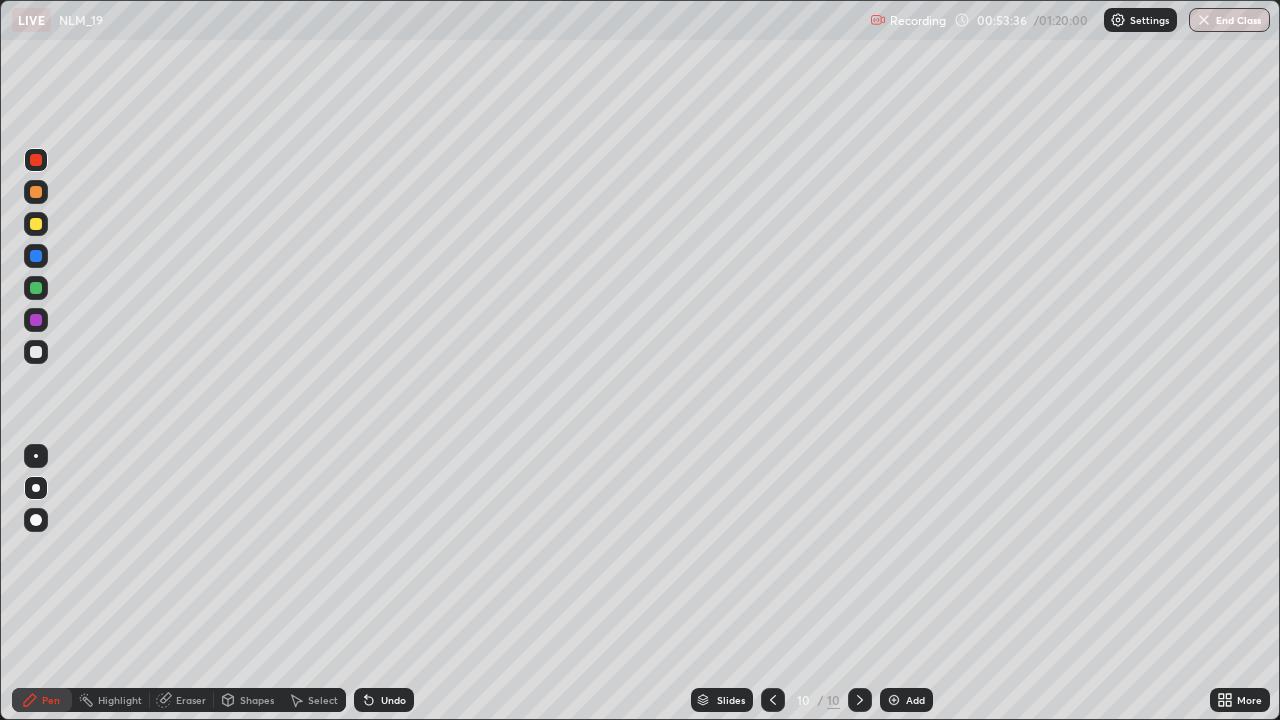 click at bounding box center [36, 352] 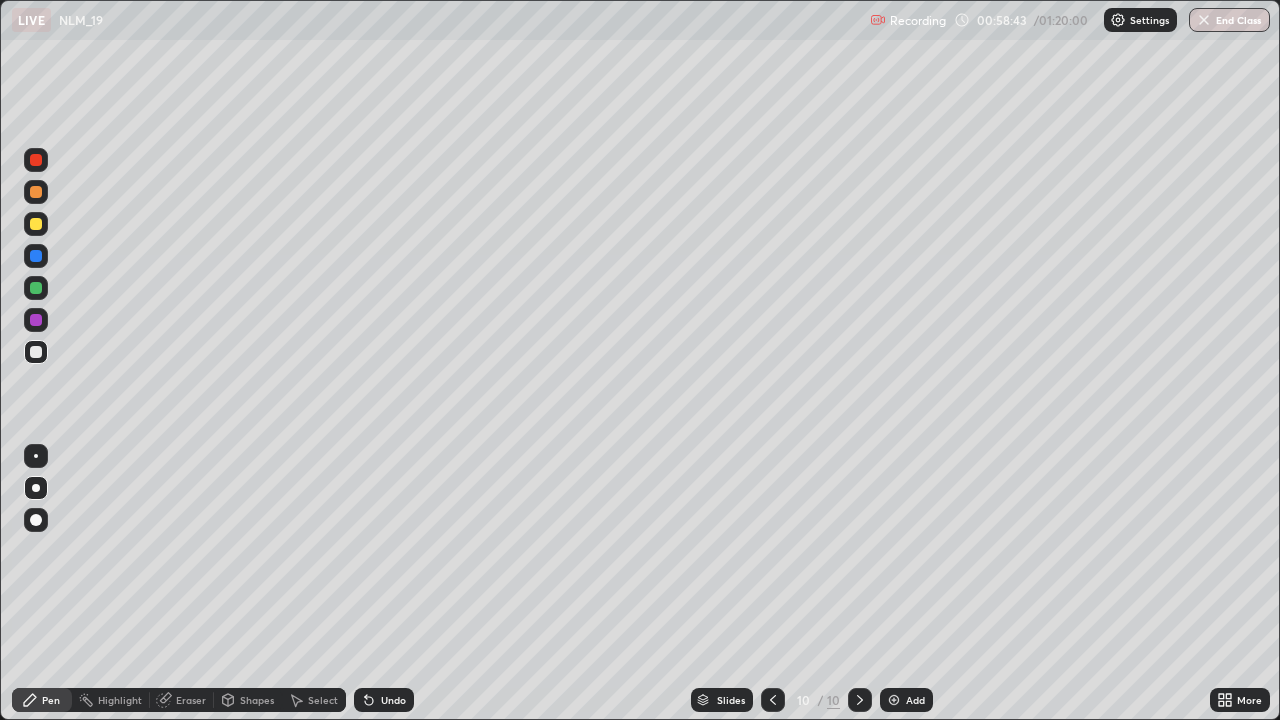 click on "Add" at bounding box center [906, 700] 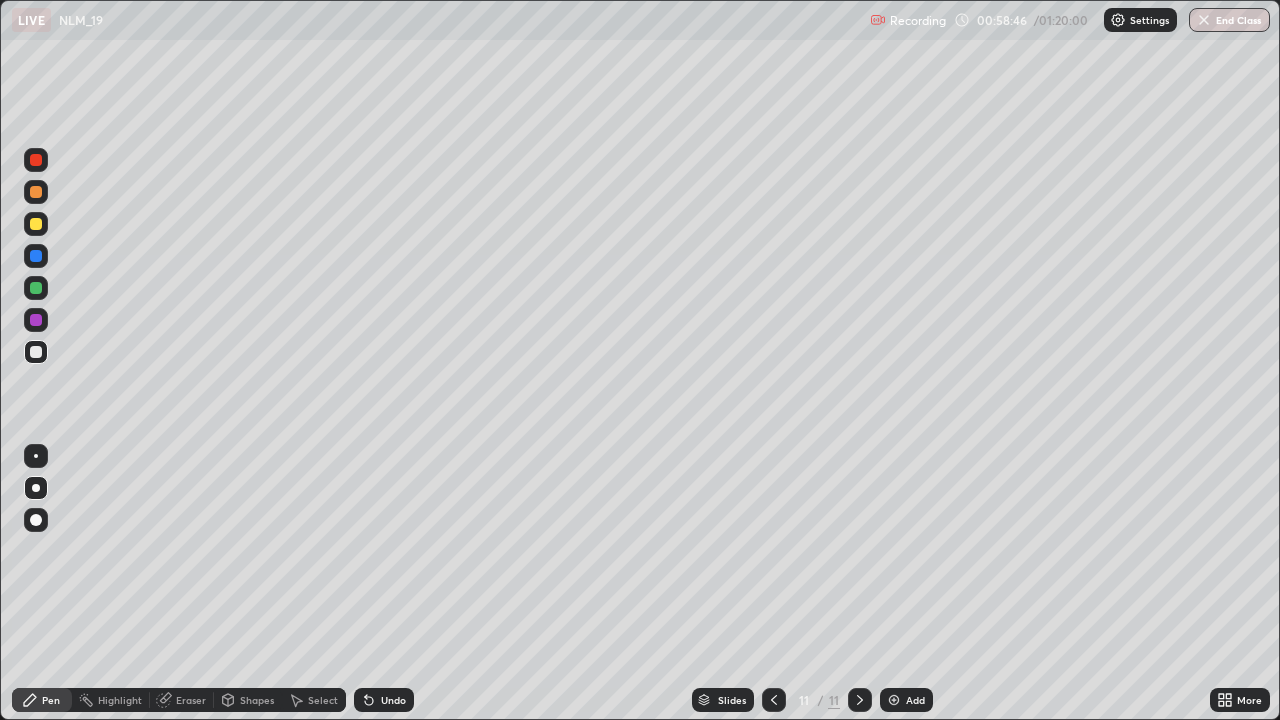 click at bounding box center [36, 224] 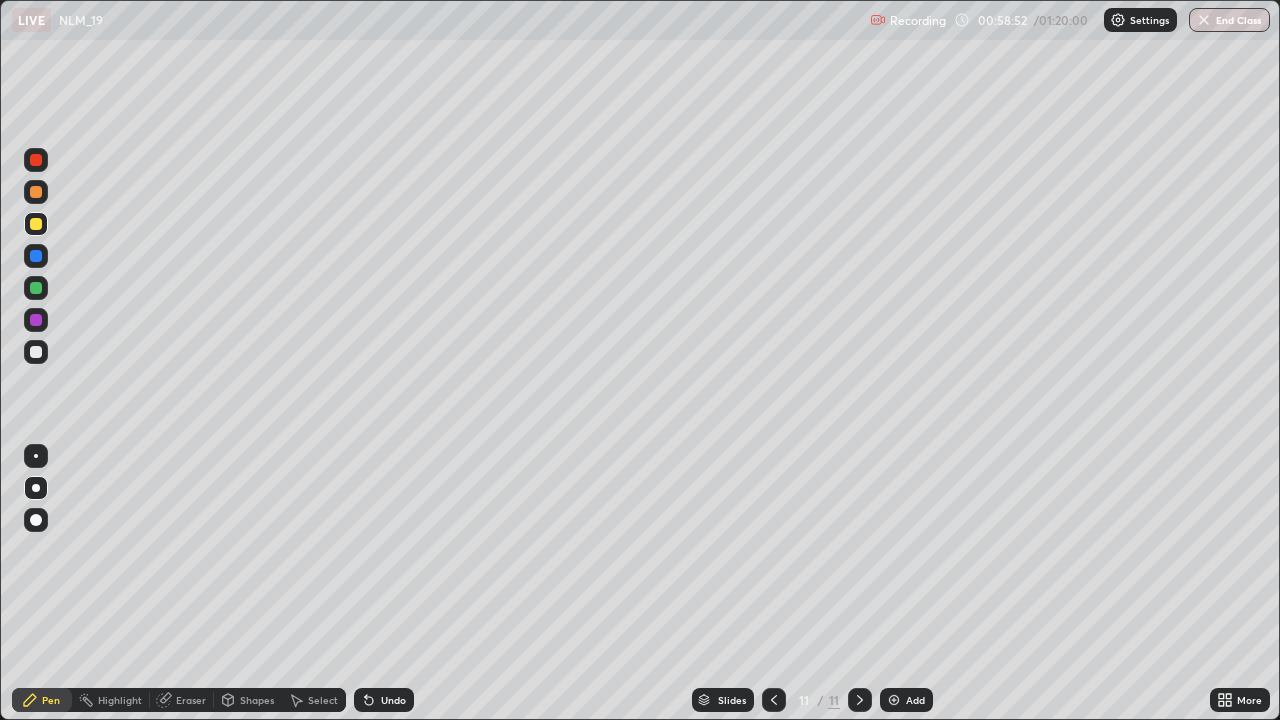 click on "Undo" at bounding box center (393, 700) 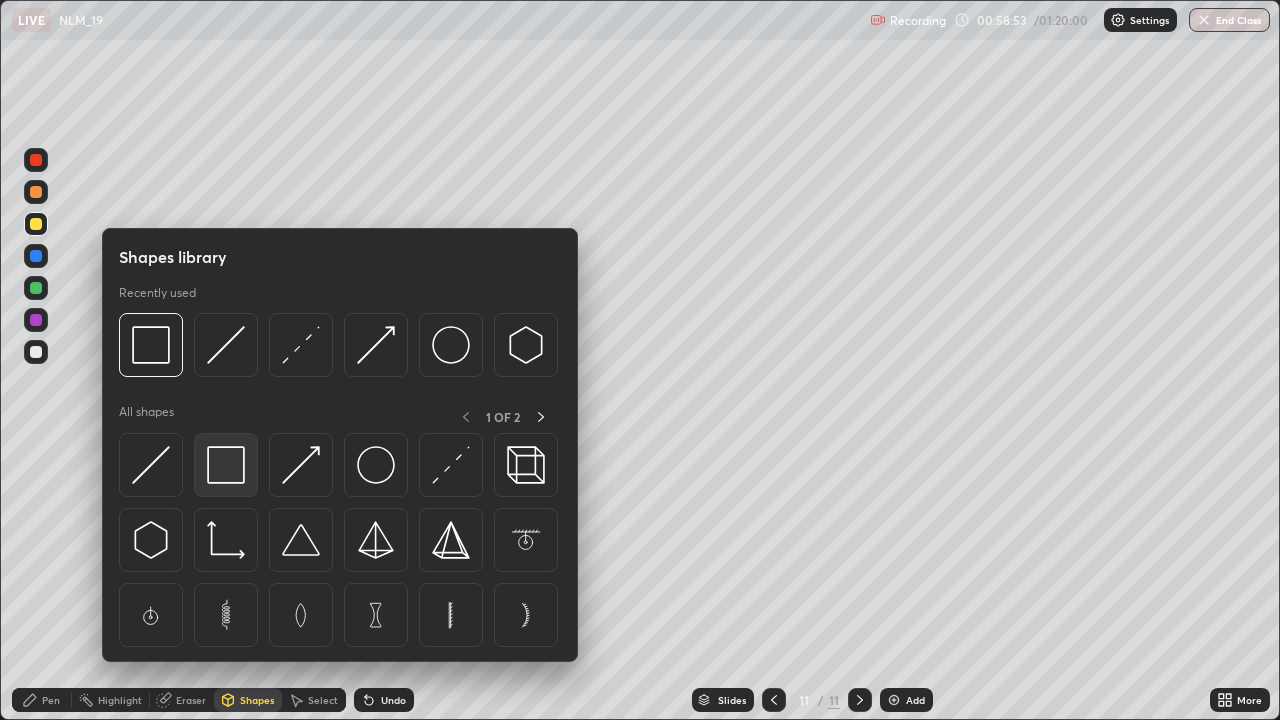 click at bounding box center [226, 465] 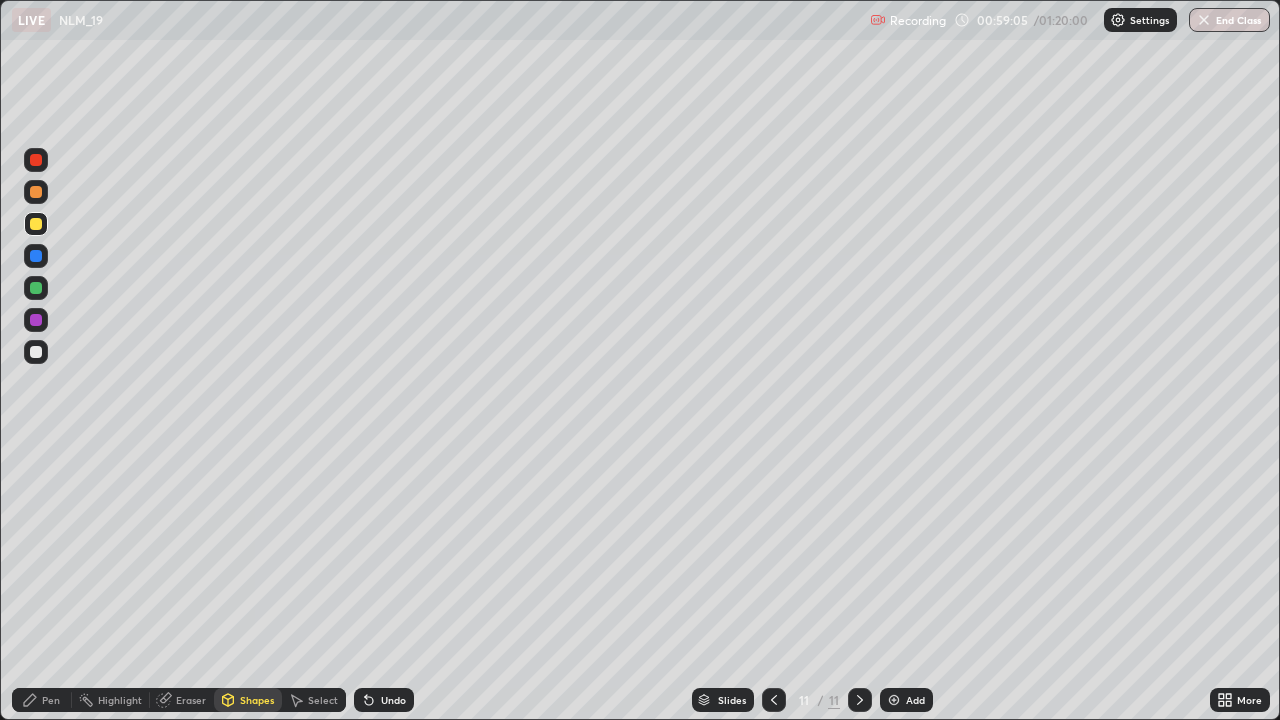 click on "Shapes" at bounding box center (257, 700) 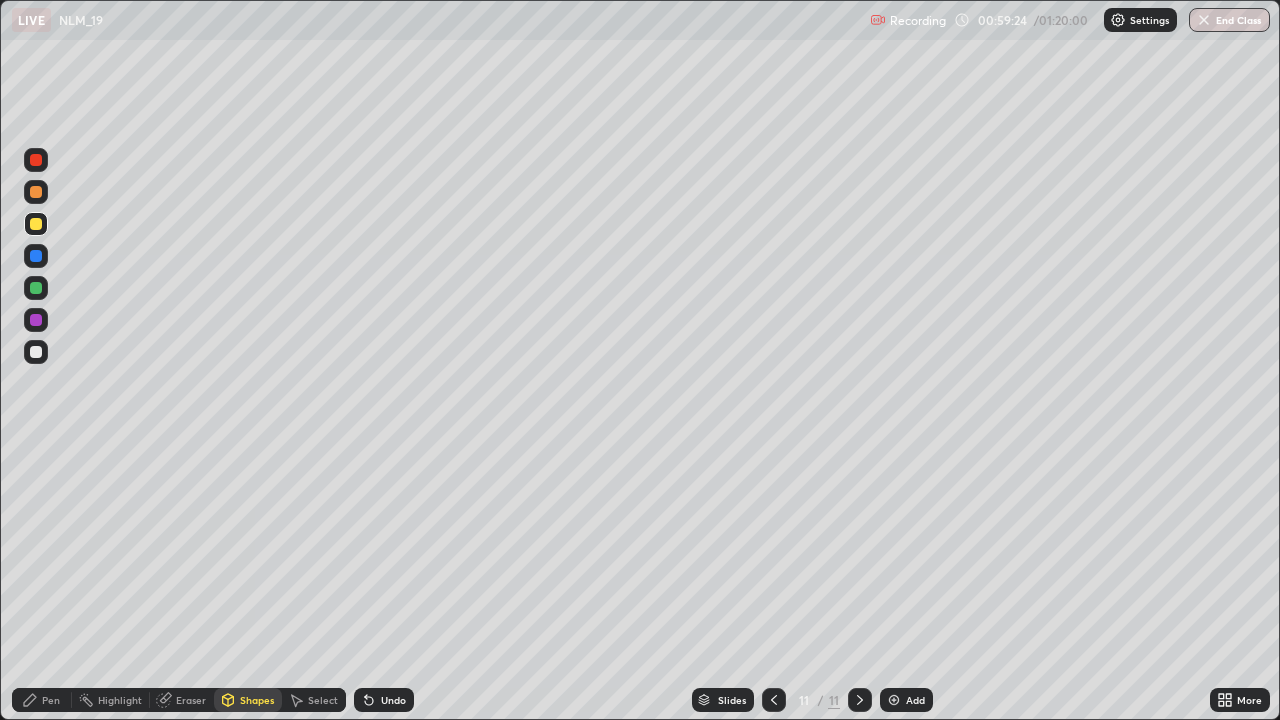click 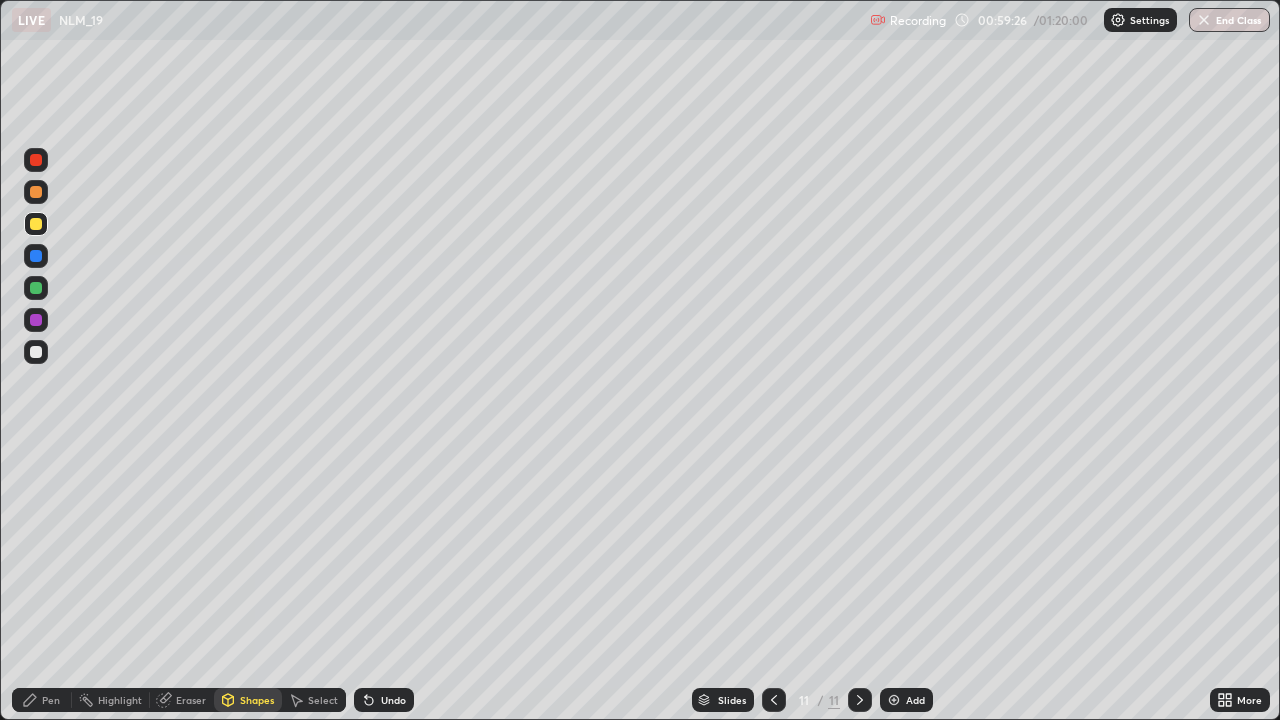 click at bounding box center [36, 192] 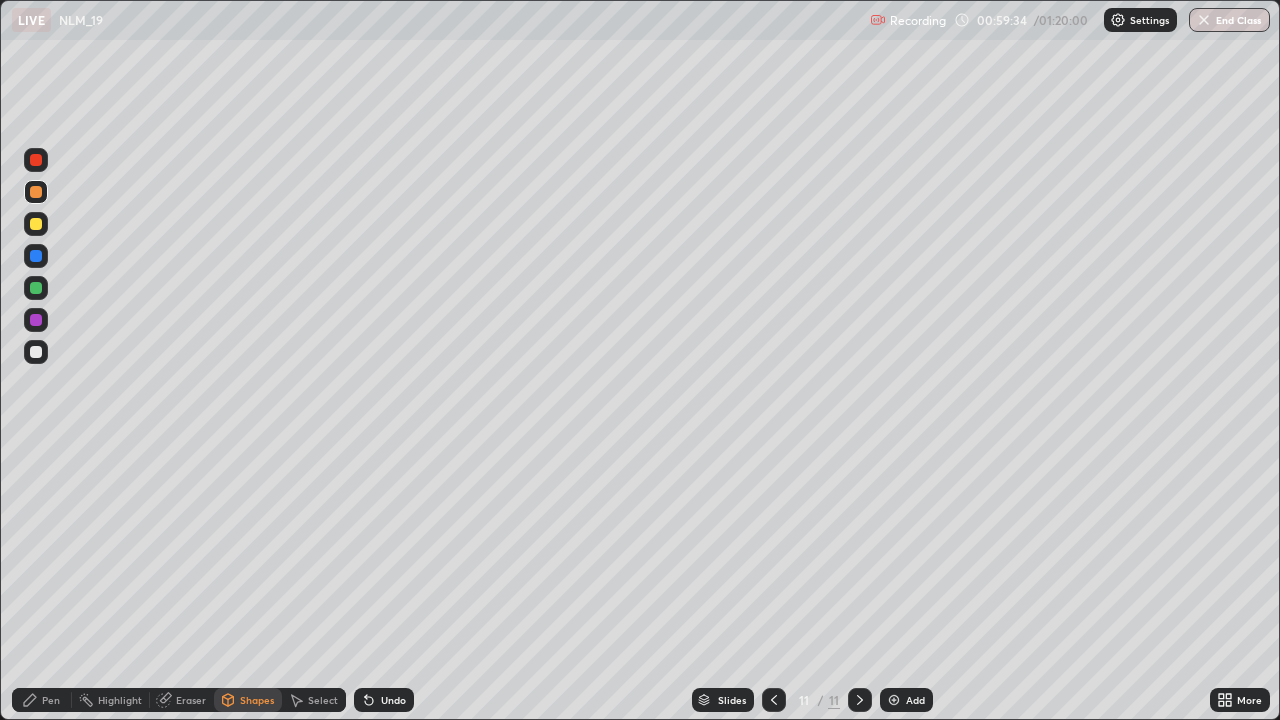 click on "Shapes" at bounding box center [257, 700] 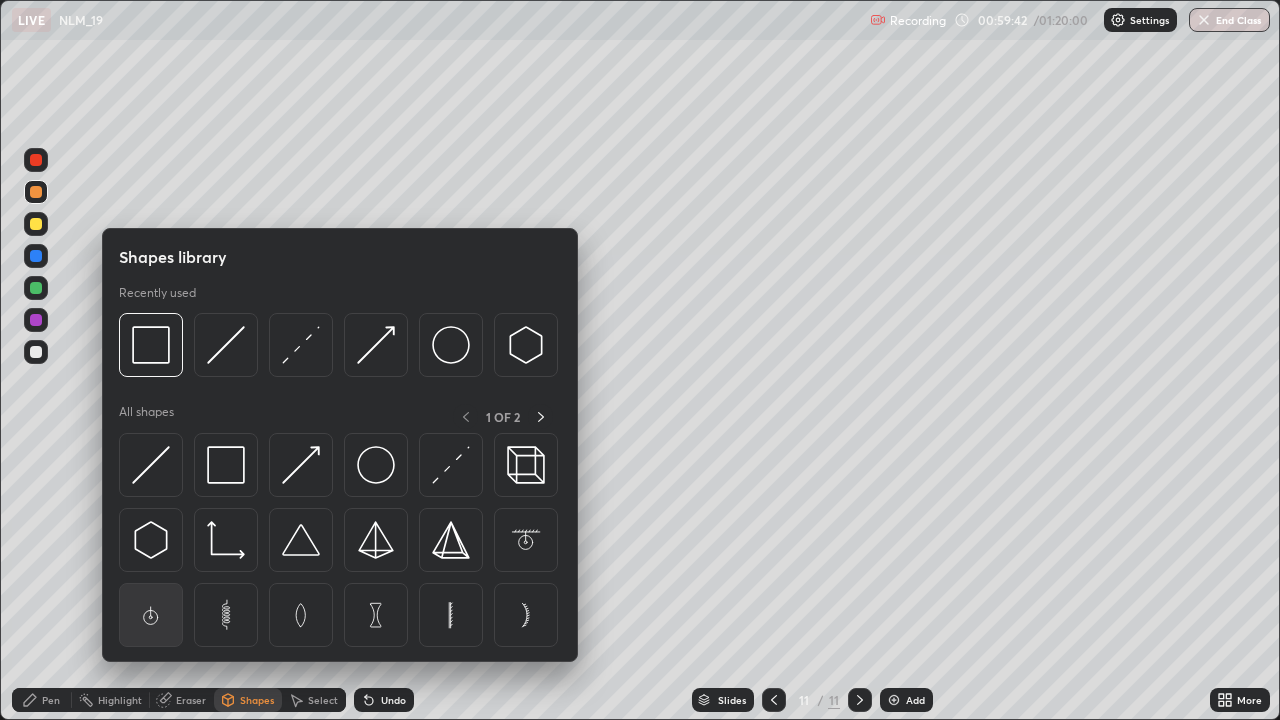 click at bounding box center (151, 615) 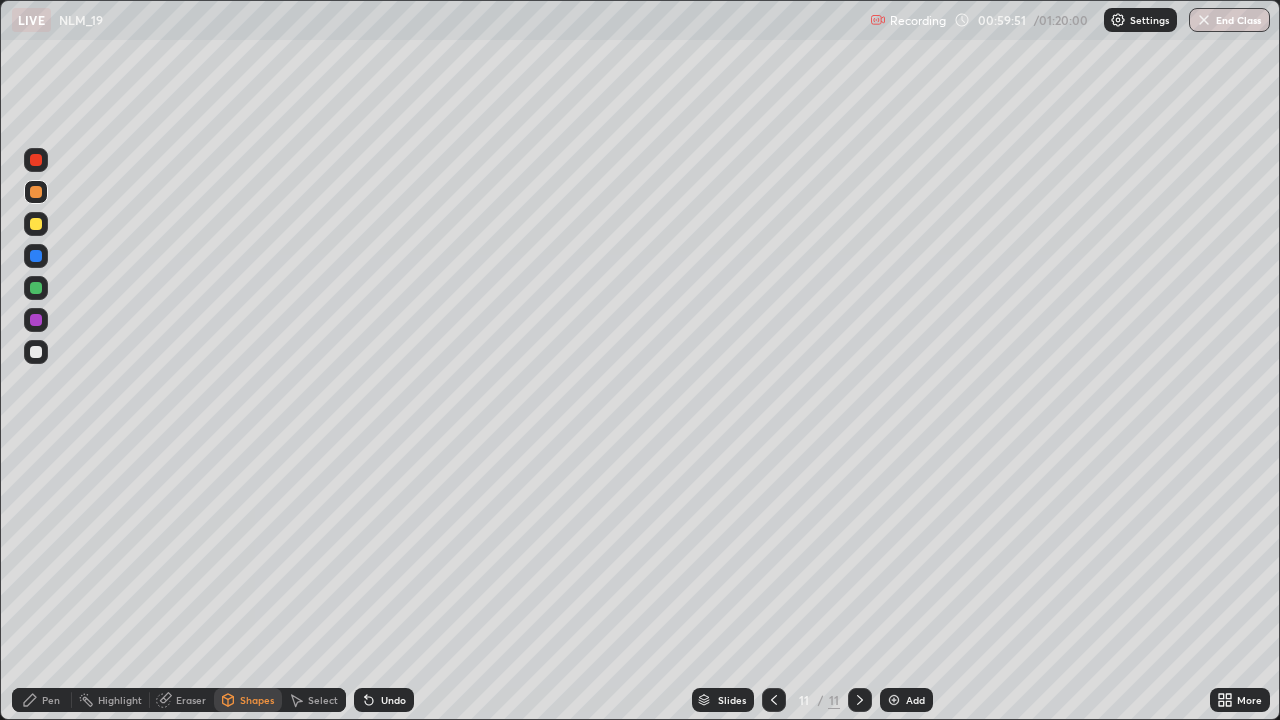 click on "Undo" at bounding box center [393, 700] 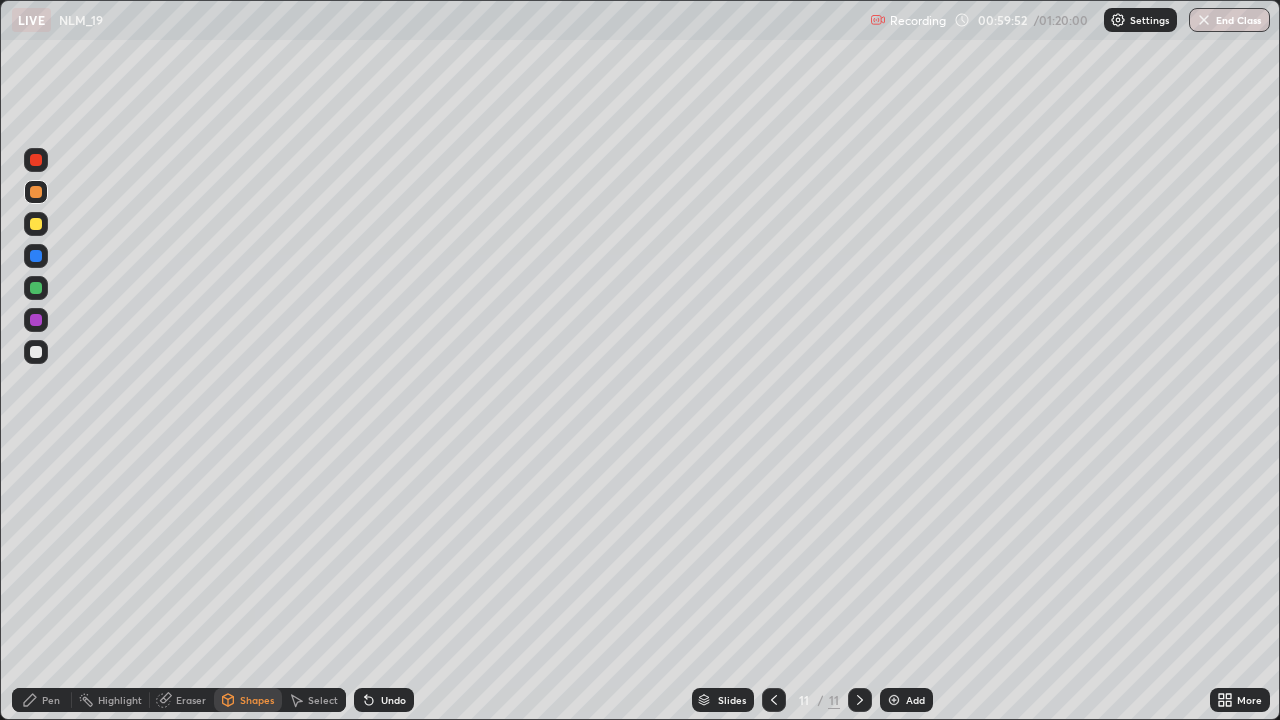click on "Pen" at bounding box center (42, 700) 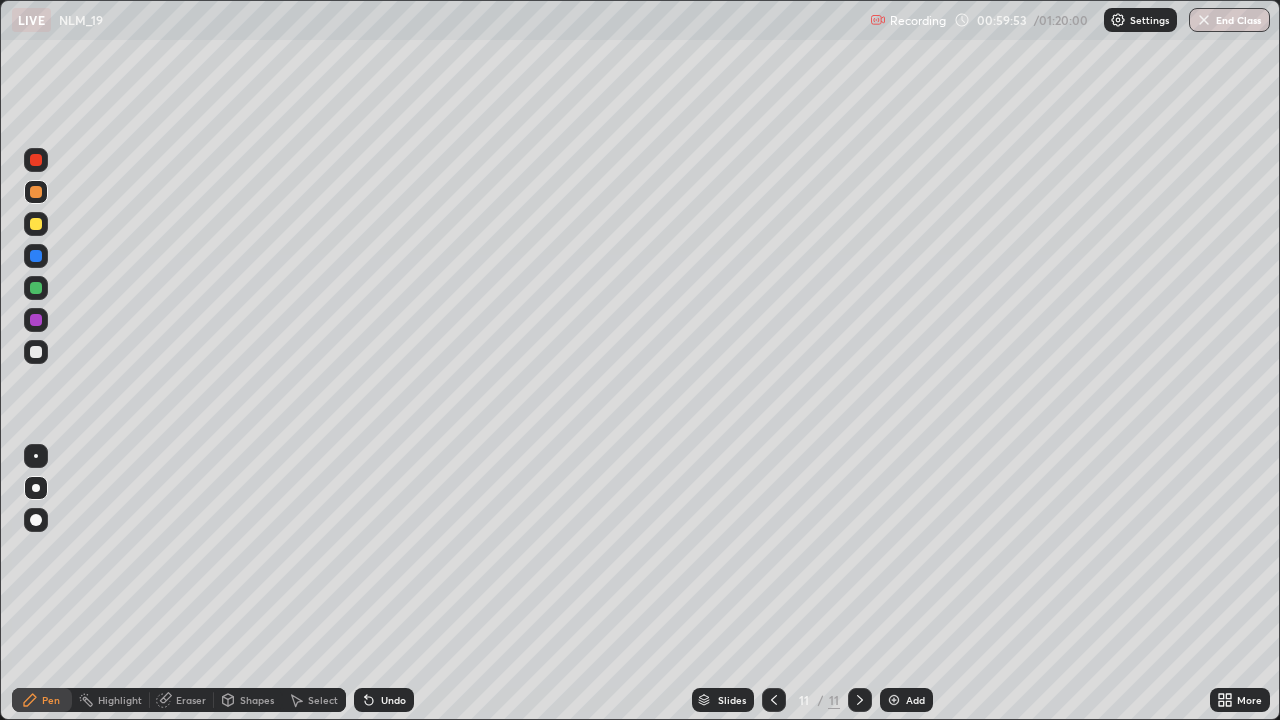 click at bounding box center (36, 192) 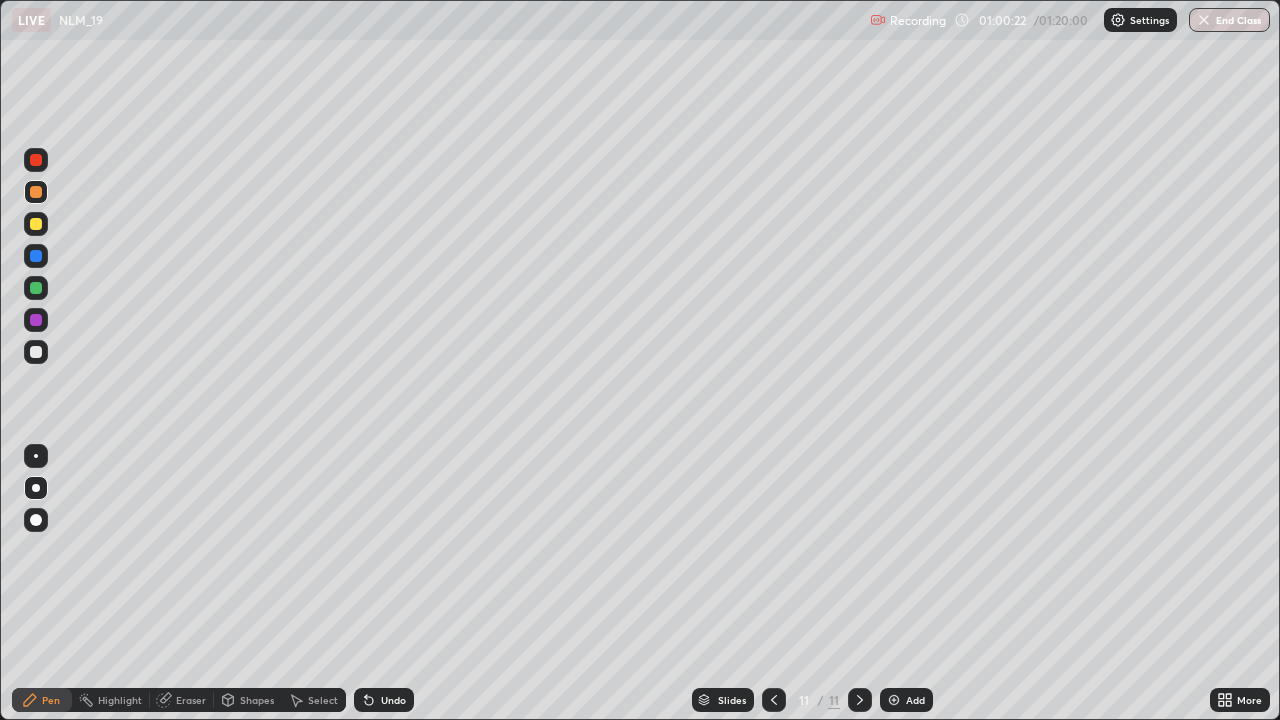 click at bounding box center [36, 520] 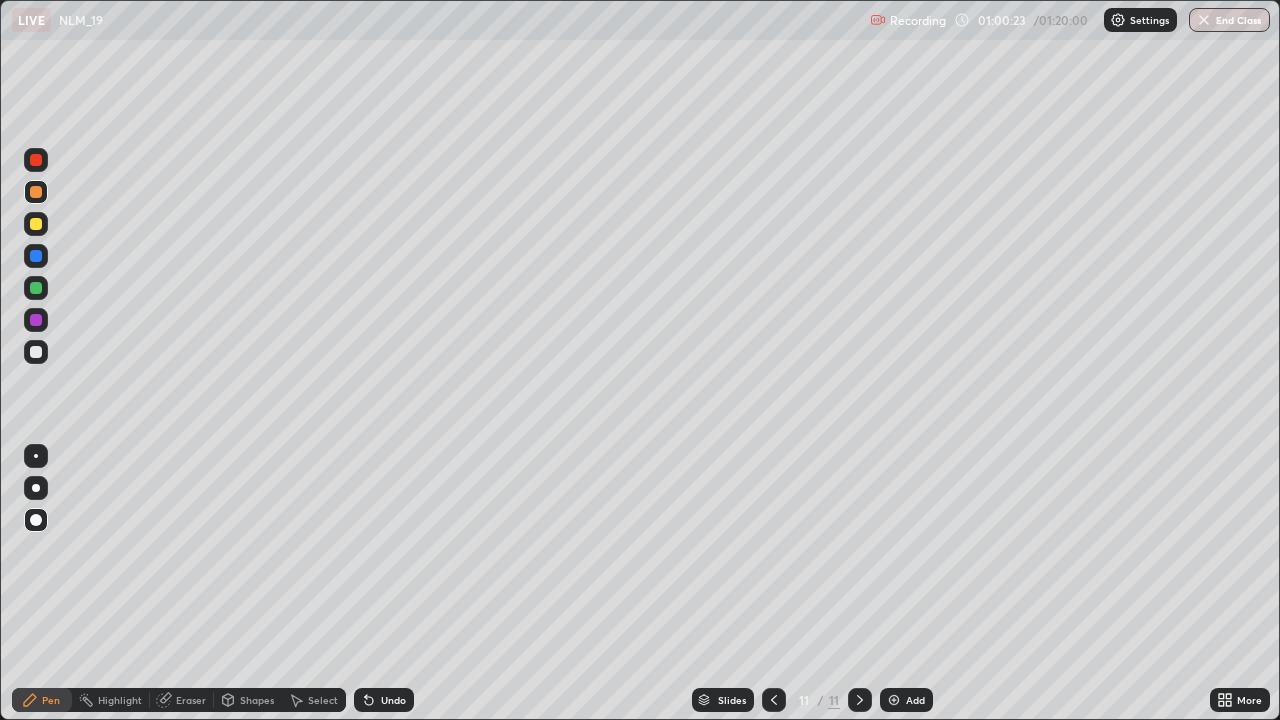 click at bounding box center [36, 488] 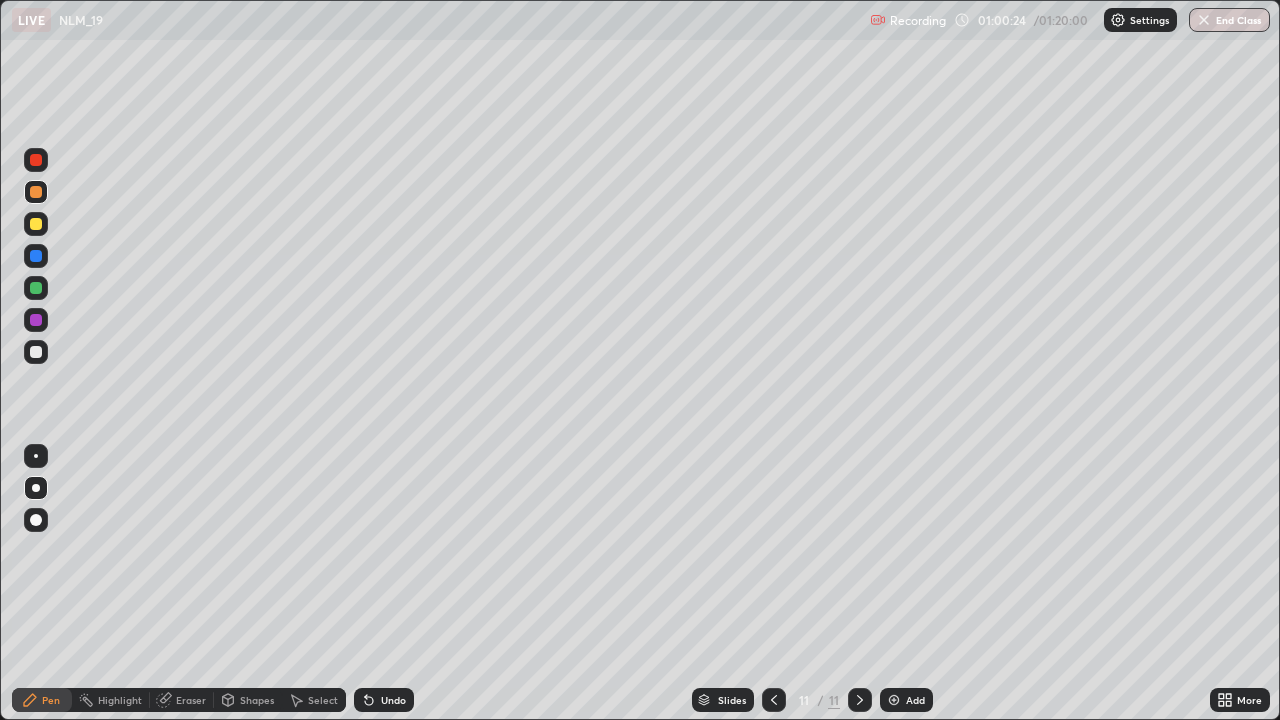 click at bounding box center [36, 352] 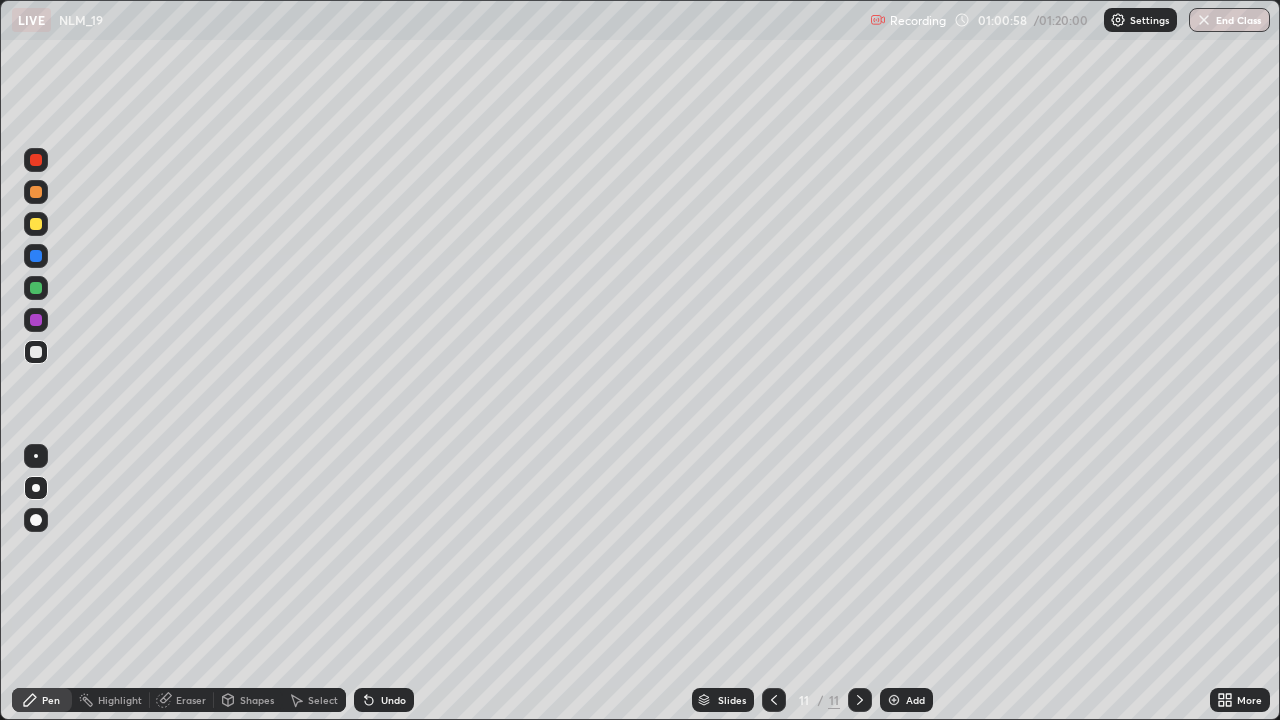 click on "Setting up your live class" at bounding box center (640, 360) 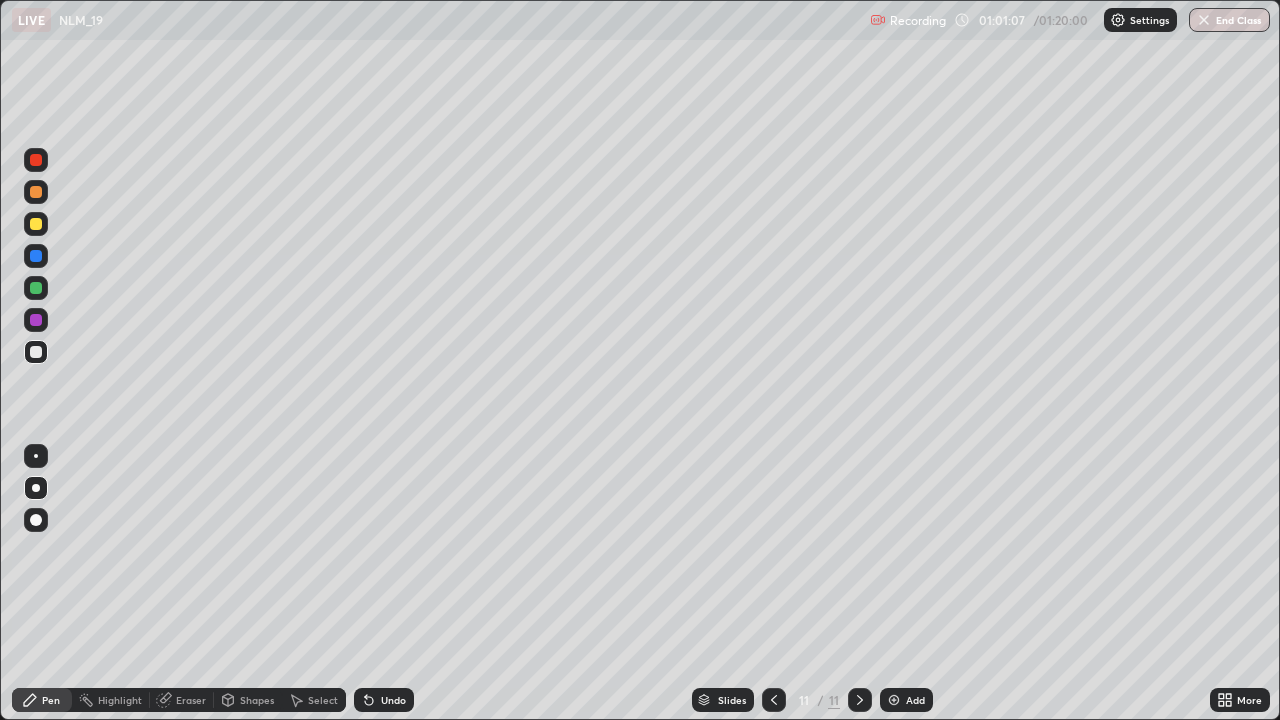 click at bounding box center [36, 160] 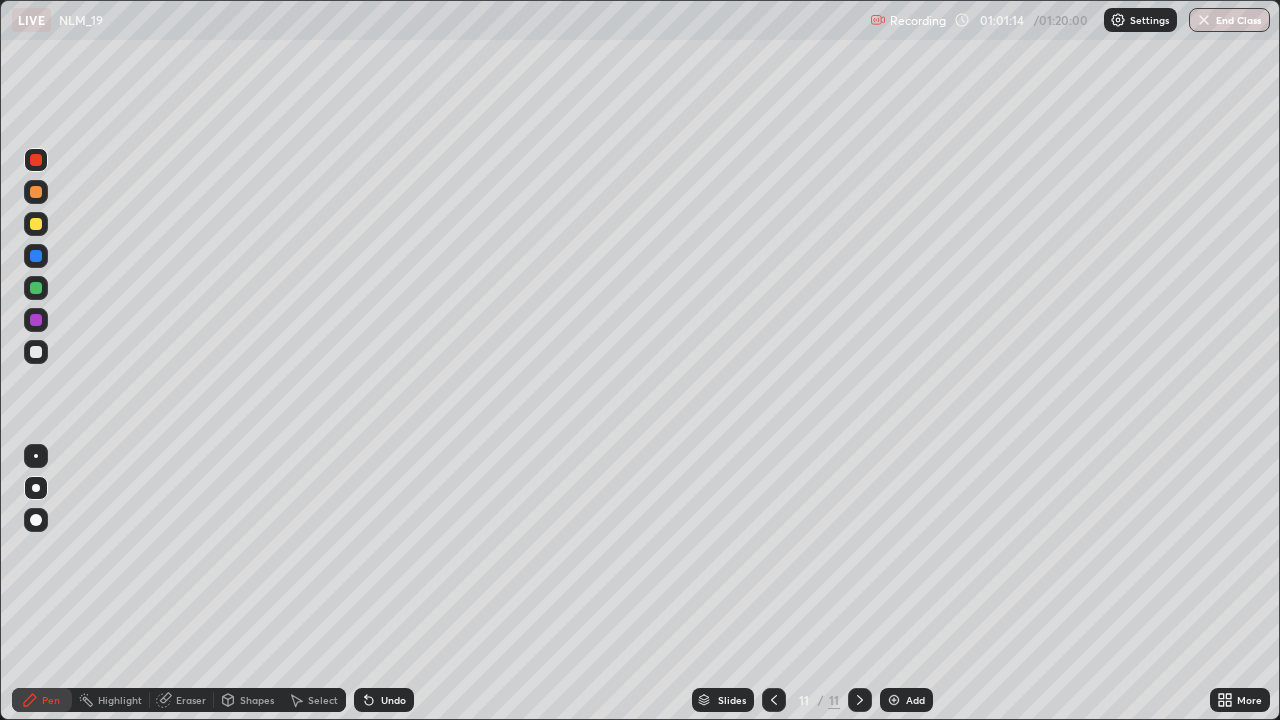 click on "Undo" at bounding box center [393, 700] 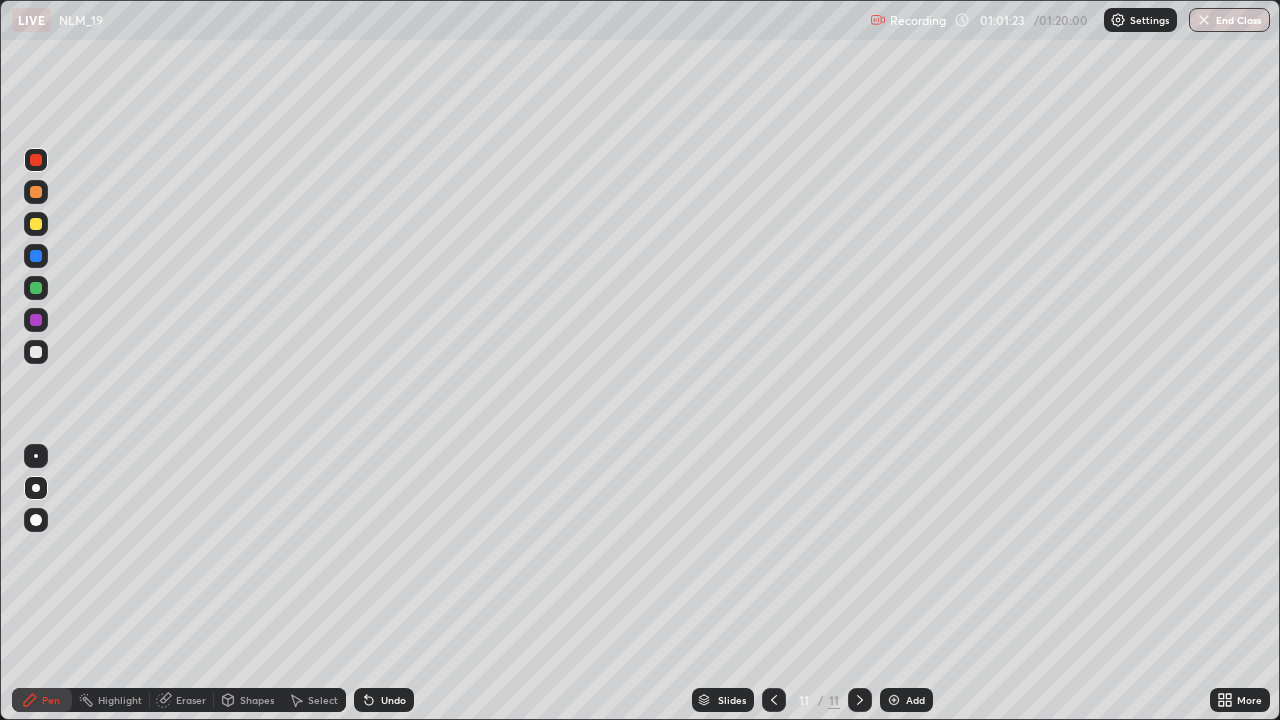 click at bounding box center [36, 352] 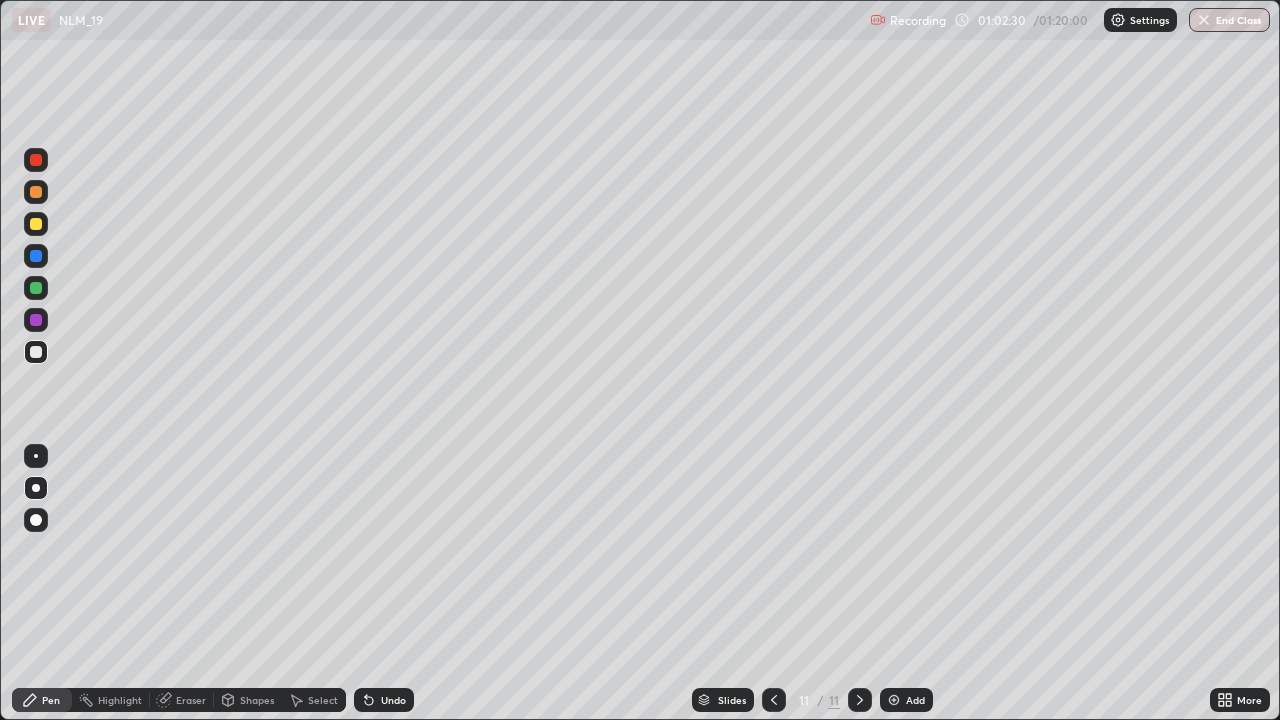click at bounding box center [36, 256] 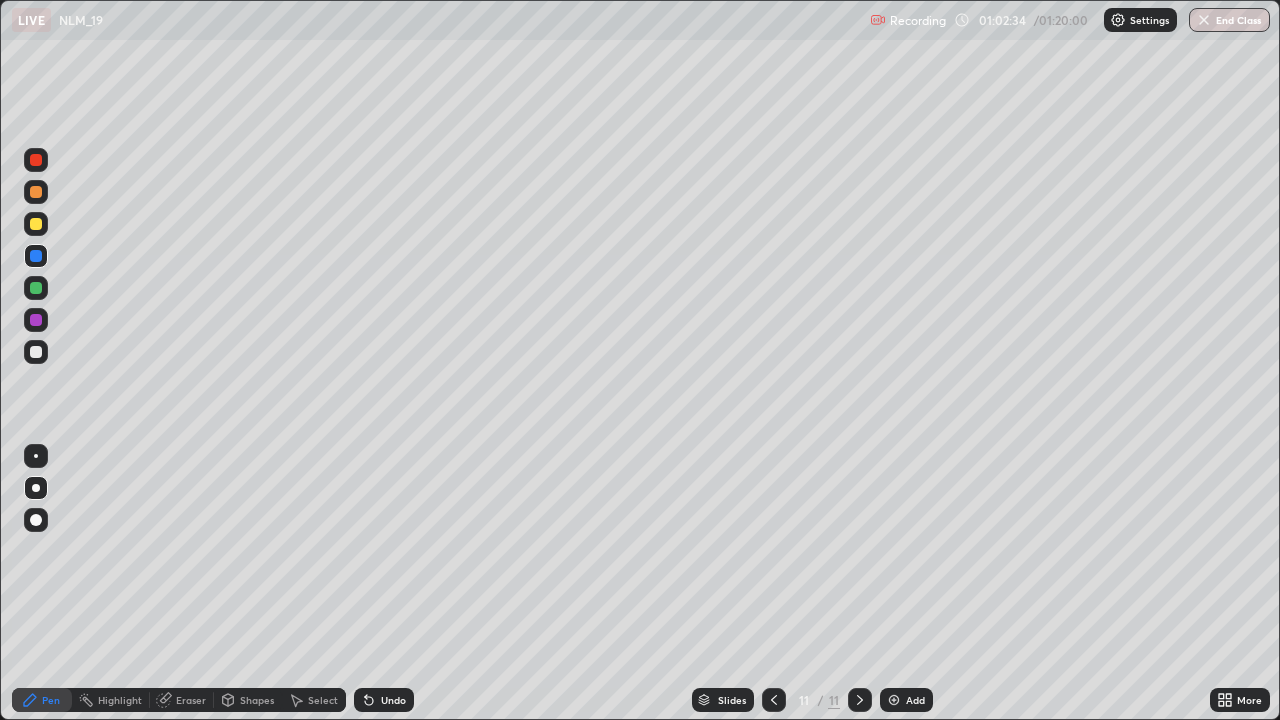 click on "Undo" at bounding box center (393, 700) 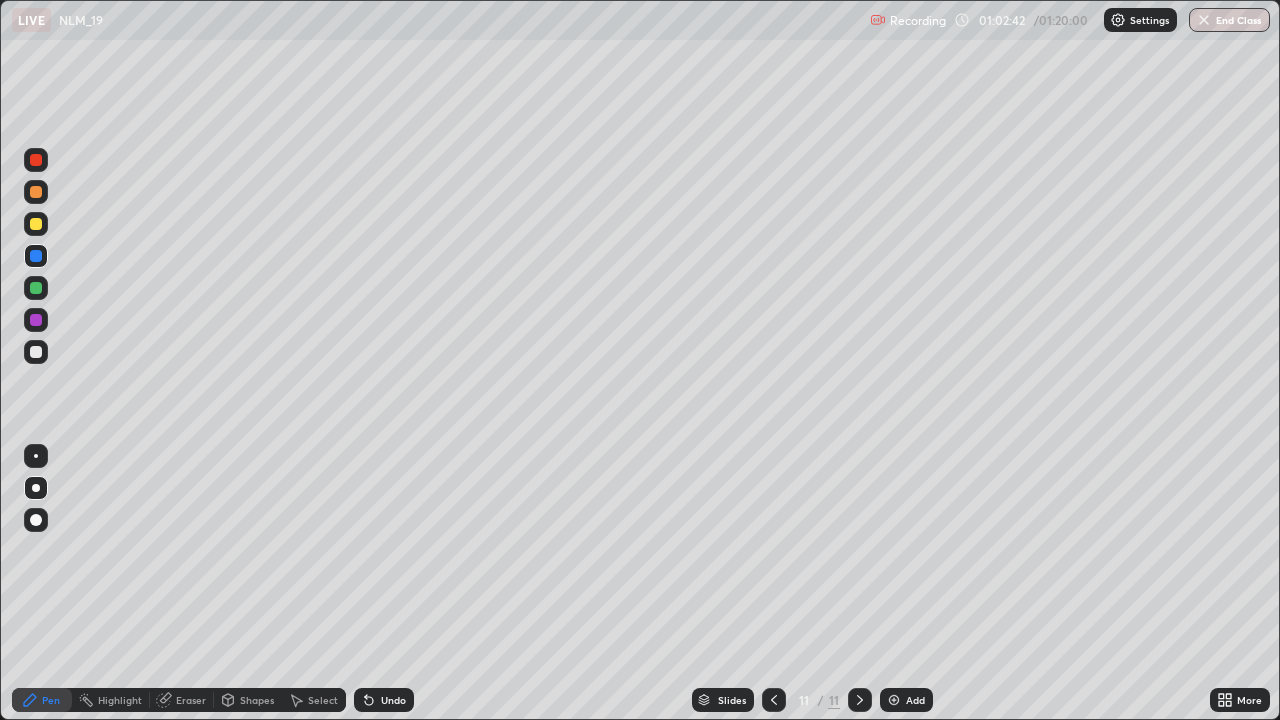 click at bounding box center (36, 352) 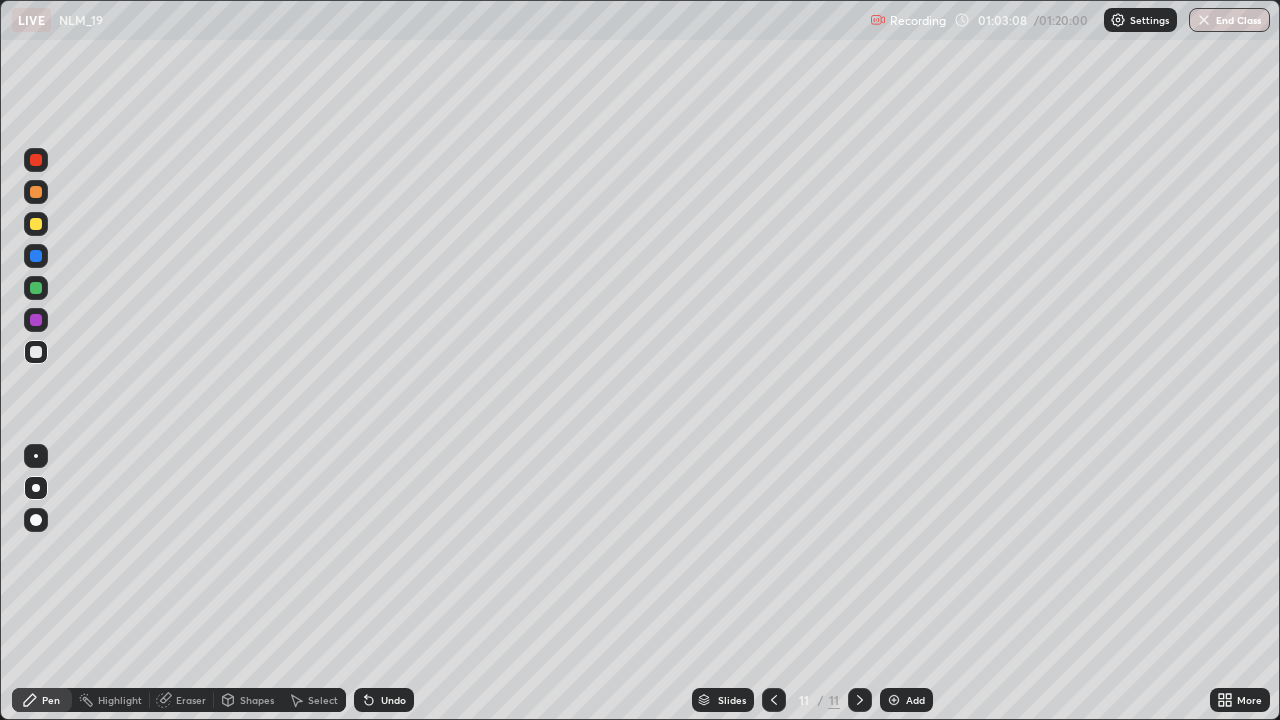 click on "Undo" at bounding box center [393, 700] 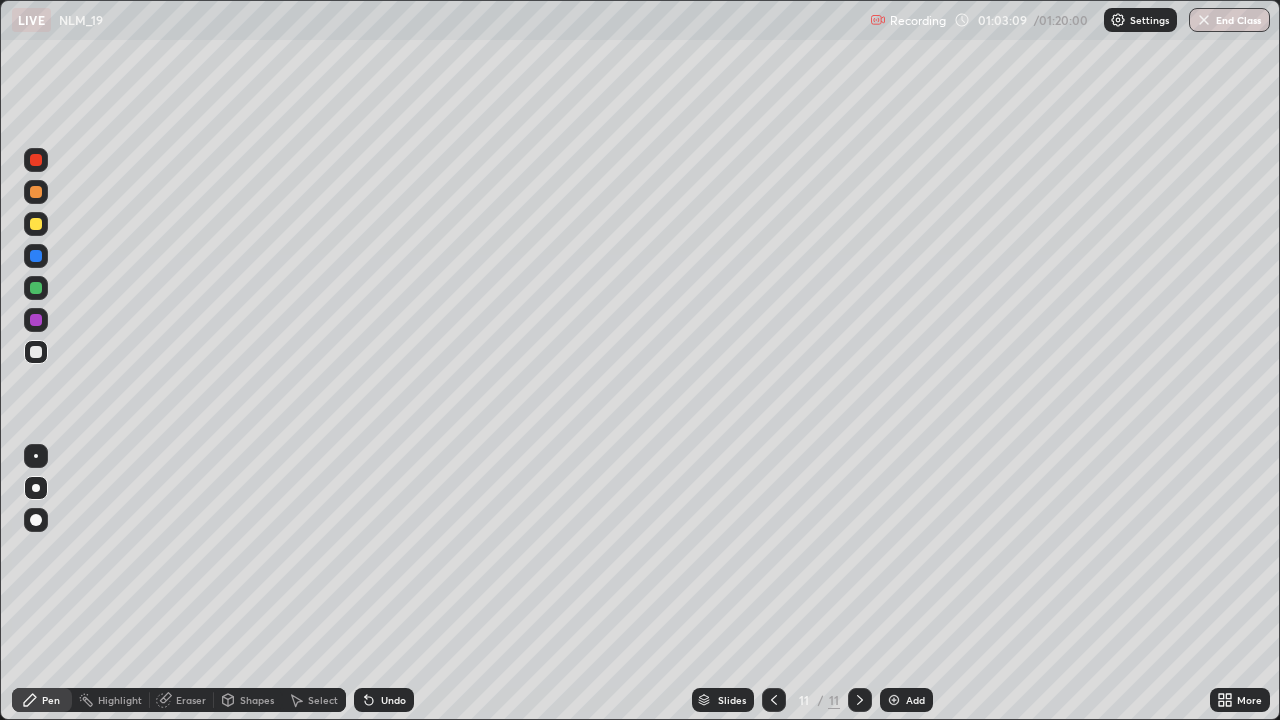 click on "Undo" at bounding box center [393, 700] 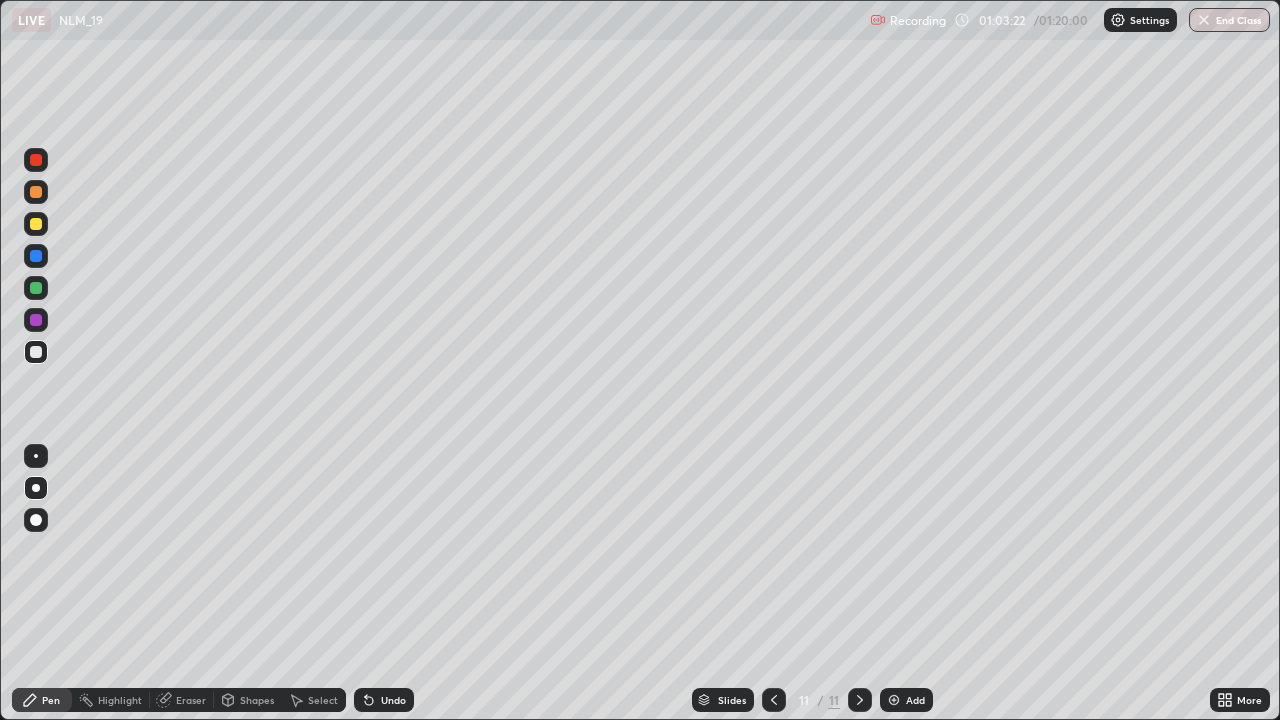 click at bounding box center (36, 224) 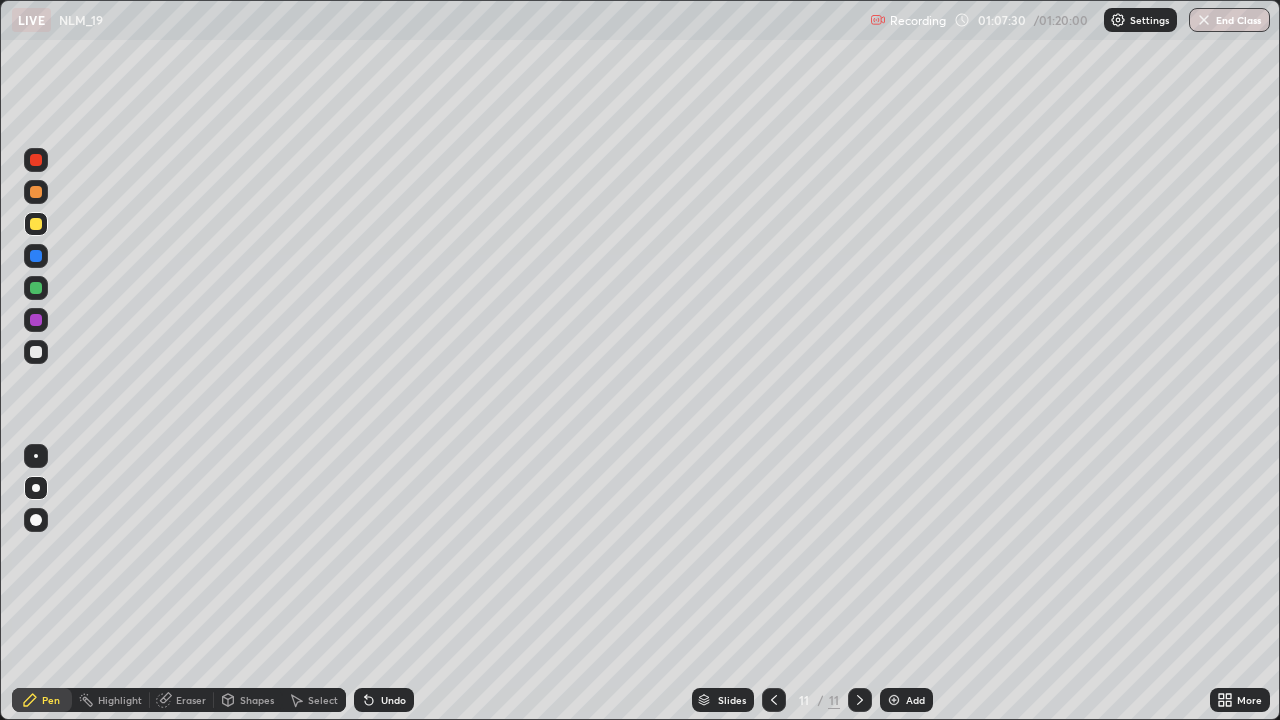 click on "Add" at bounding box center (915, 700) 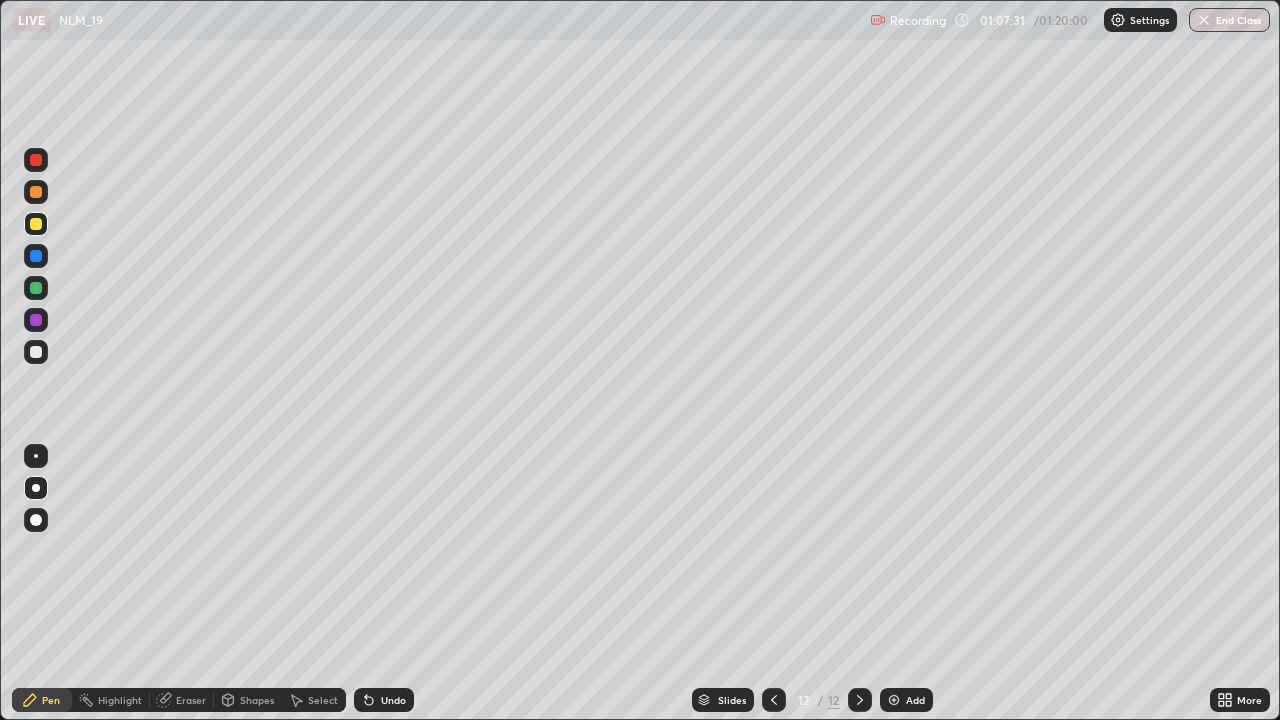 click at bounding box center (36, 224) 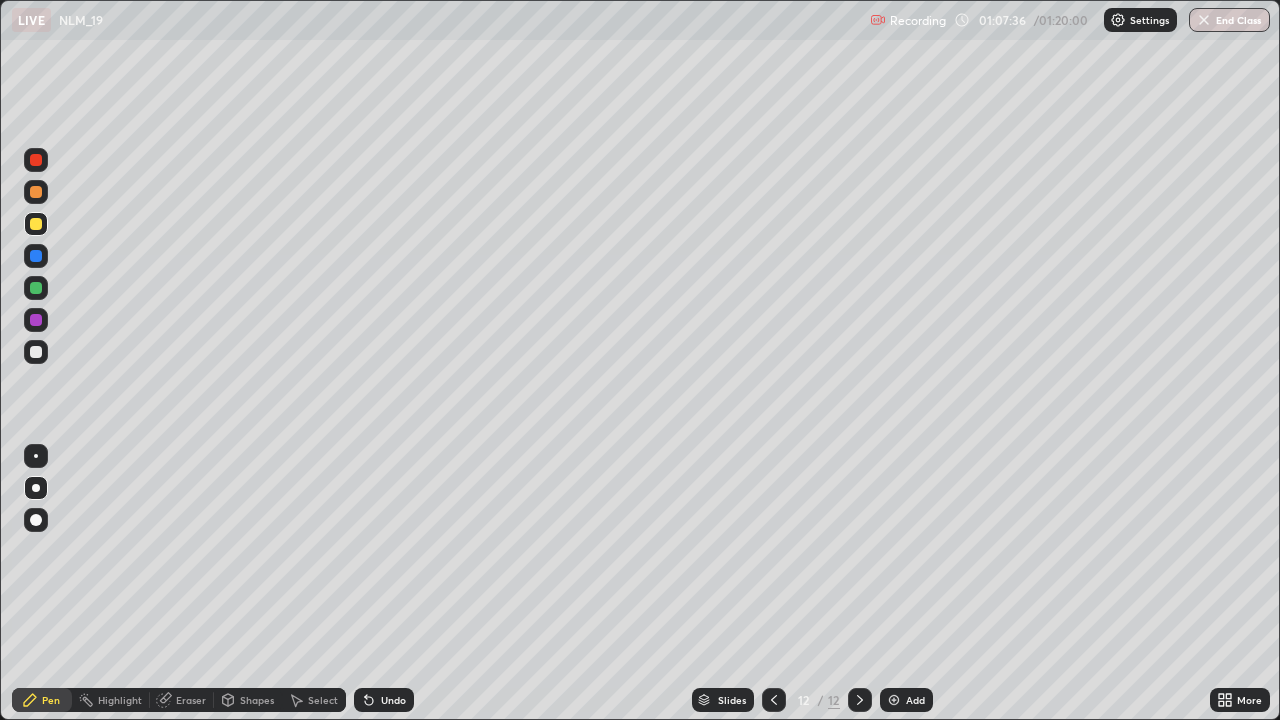 click on "Shapes" at bounding box center (257, 700) 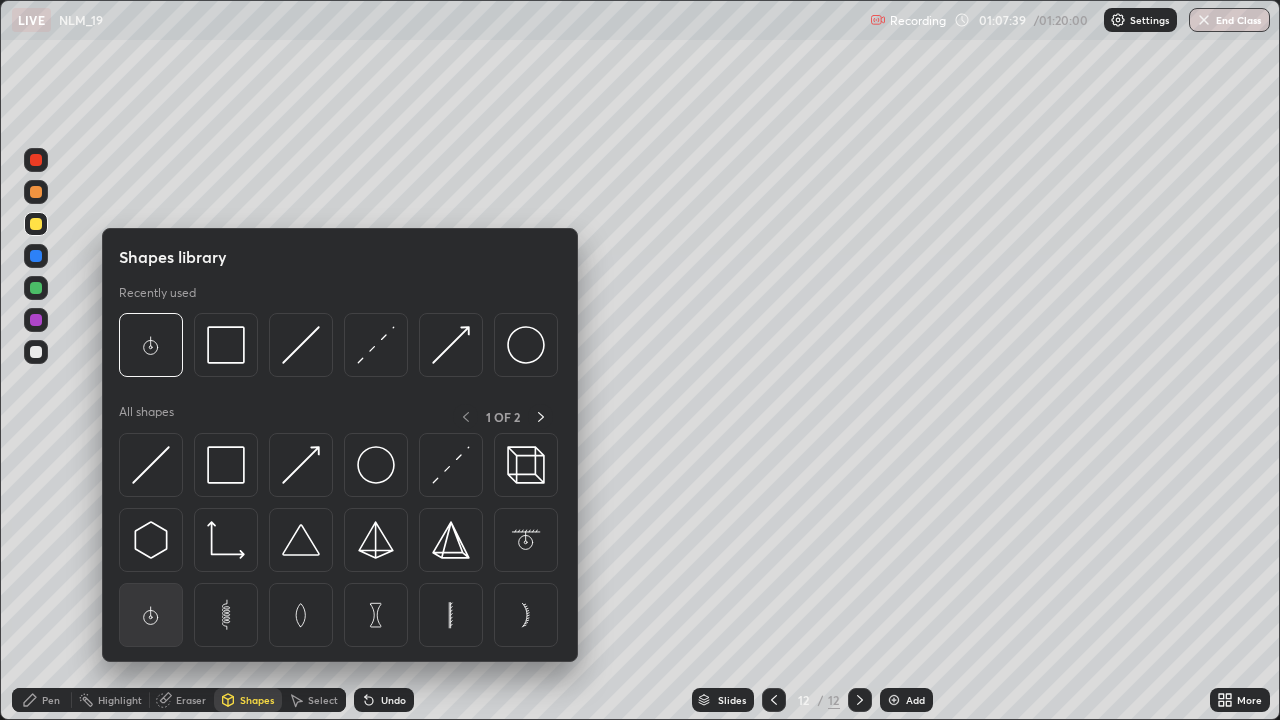 click at bounding box center (151, 615) 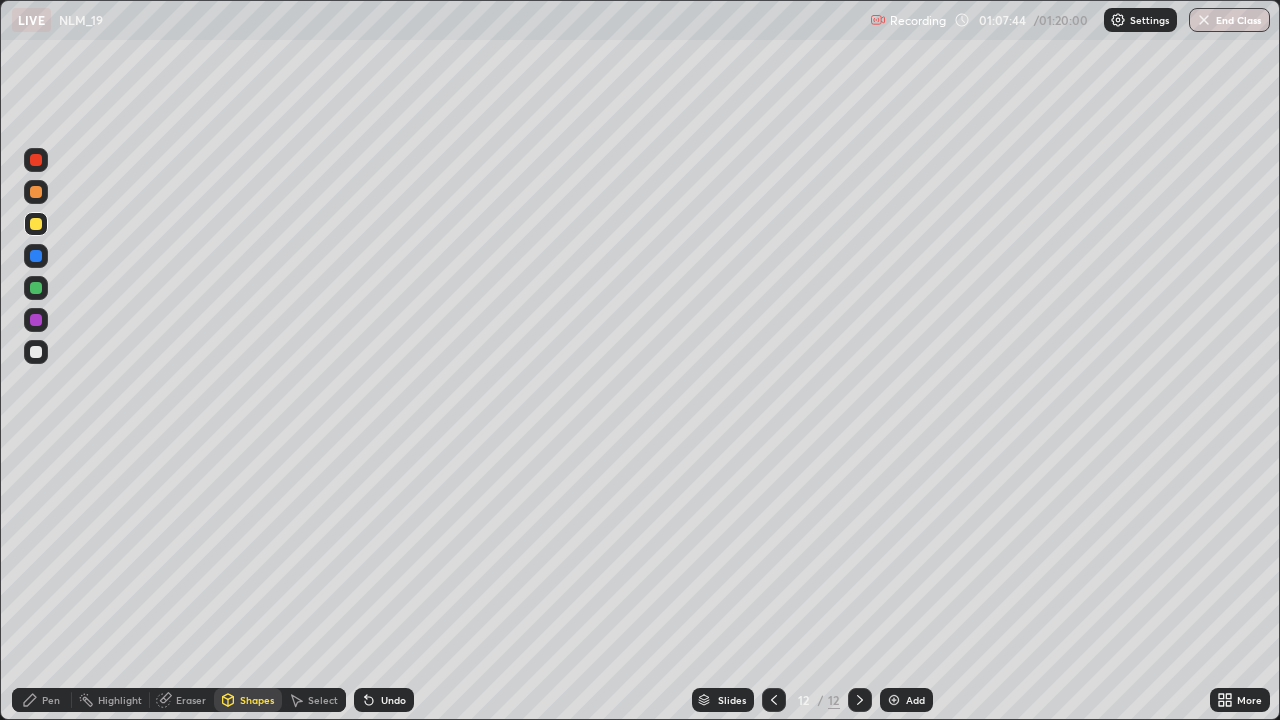 click on "Select" at bounding box center [323, 700] 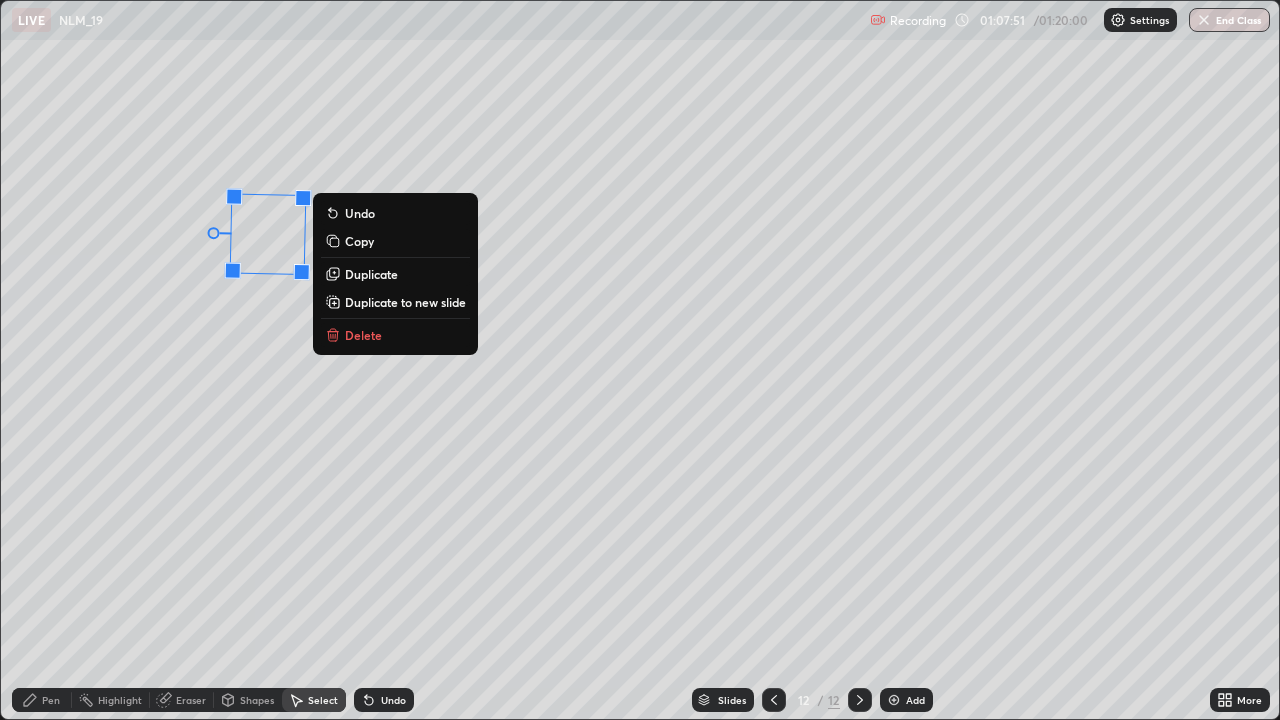 click on "Eraser" at bounding box center (191, 700) 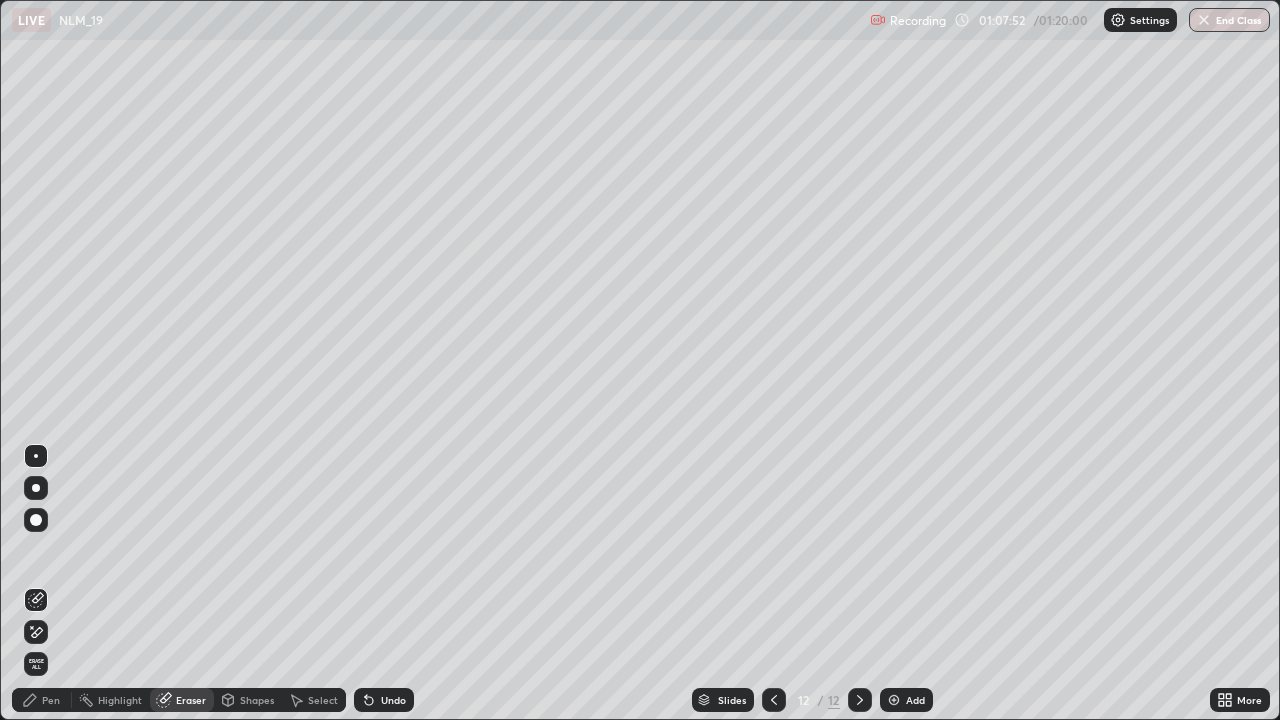 click on "Shapes" at bounding box center [257, 700] 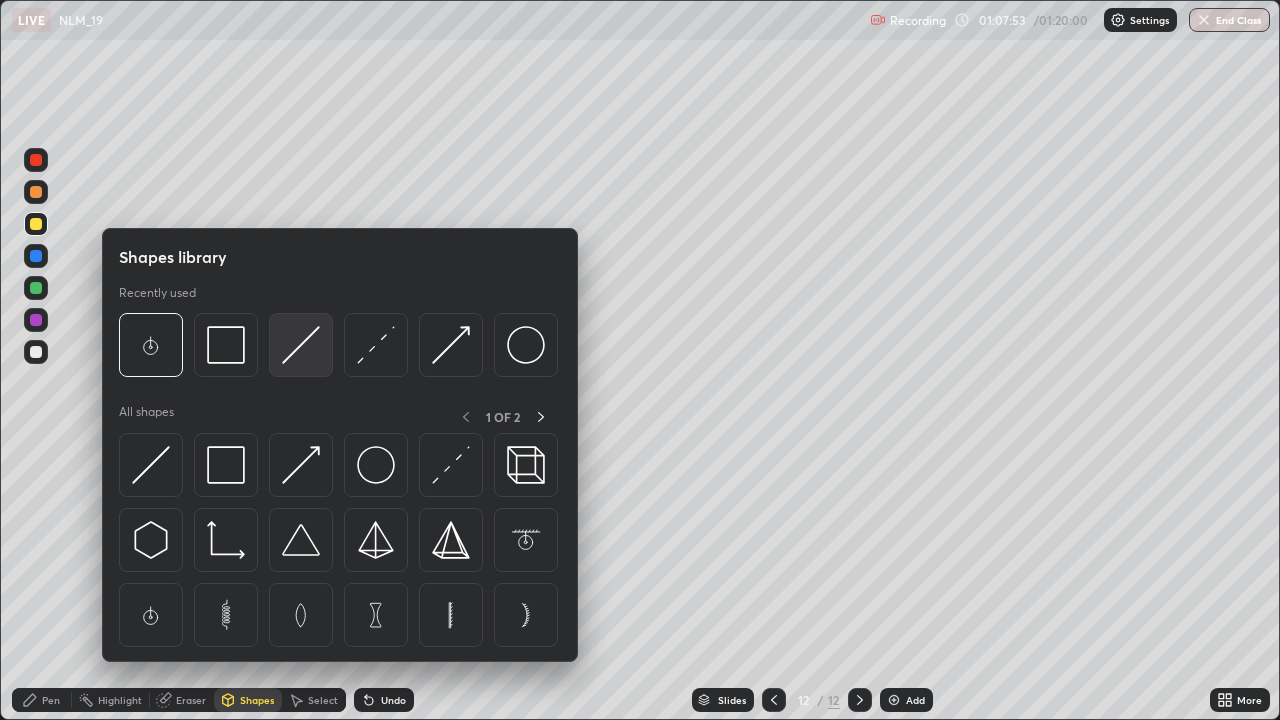 click at bounding box center [301, 345] 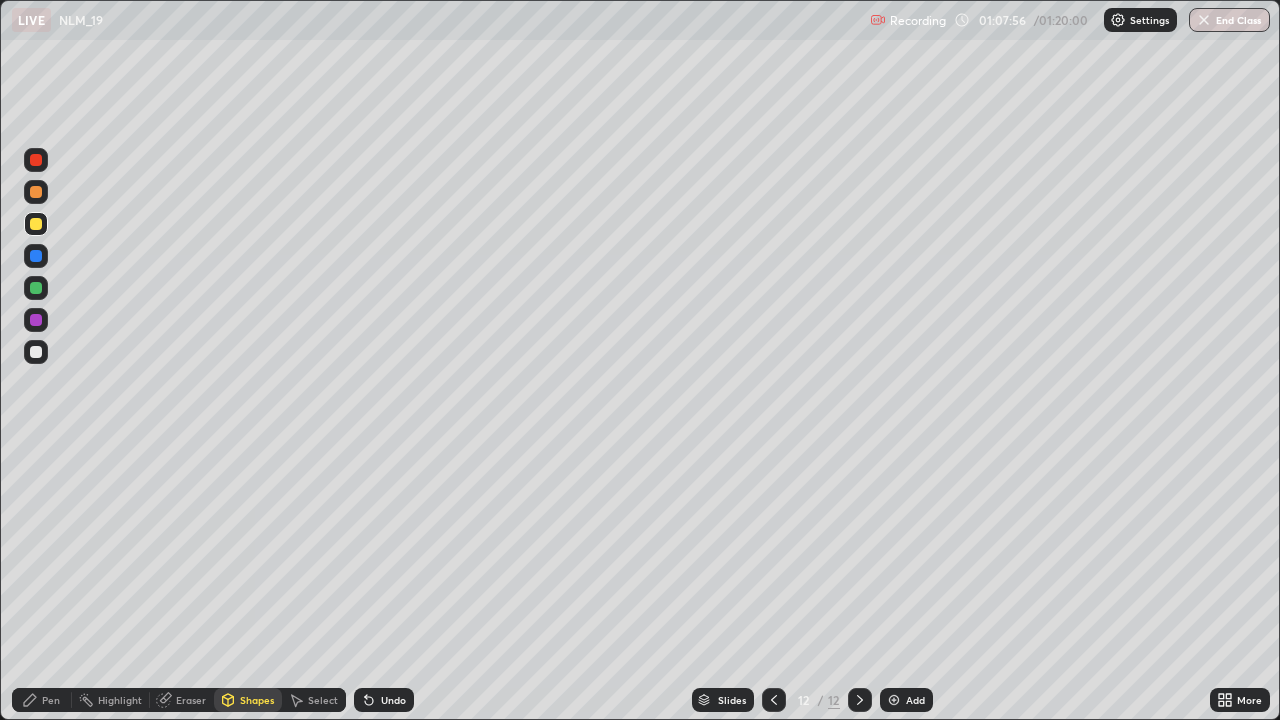 click on "Shapes" at bounding box center [248, 700] 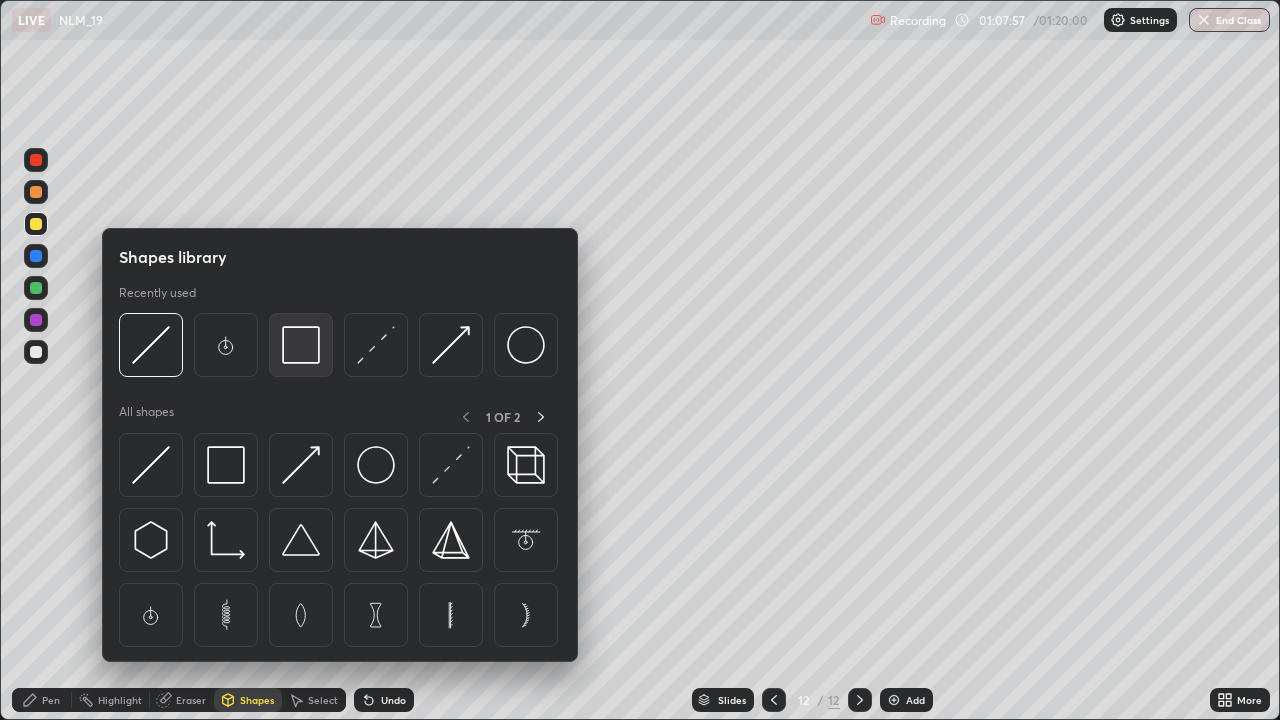 click at bounding box center (301, 345) 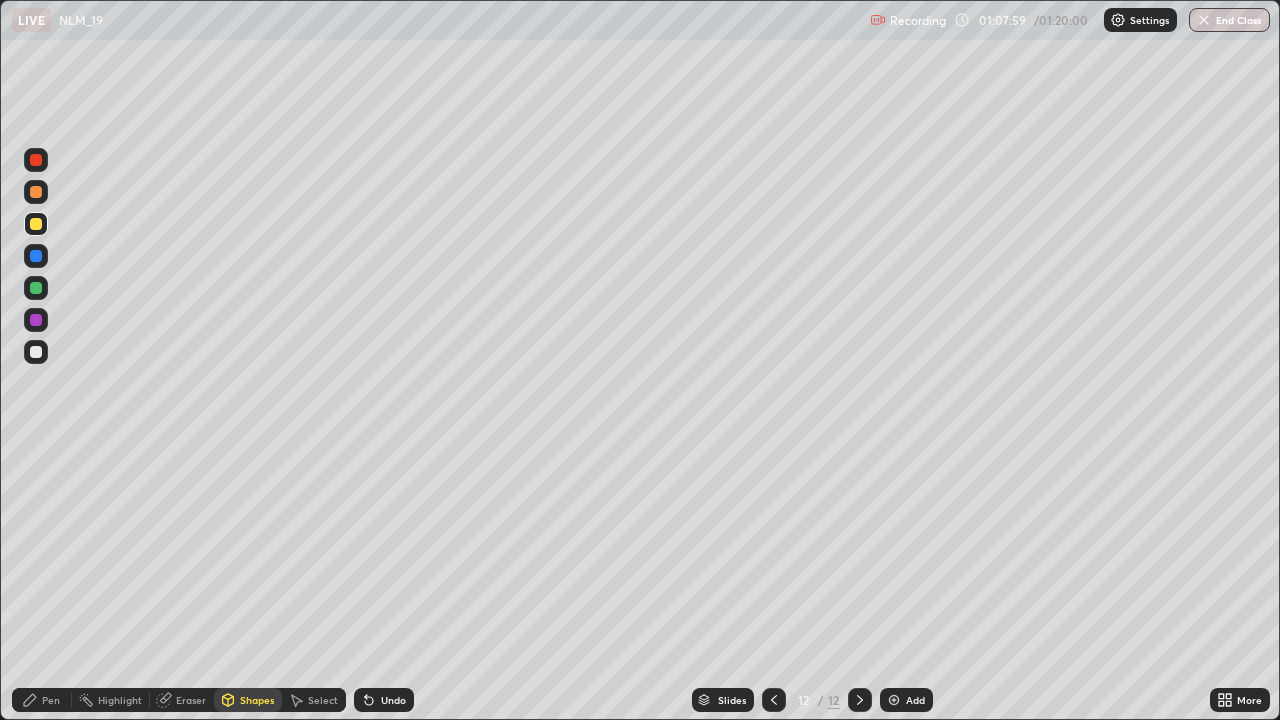 click at bounding box center (36, 320) 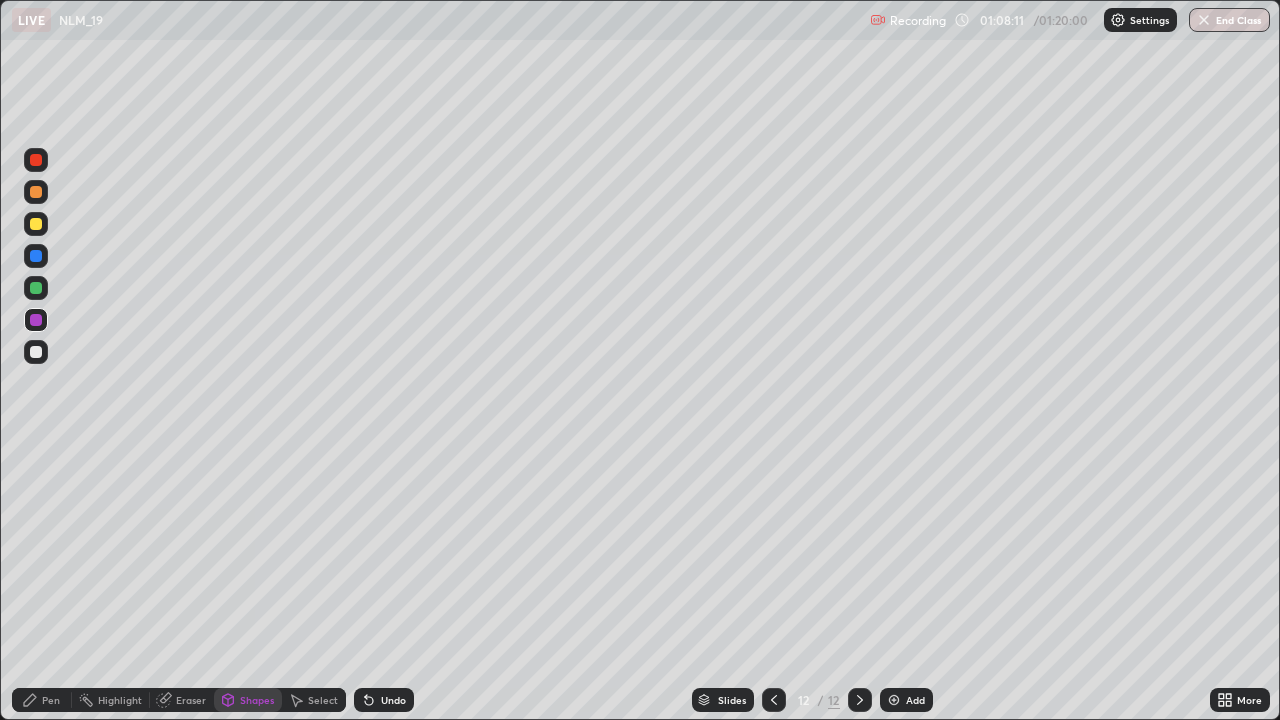 click at bounding box center [36, 352] 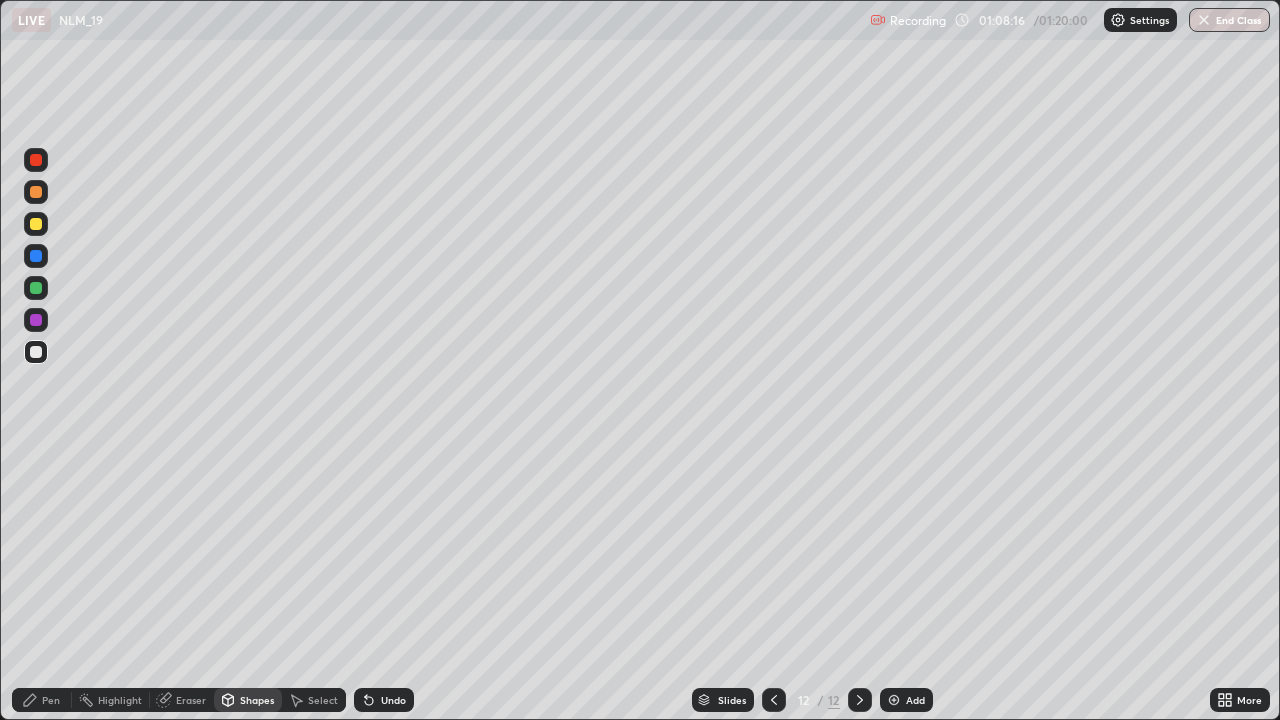 click on "Pen" at bounding box center [51, 700] 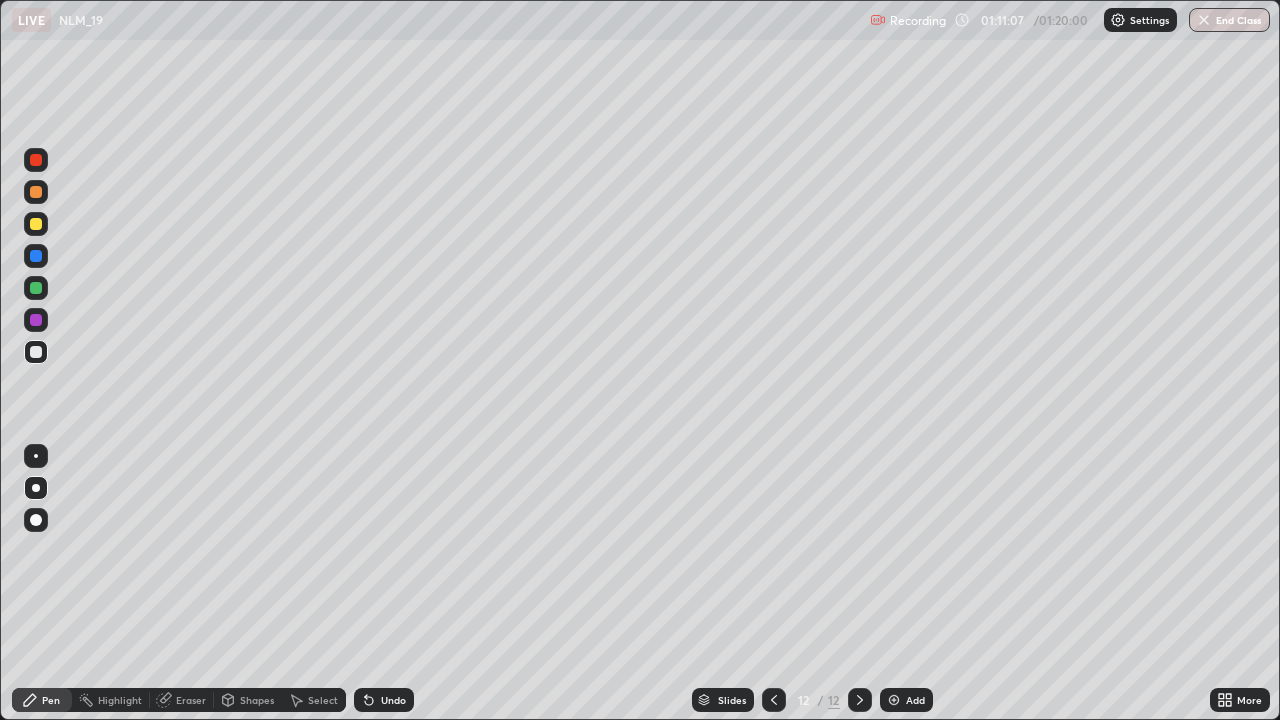 click at bounding box center (36, 160) 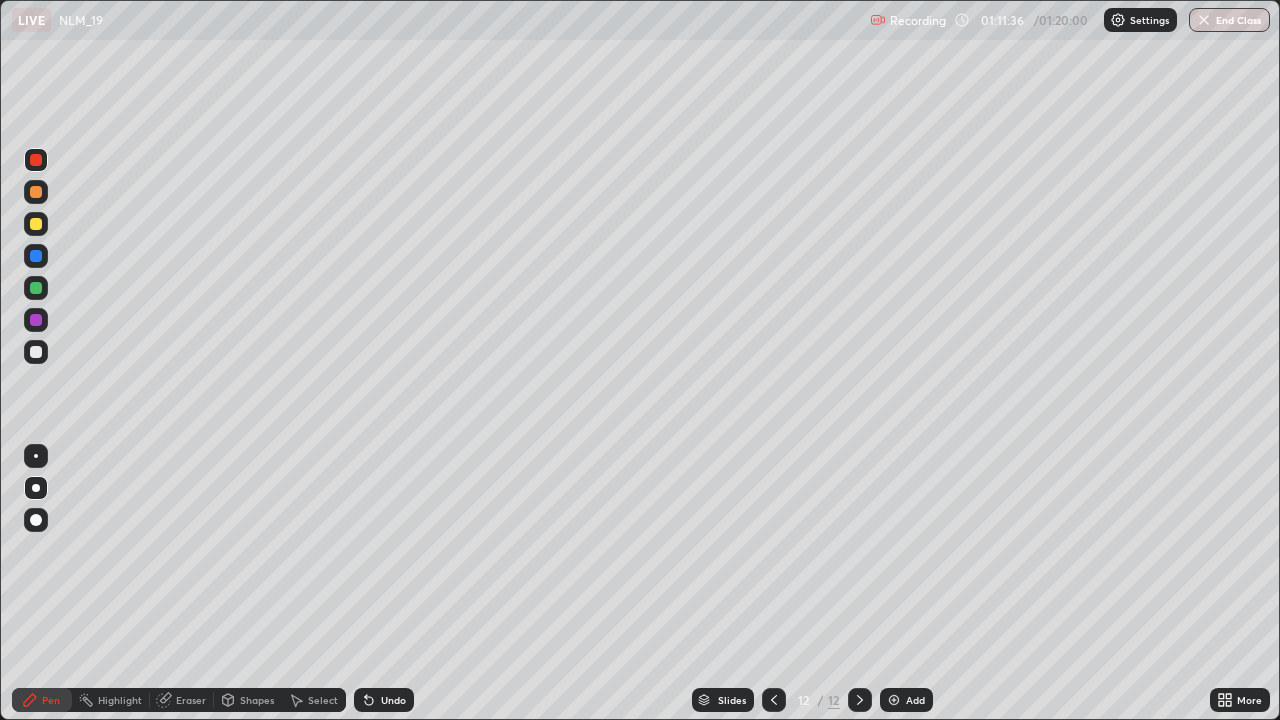 click at bounding box center [36, 288] 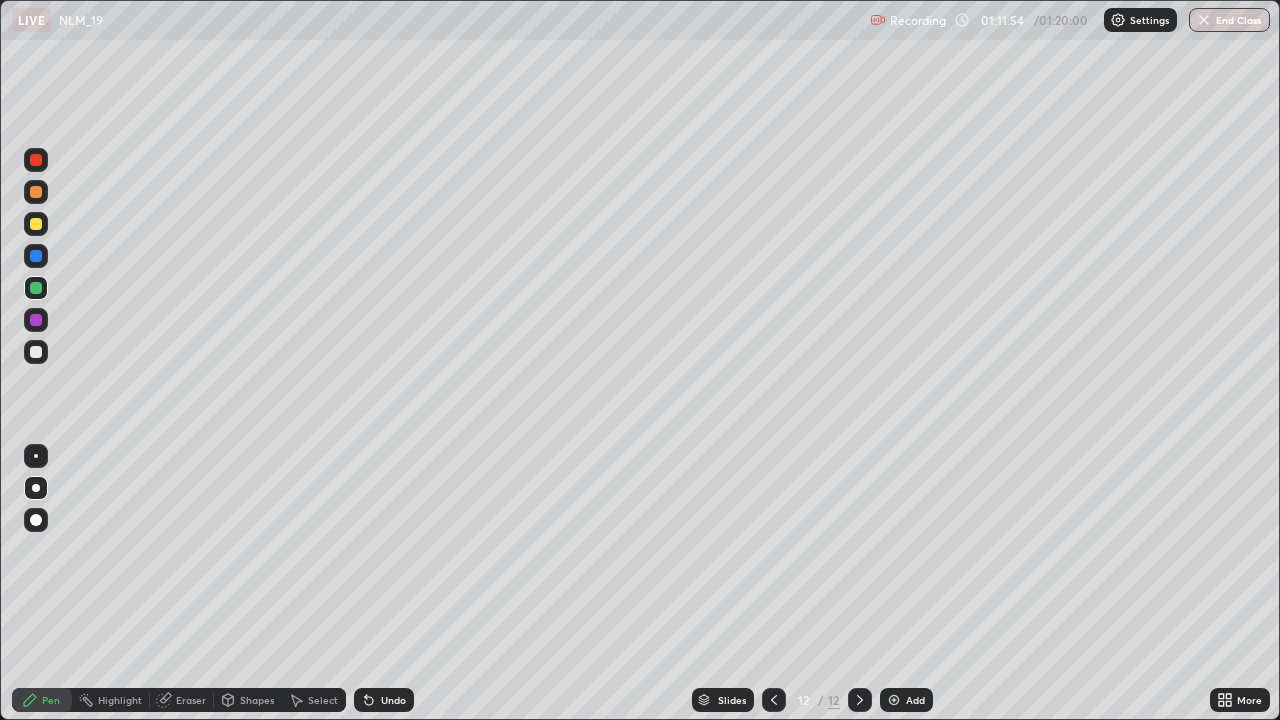 click at bounding box center (36, 352) 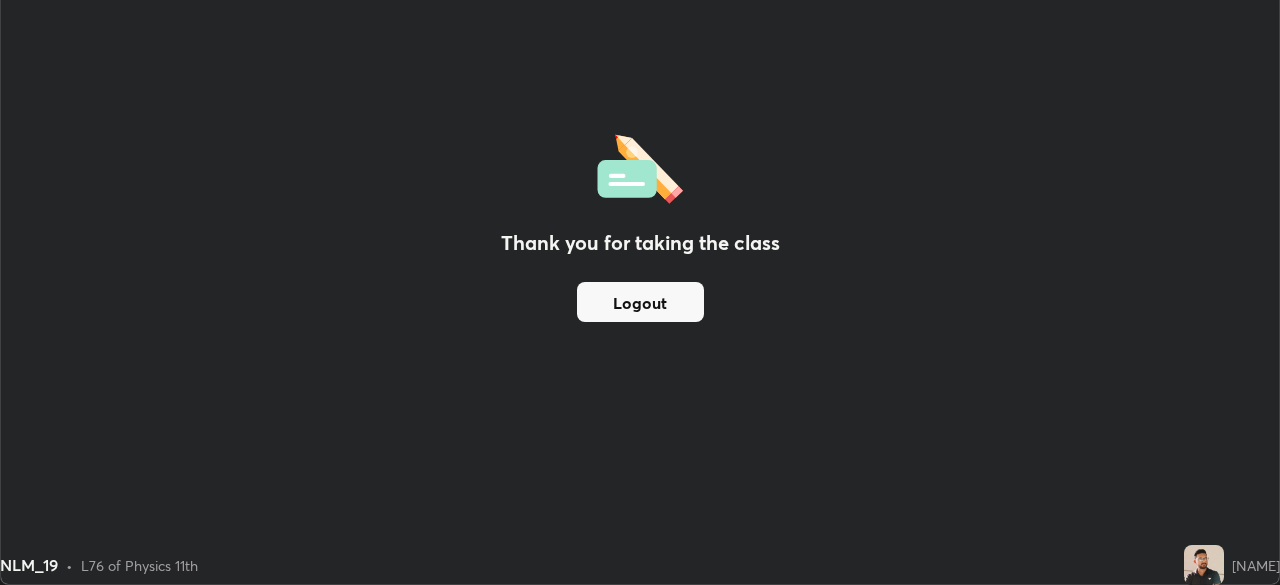 scroll, scrollTop: 585, scrollLeft: 1280, axis: both 